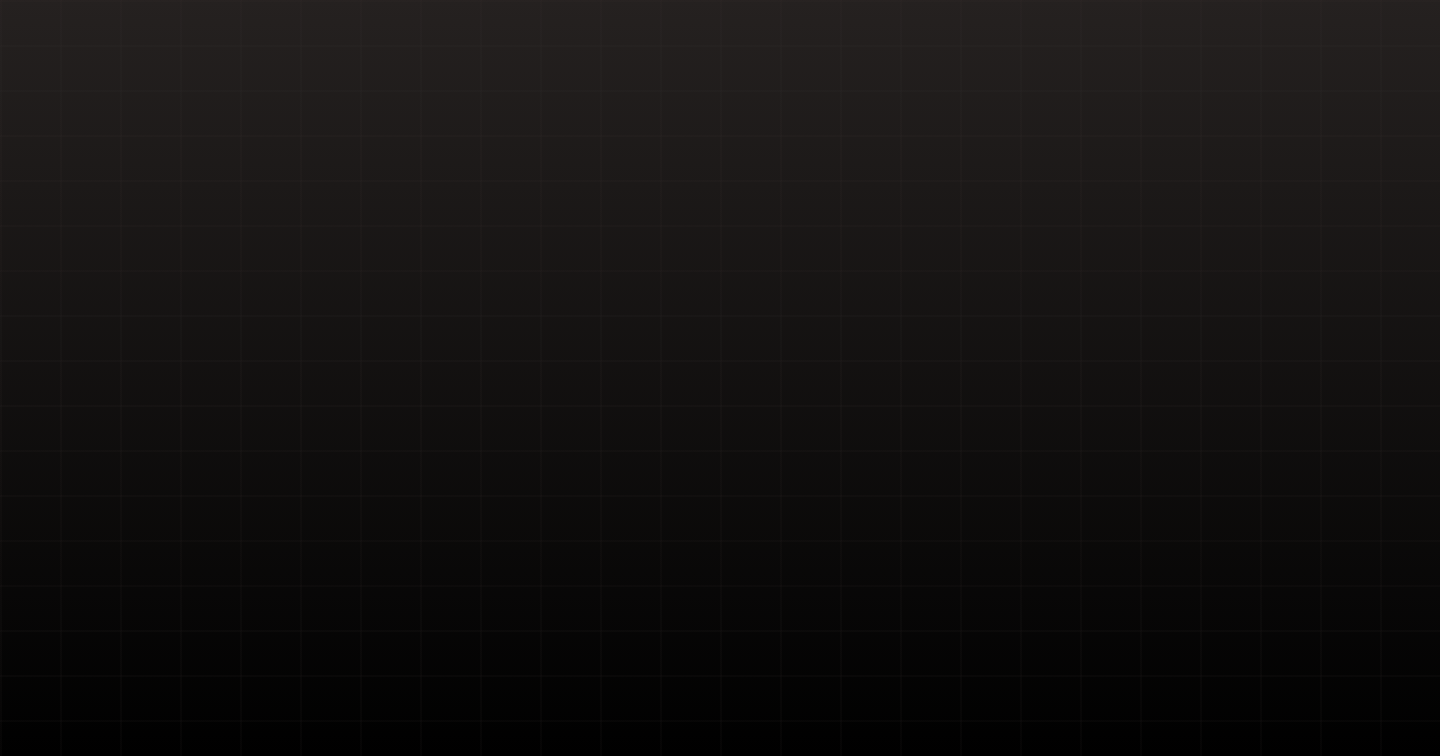 scroll, scrollTop: 0, scrollLeft: 0, axis: both 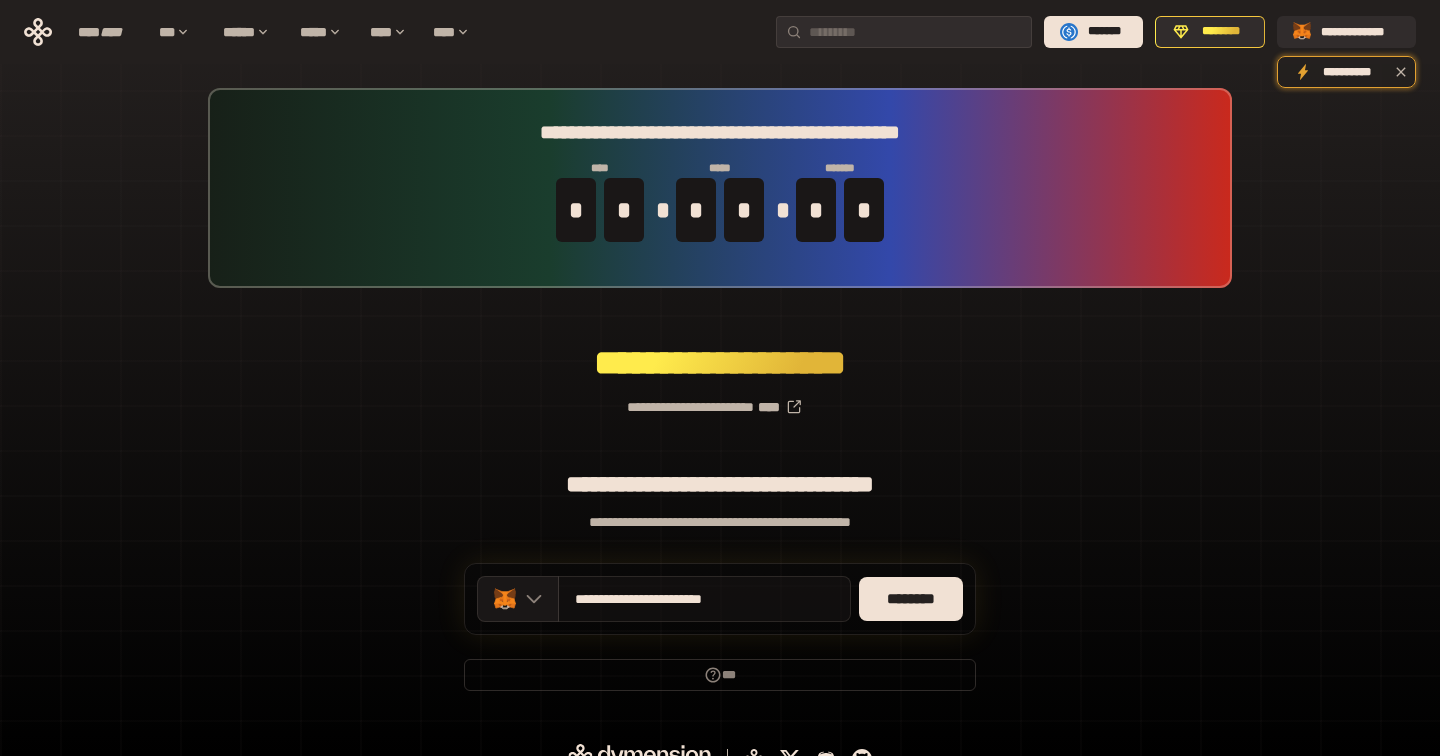 click on "**********" at bounding box center [671, 599] 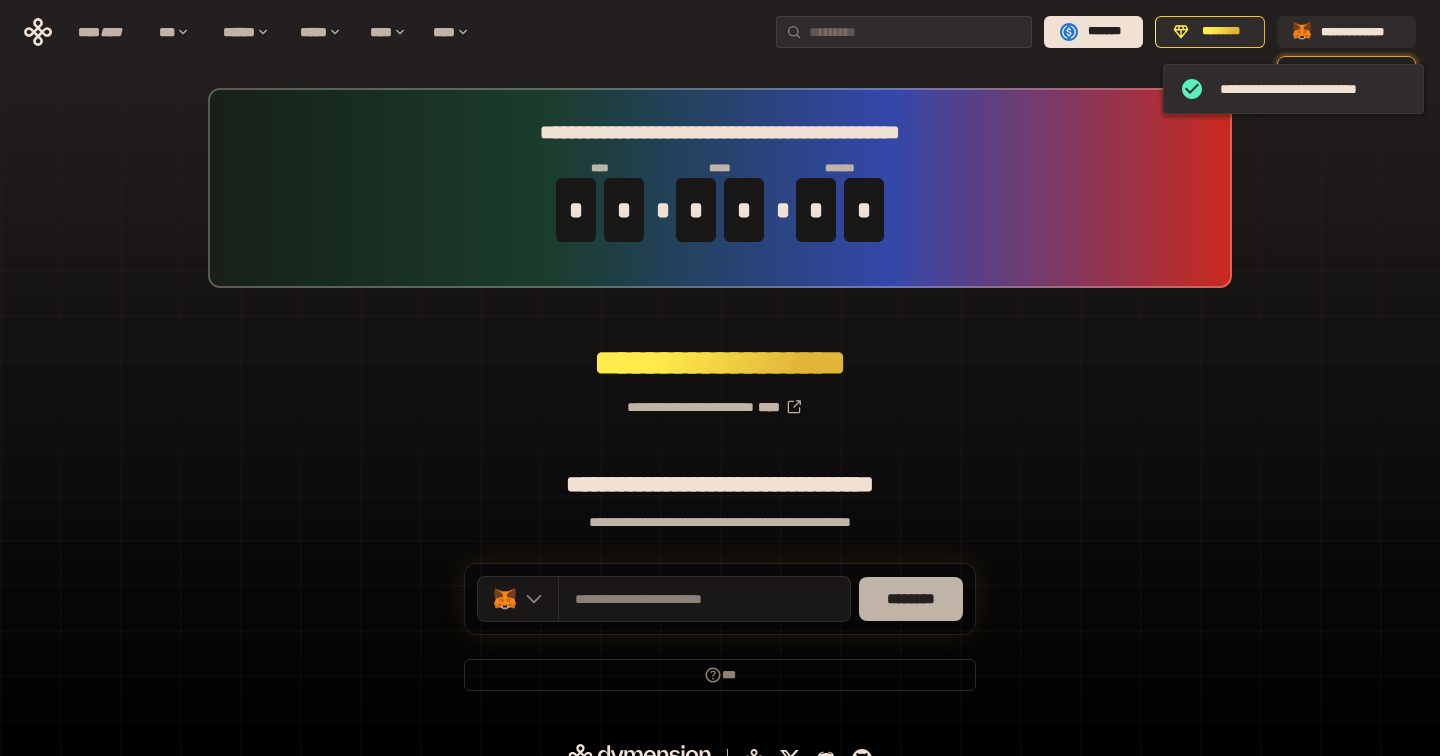click on "********" at bounding box center [911, 599] 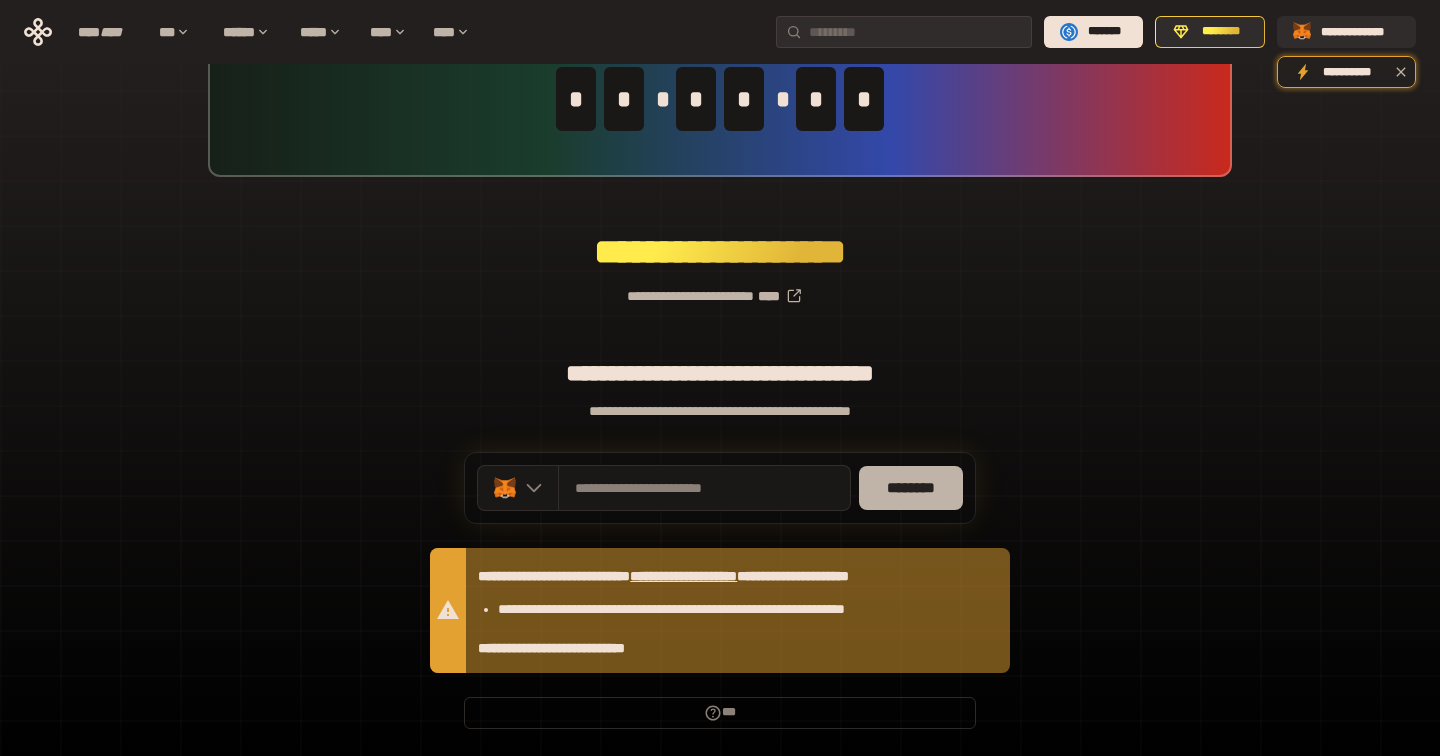 scroll, scrollTop: 131, scrollLeft: 0, axis: vertical 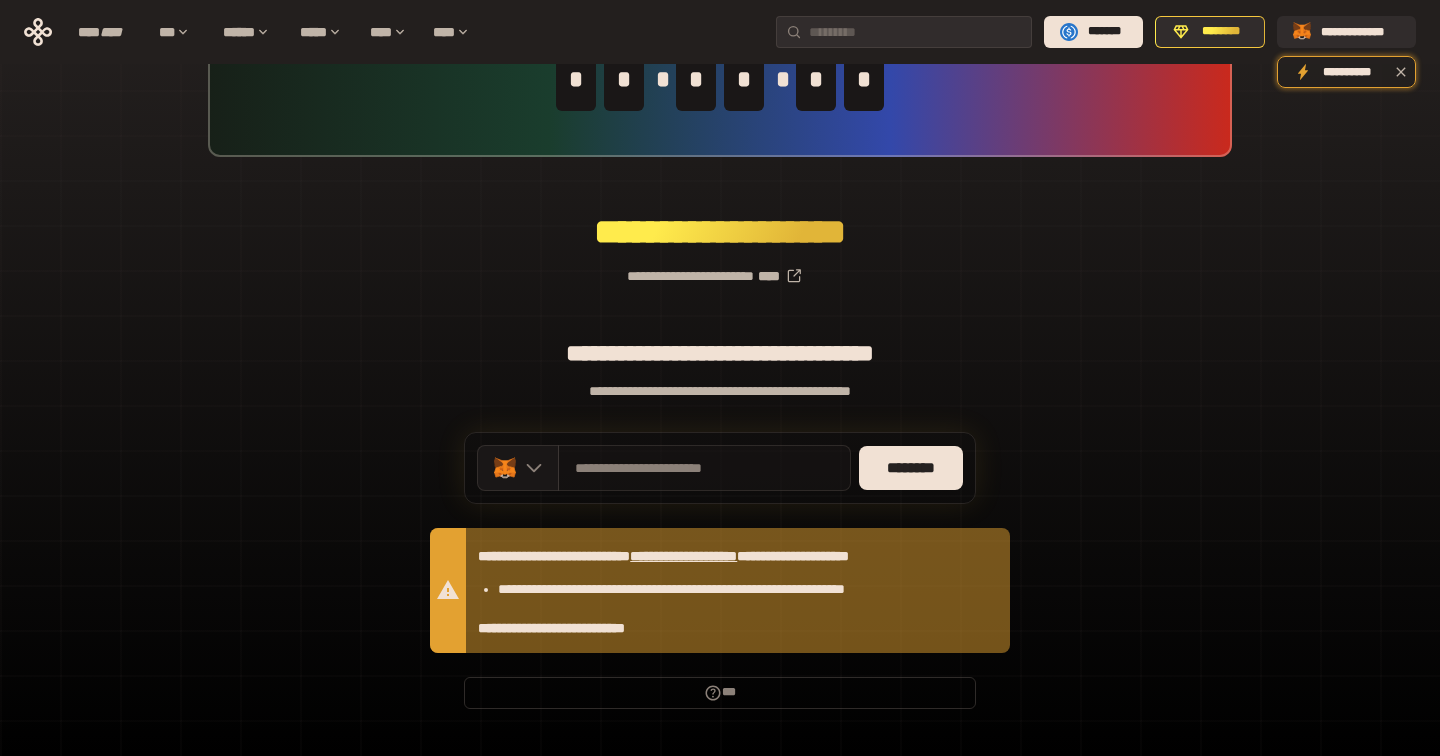 click on "**********" at bounding box center (704, 468) 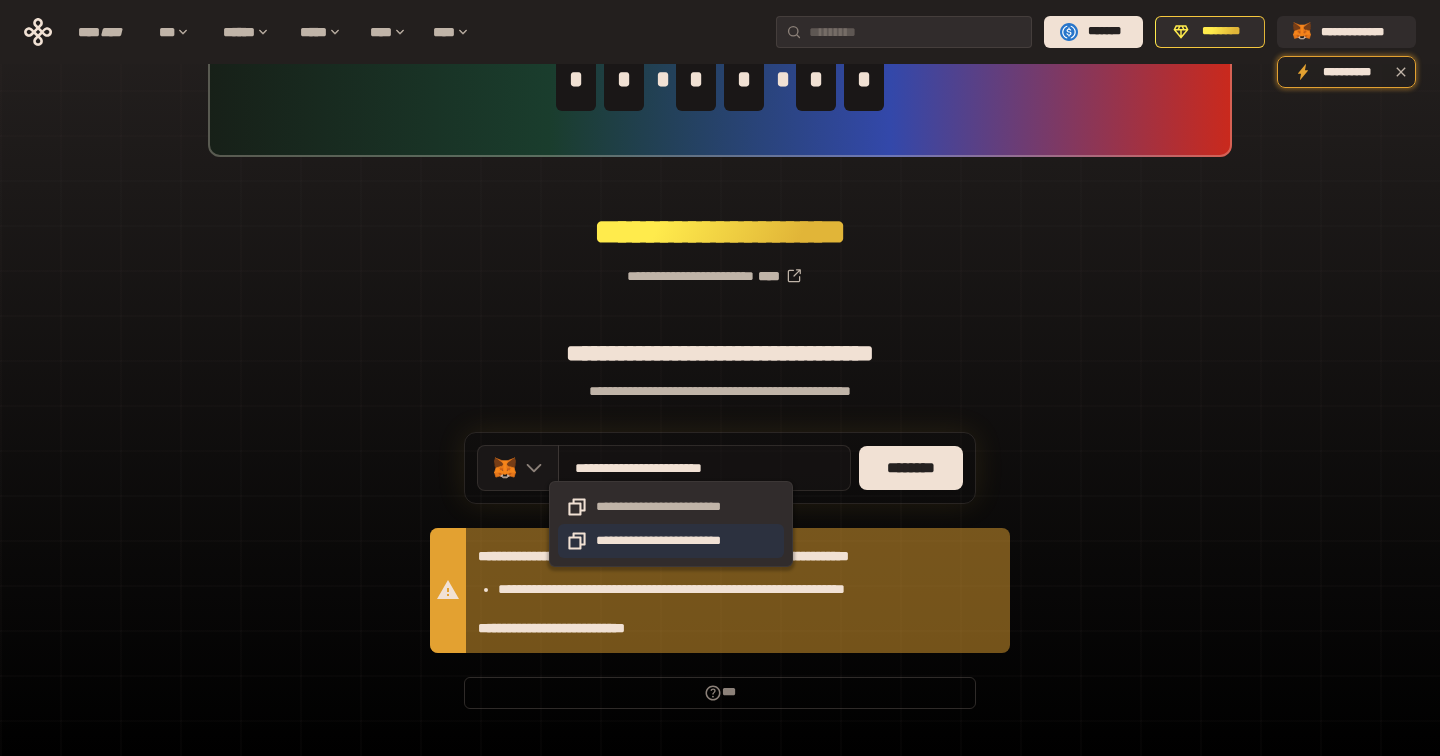 click on "**********" at bounding box center [671, 541] 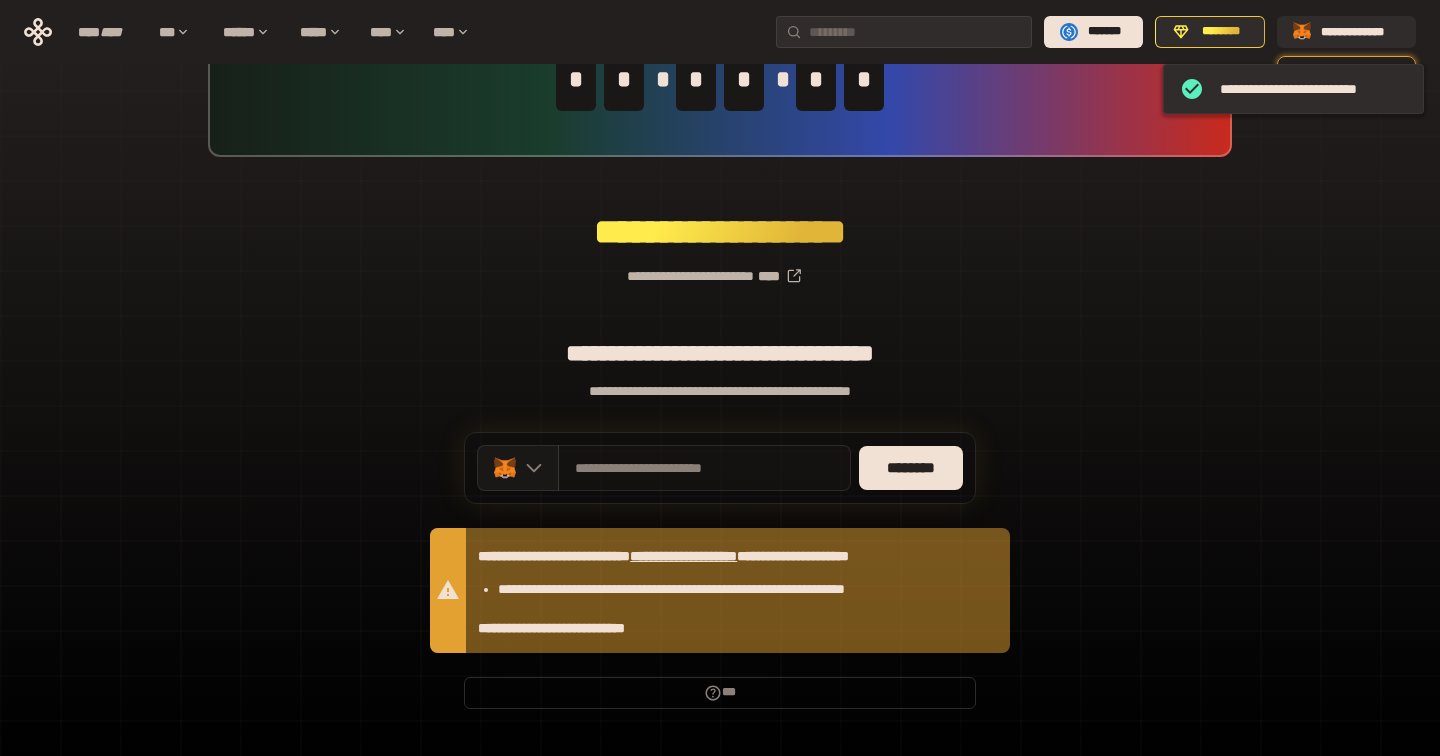 click on "**********" at bounding box center [704, 468] 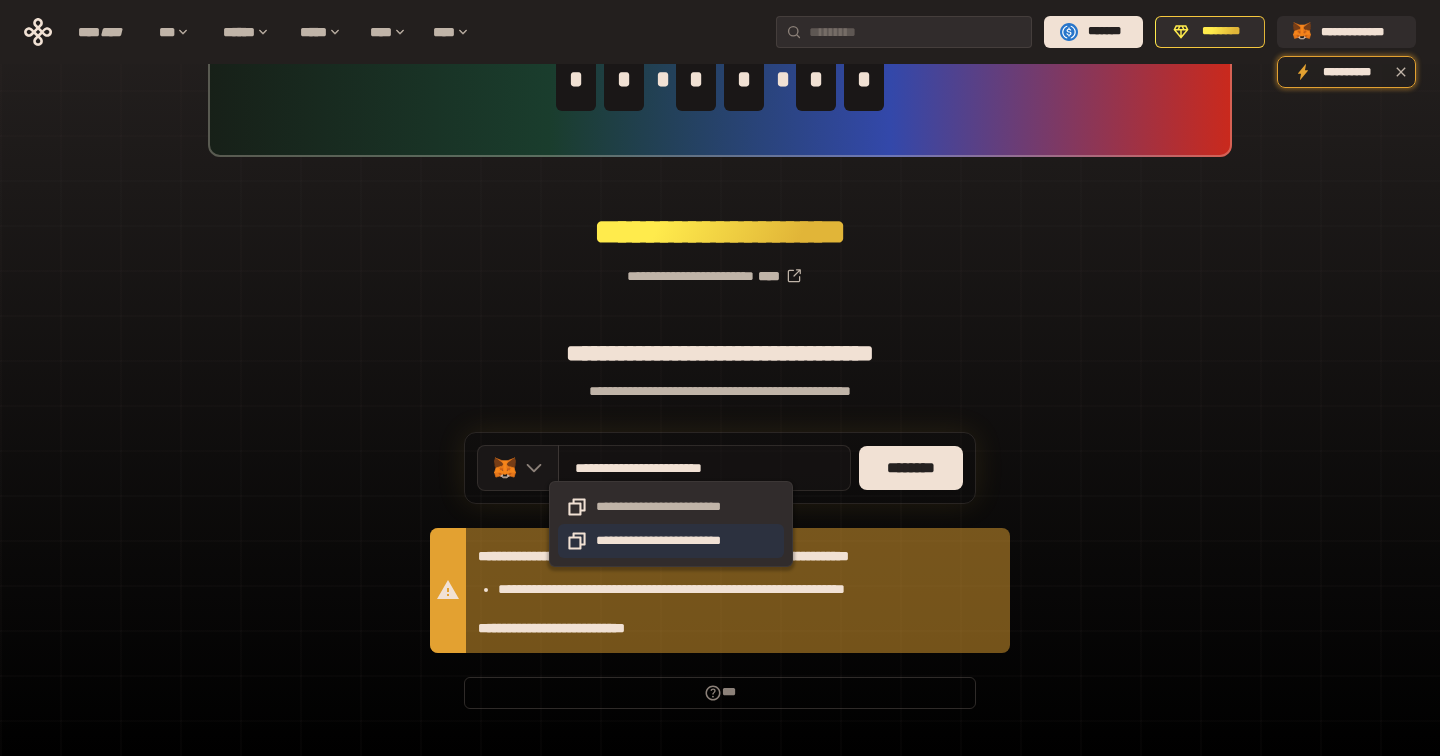 click on "**********" at bounding box center [671, 541] 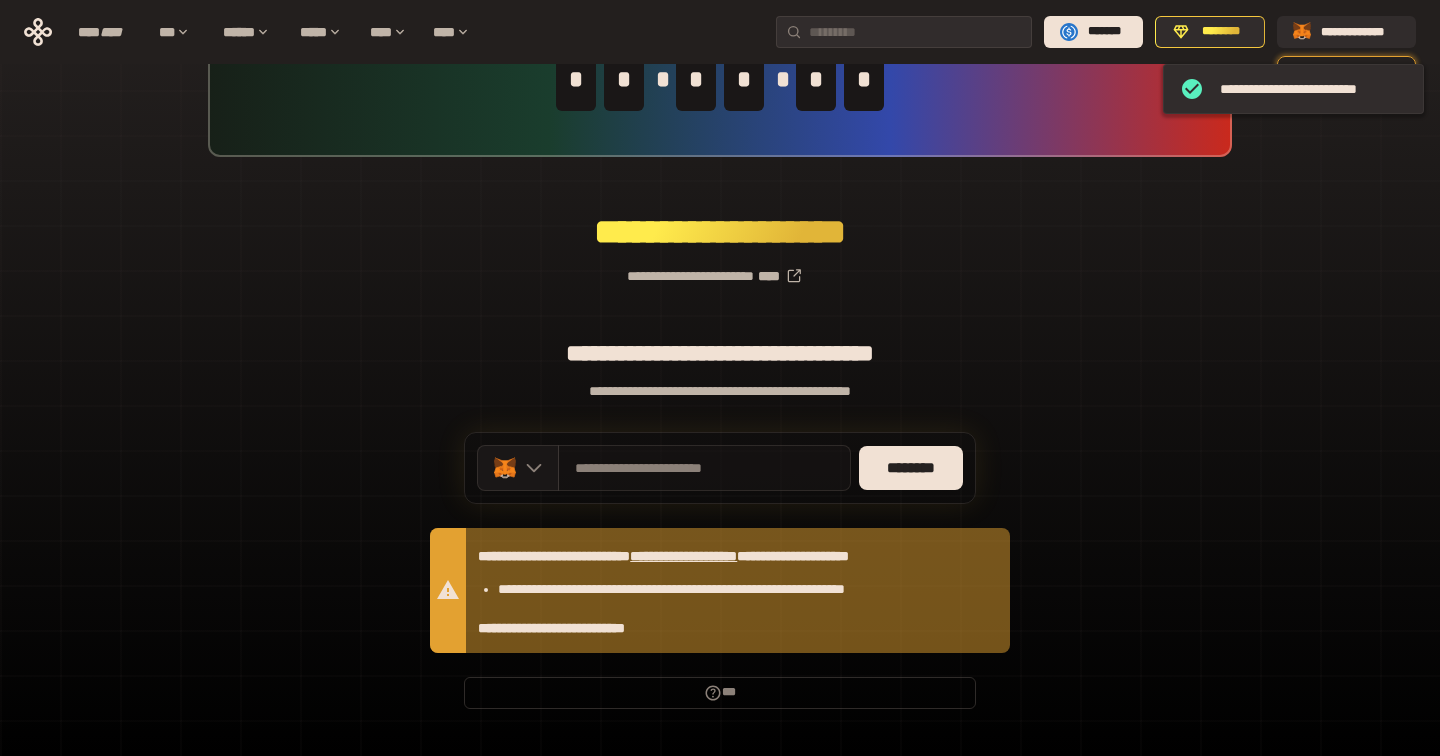 click on "**********" at bounding box center [704, 468] 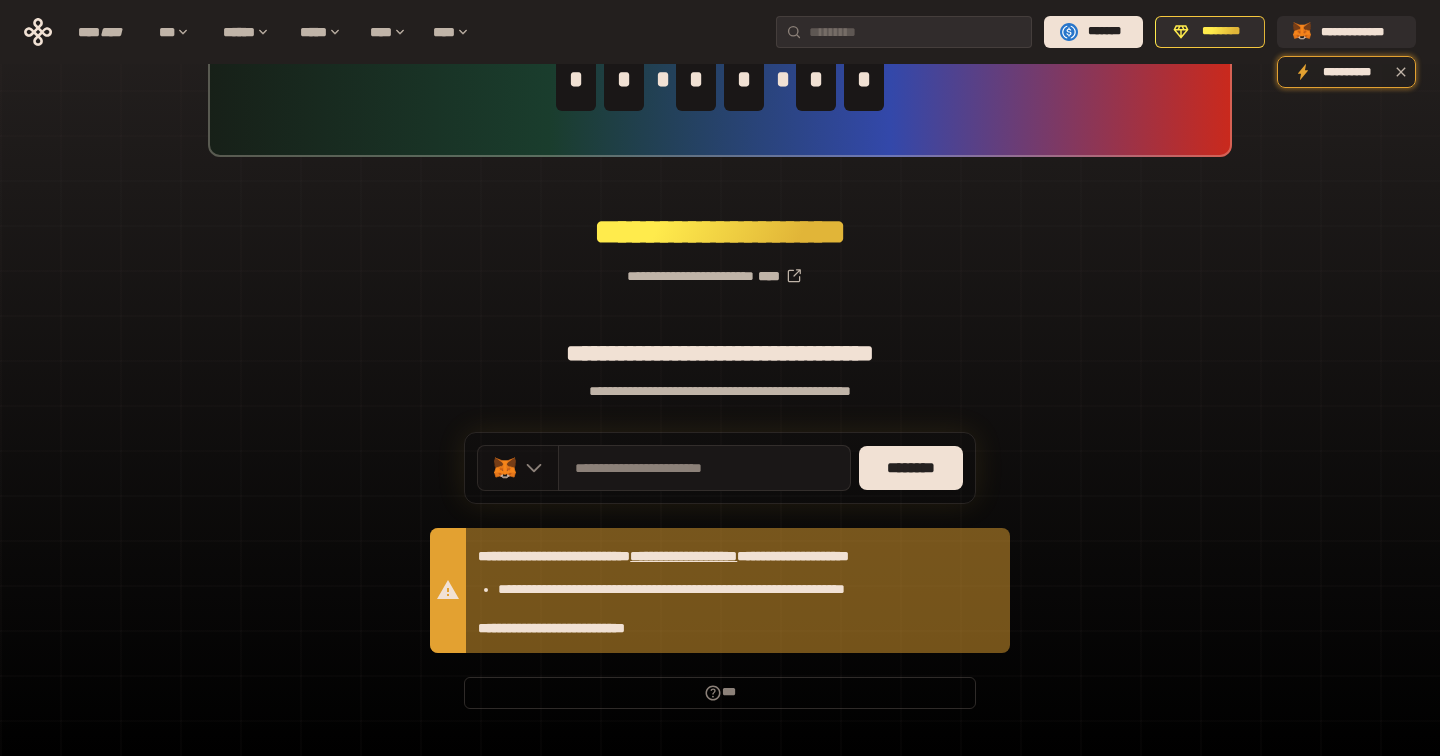 click at bounding box center [518, 468] 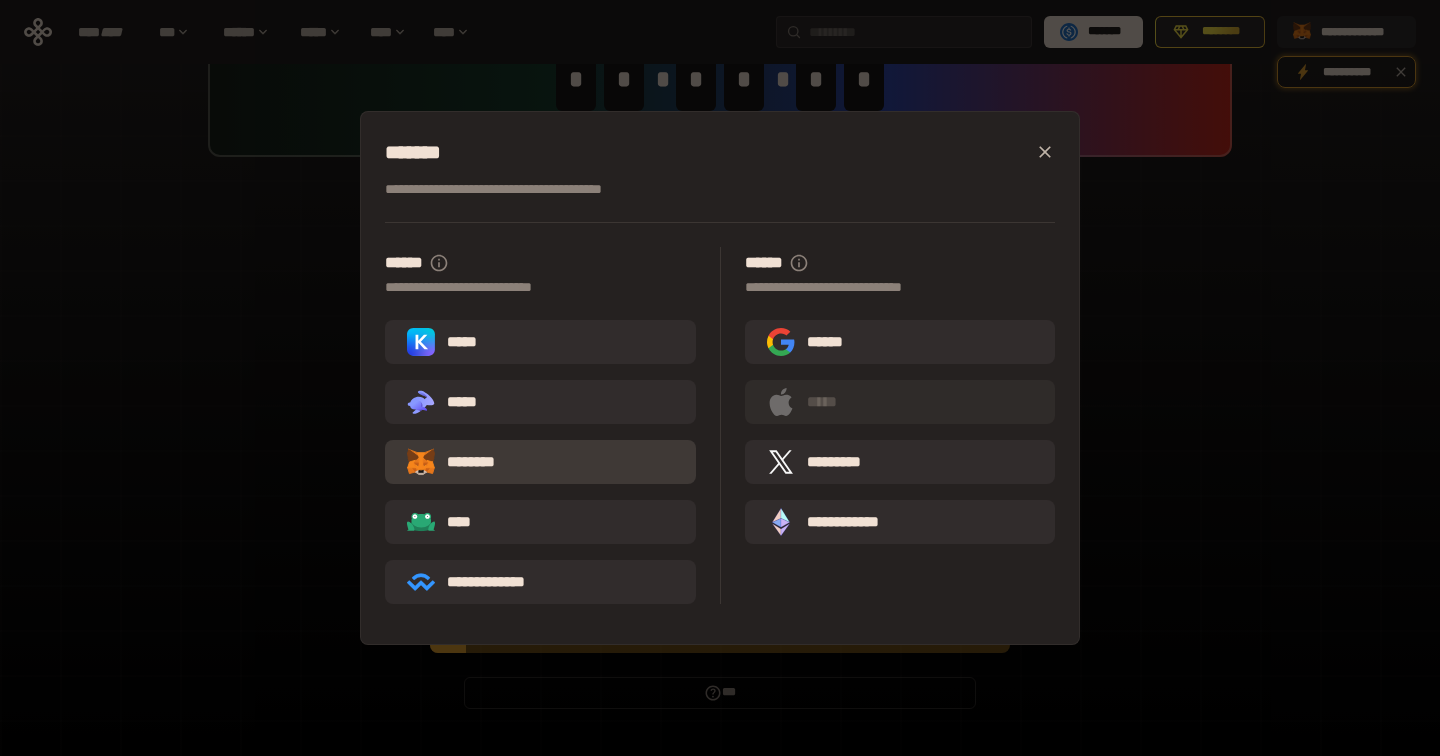 click on "********" at bounding box center (540, 462) 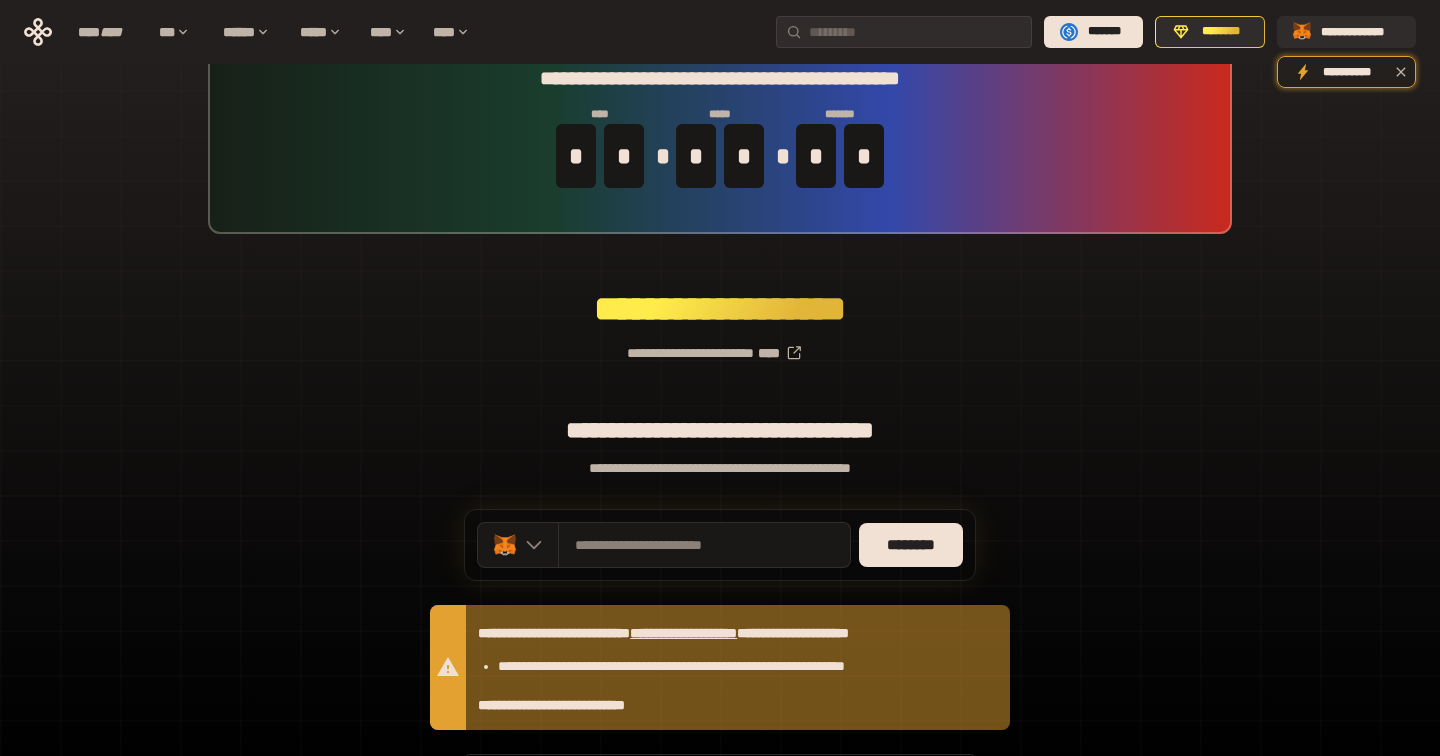 scroll, scrollTop: 0, scrollLeft: 0, axis: both 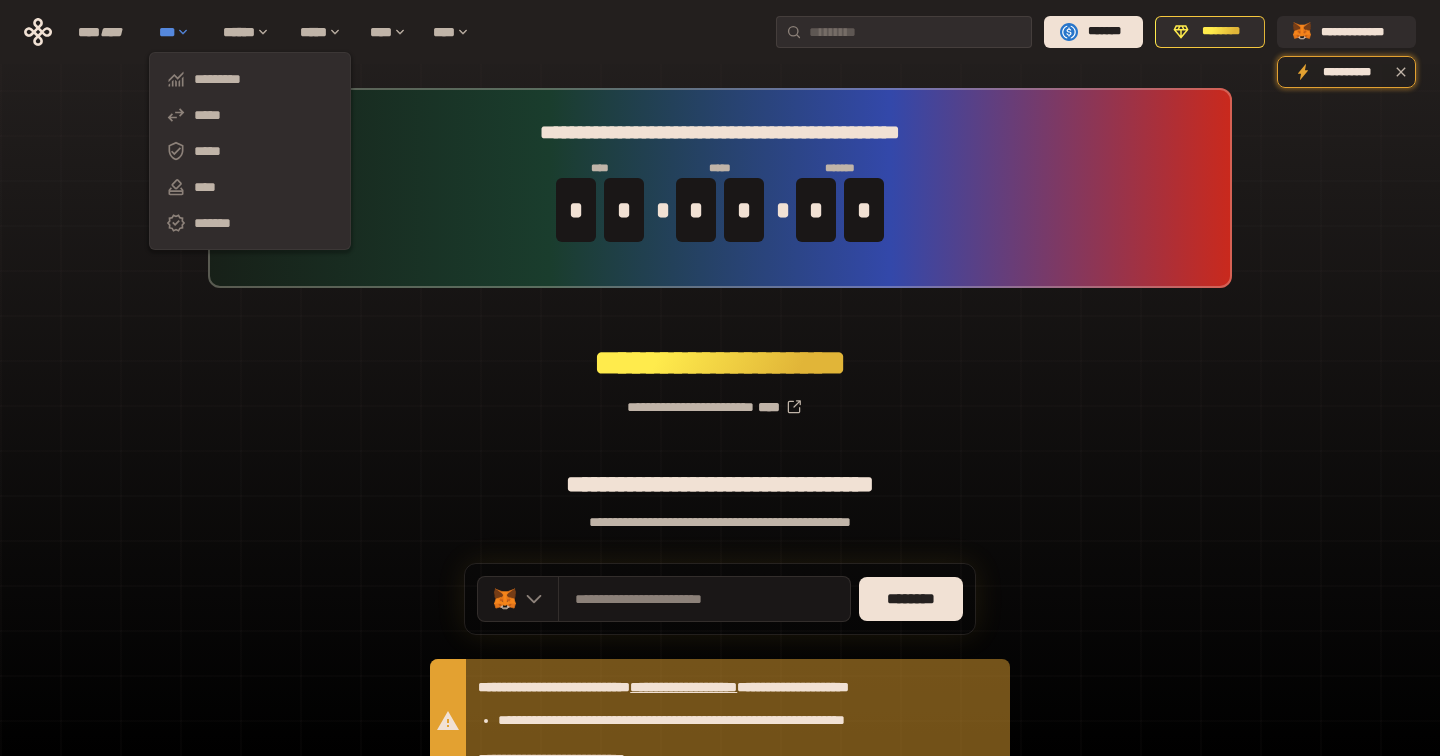 click on "***" at bounding box center [181, 32] 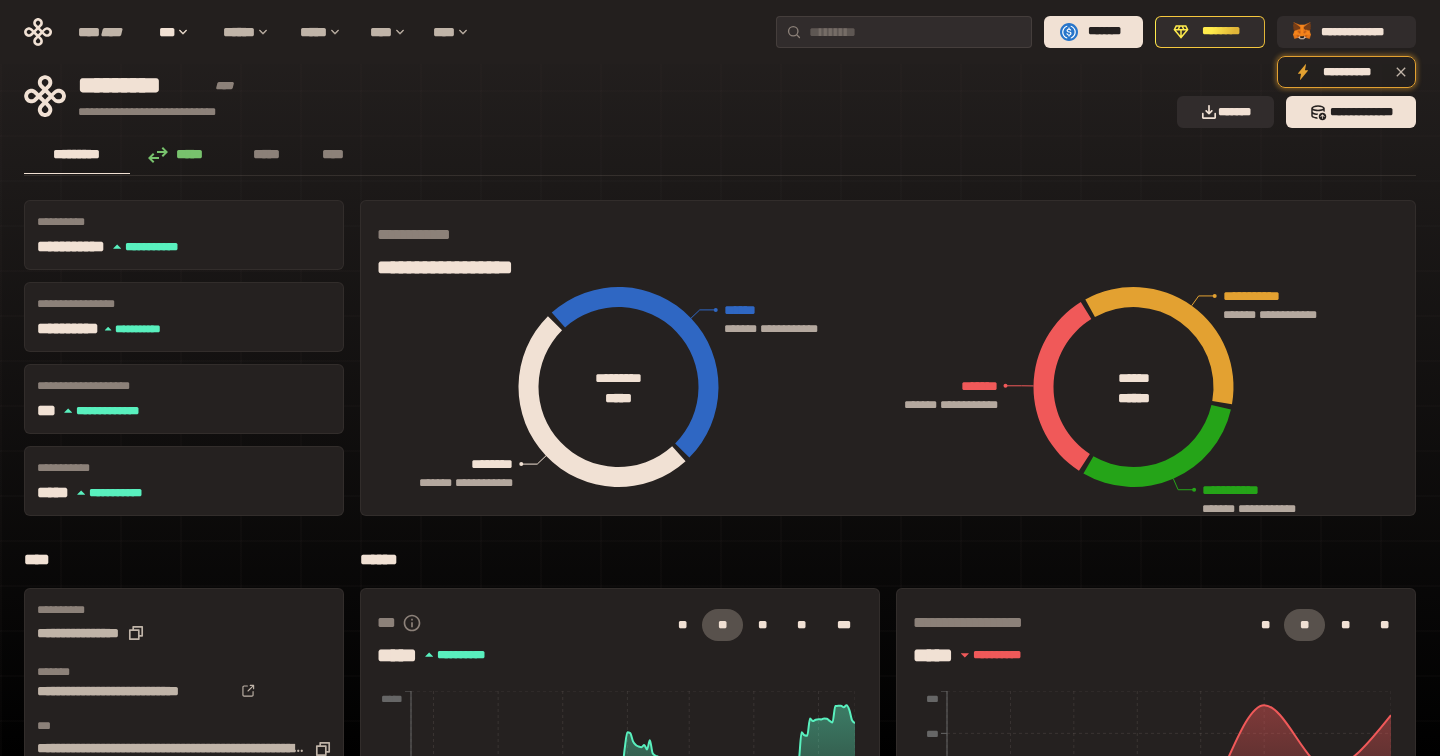 click on "**** * *****" at bounding box center [118, 493] 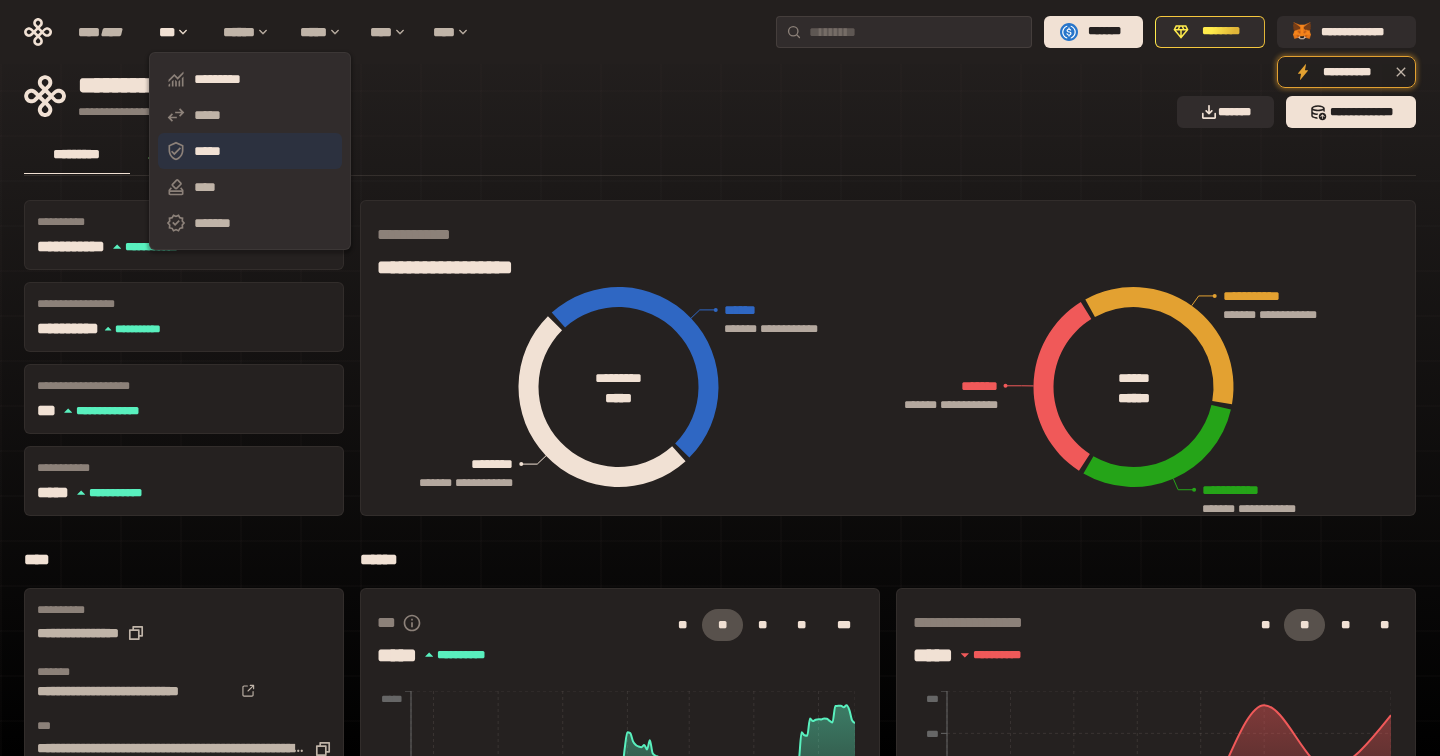 click on "*****" at bounding box center (250, 151) 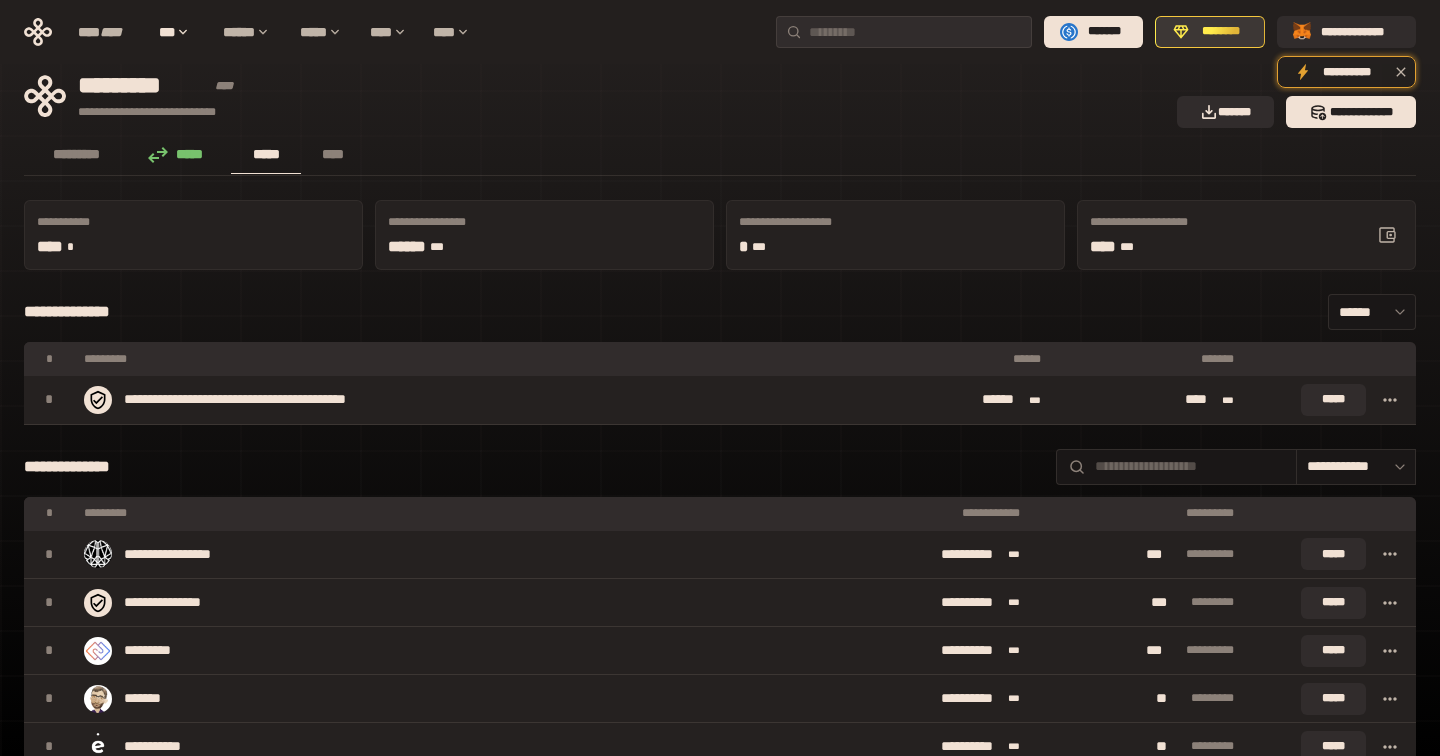 click on "********" at bounding box center [1221, 32] 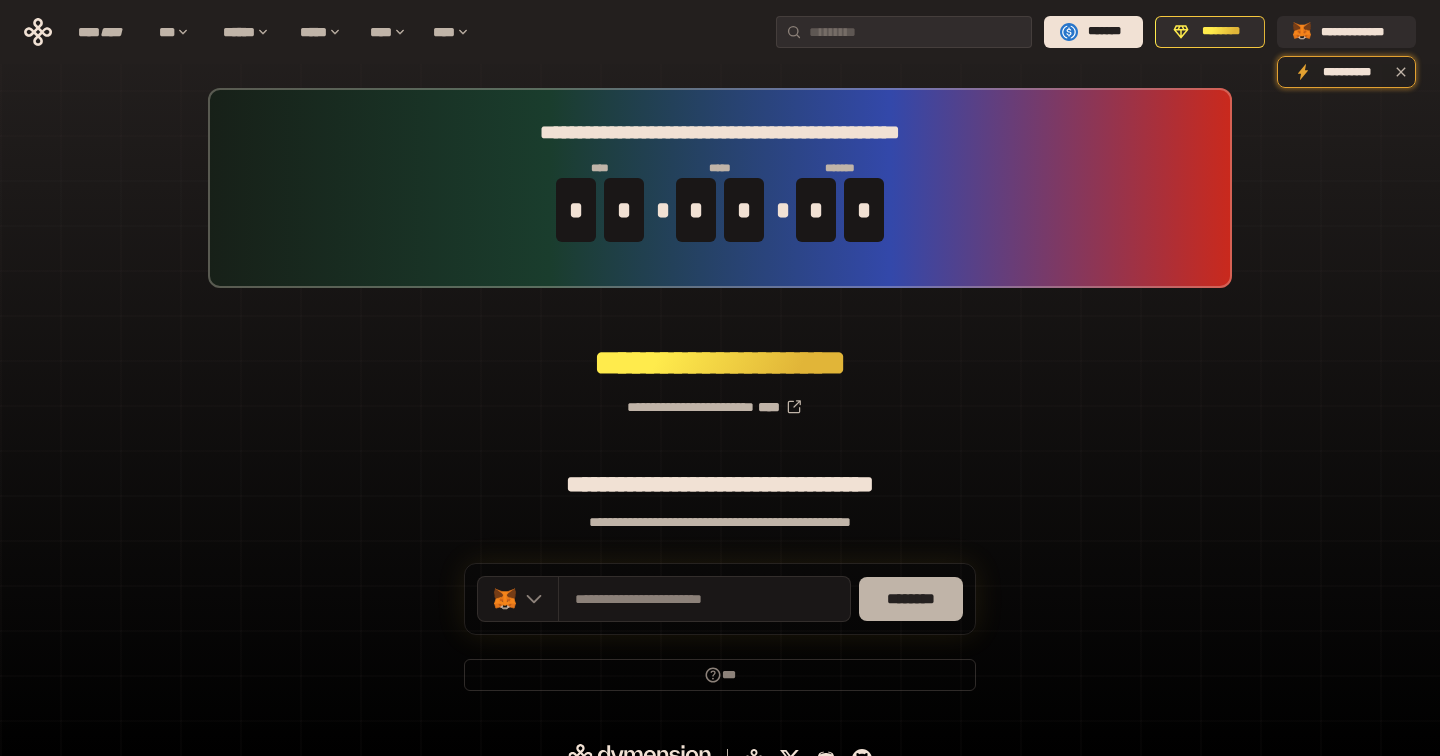 click on "********" at bounding box center (911, 599) 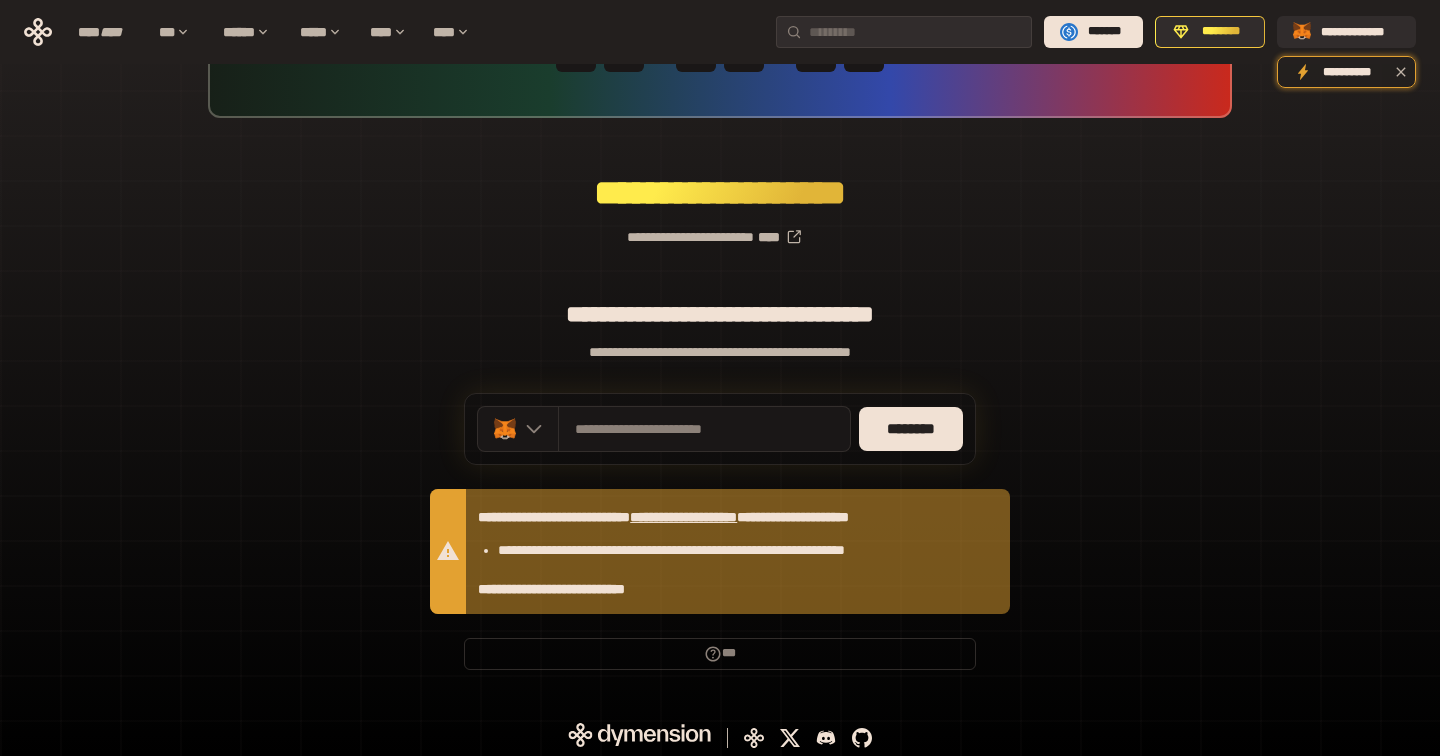 scroll, scrollTop: 176, scrollLeft: 0, axis: vertical 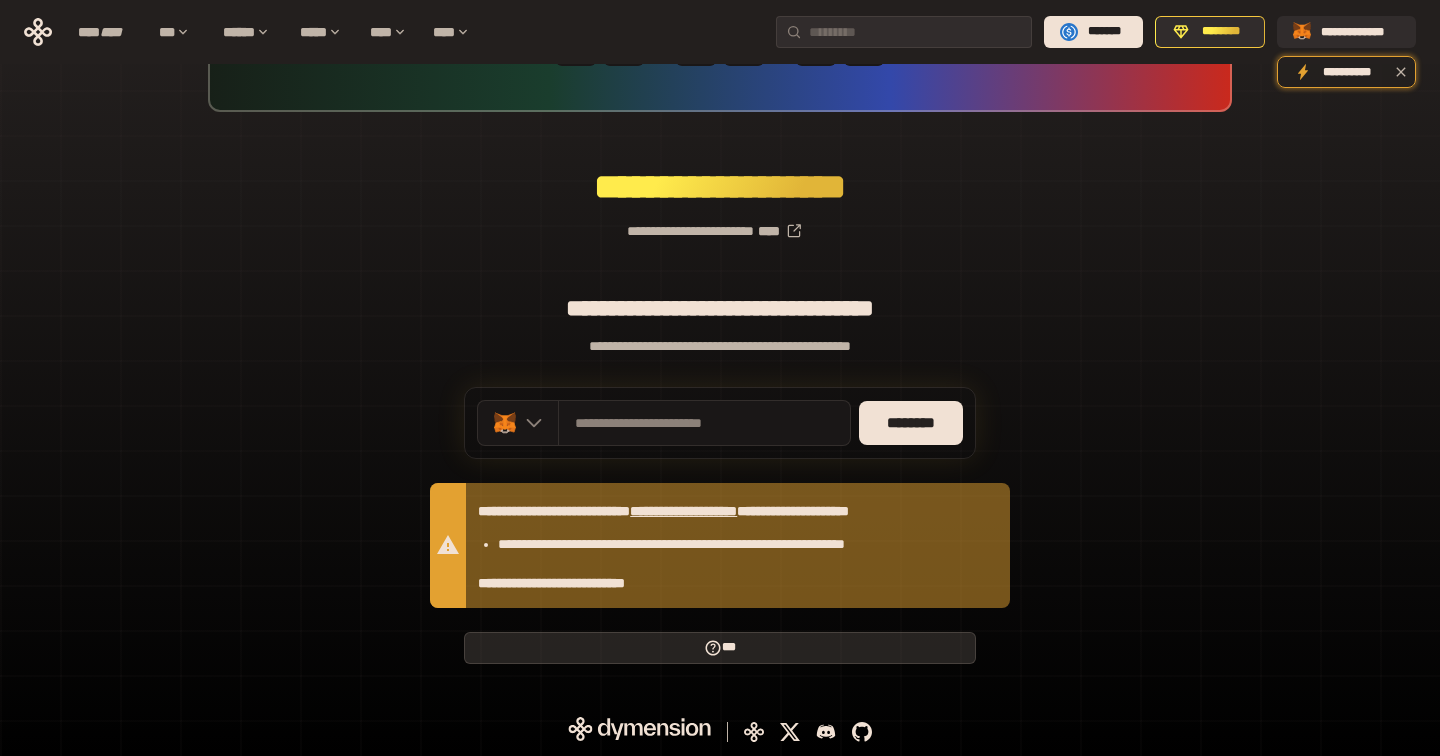 click on "***" at bounding box center (720, 648) 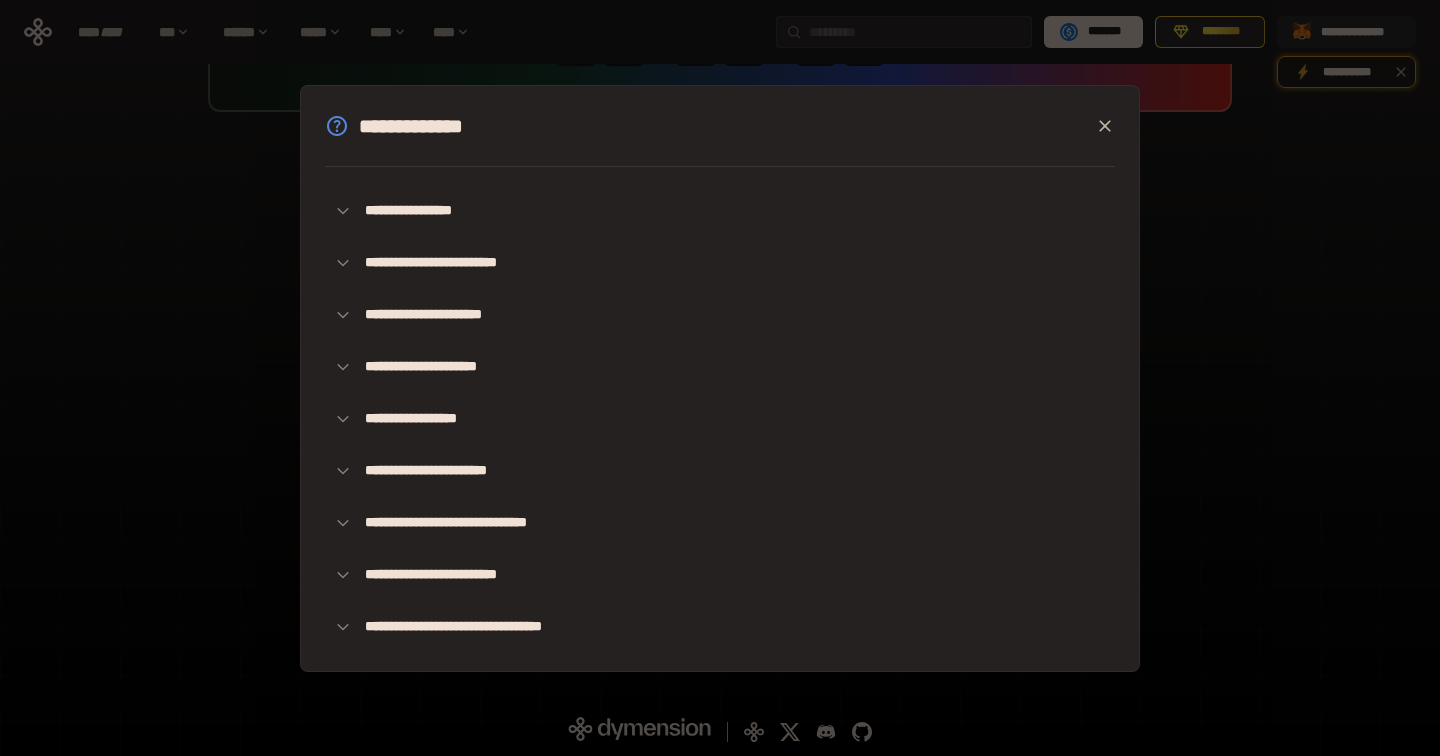 click at bounding box center [1105, 126] 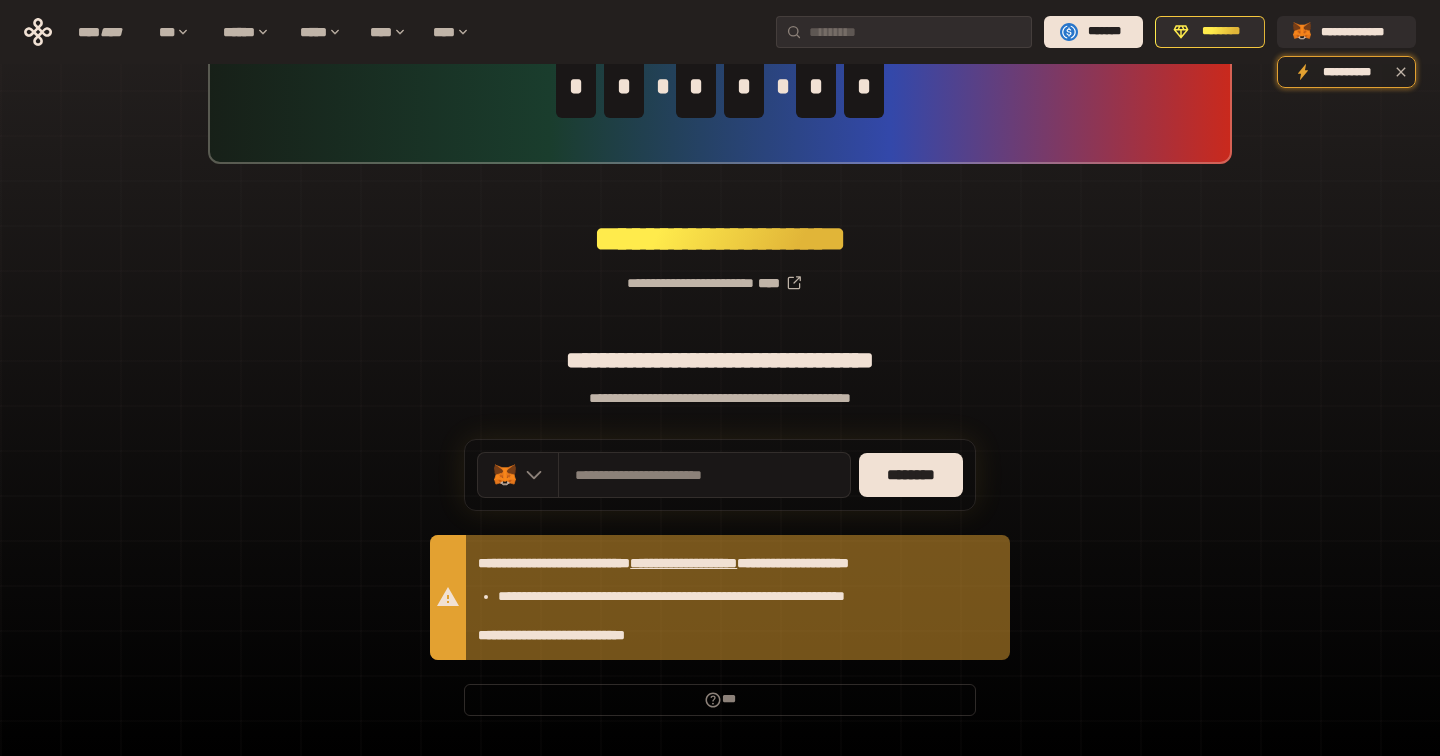 scroll, scrollTop: 112, scrollLeft: 0, axis: vertical 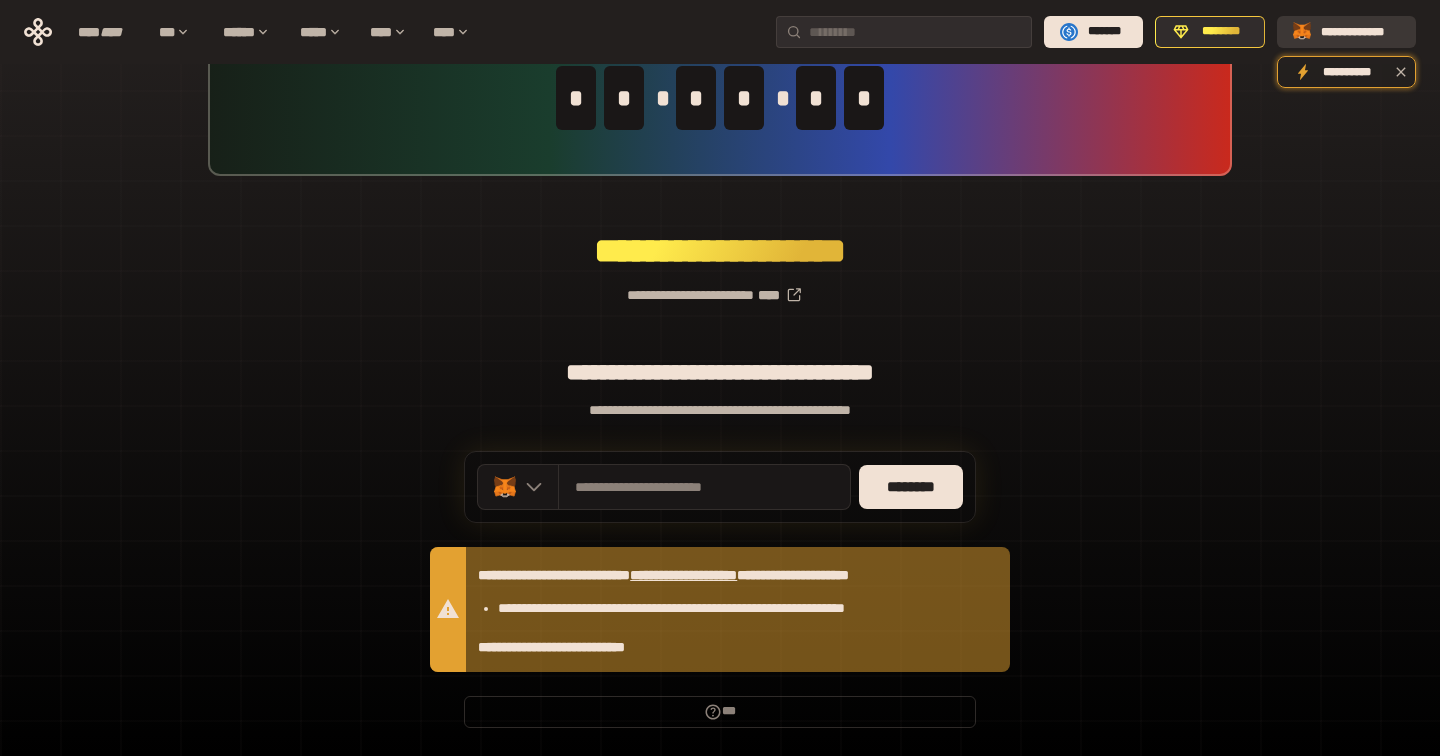 click on "**********" at bounding box center [1360, 32] 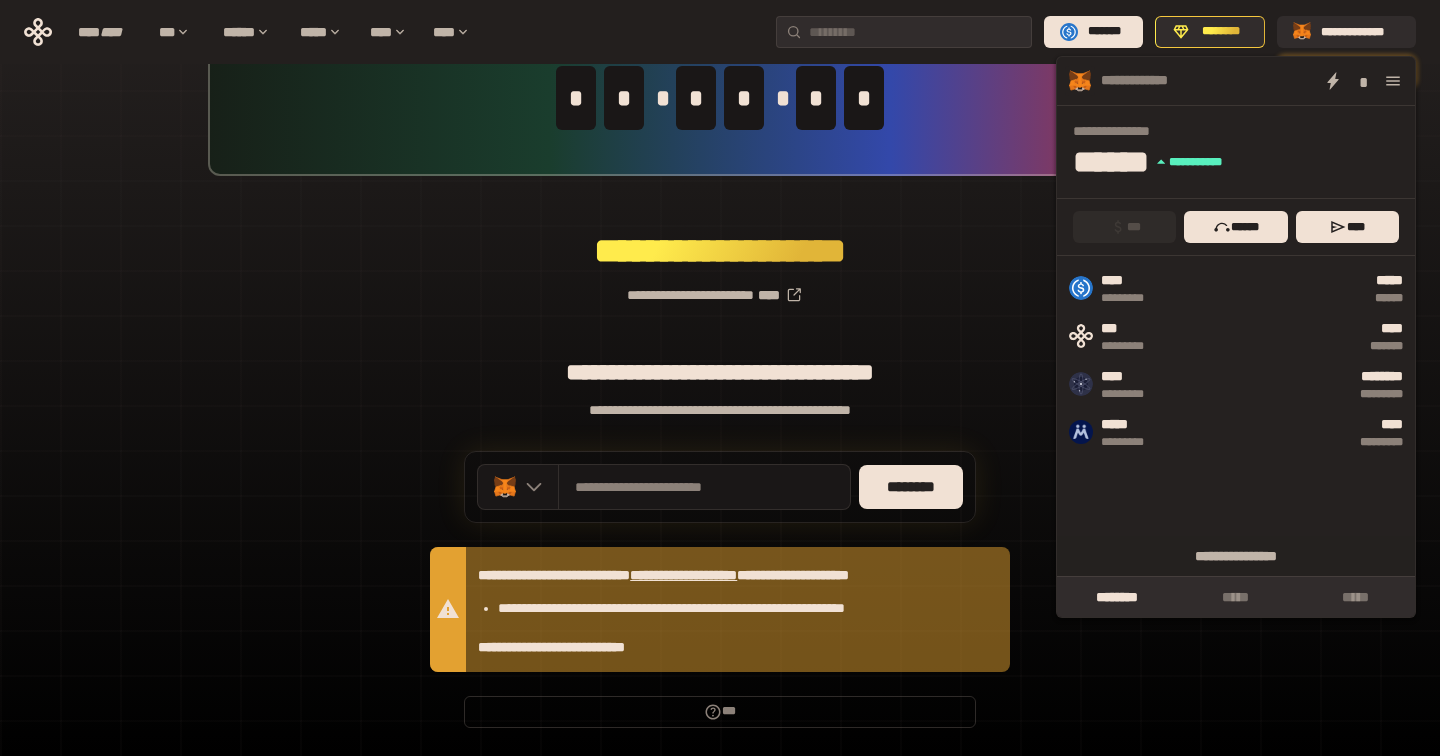 click on "**********" at bounding box center (720, 362) 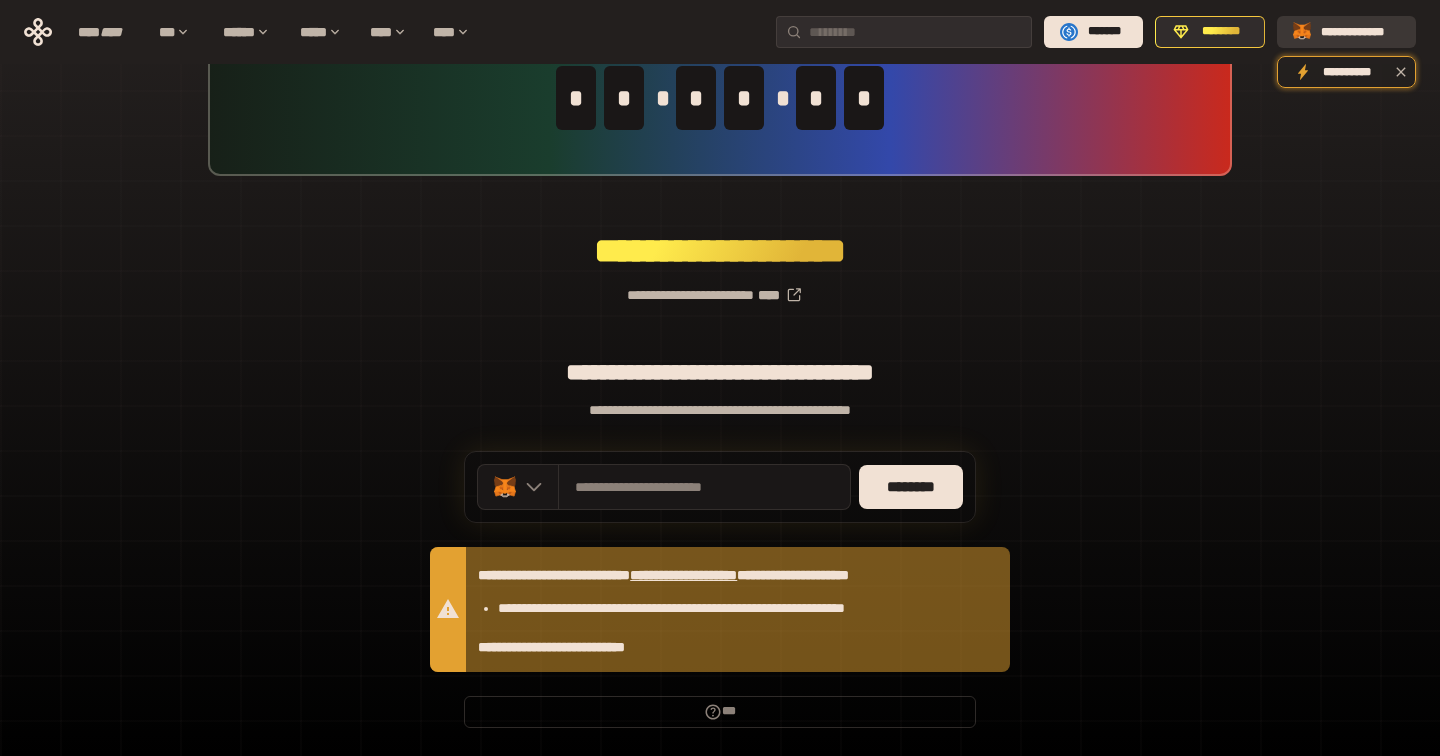 click on "**********" at bounding box center [1360, 32] 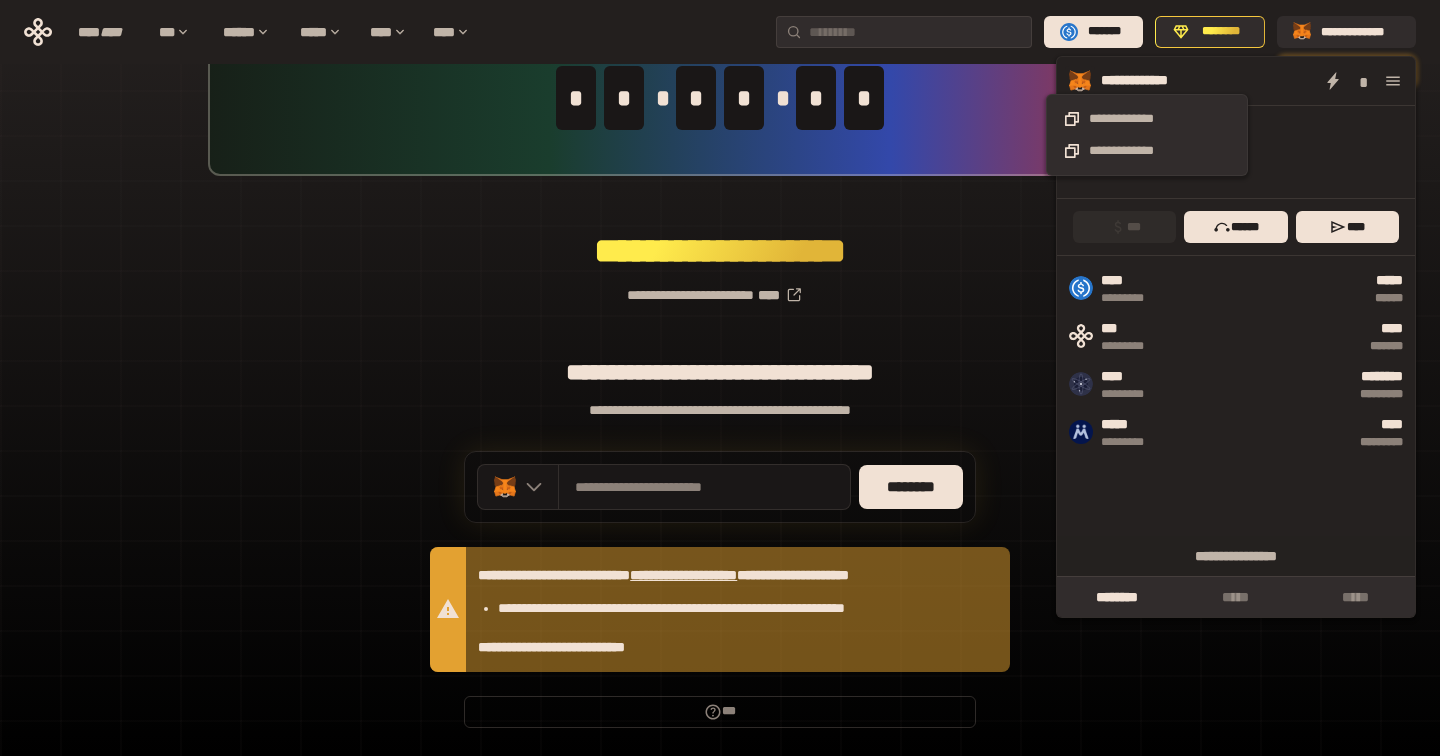 click on "**********" at bounding box center [1147, 81] 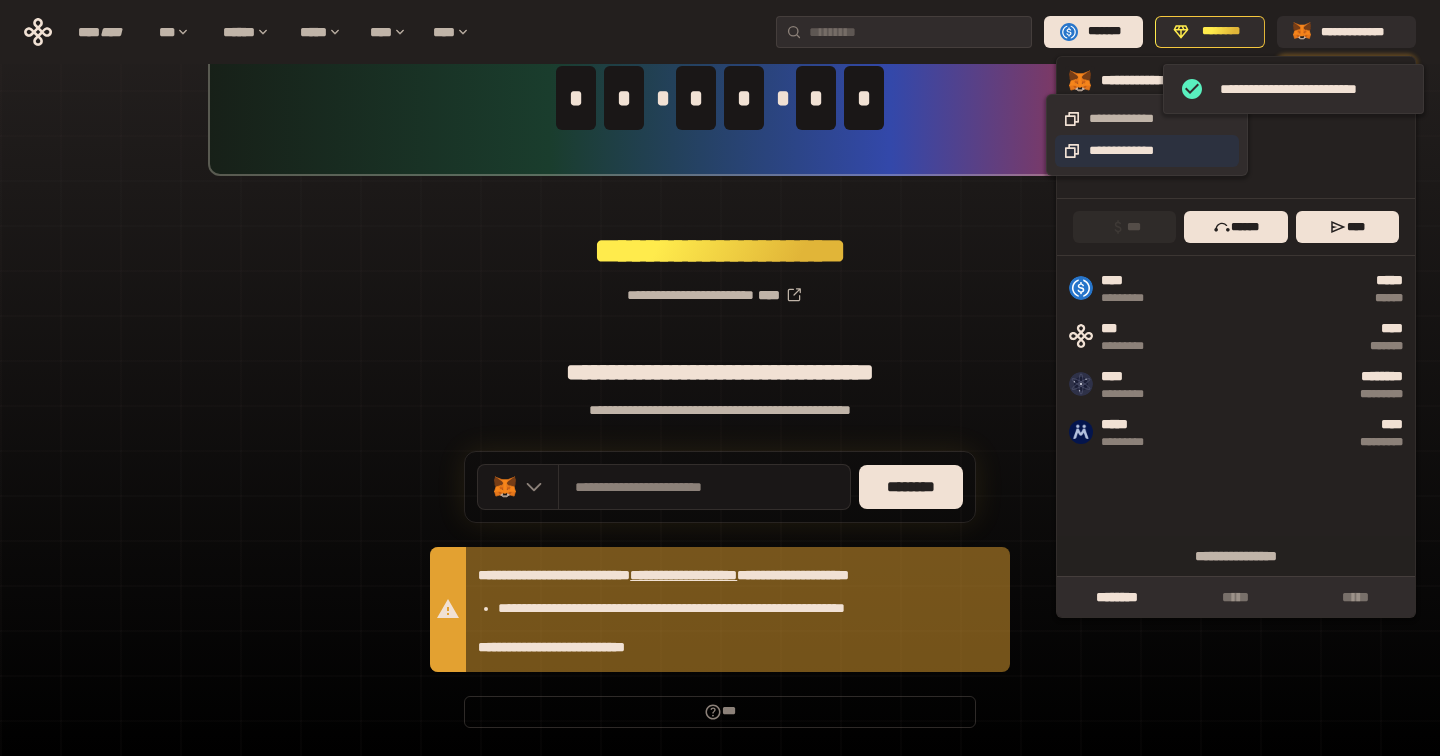 click on "**********" at bounding box center (1147, 151) 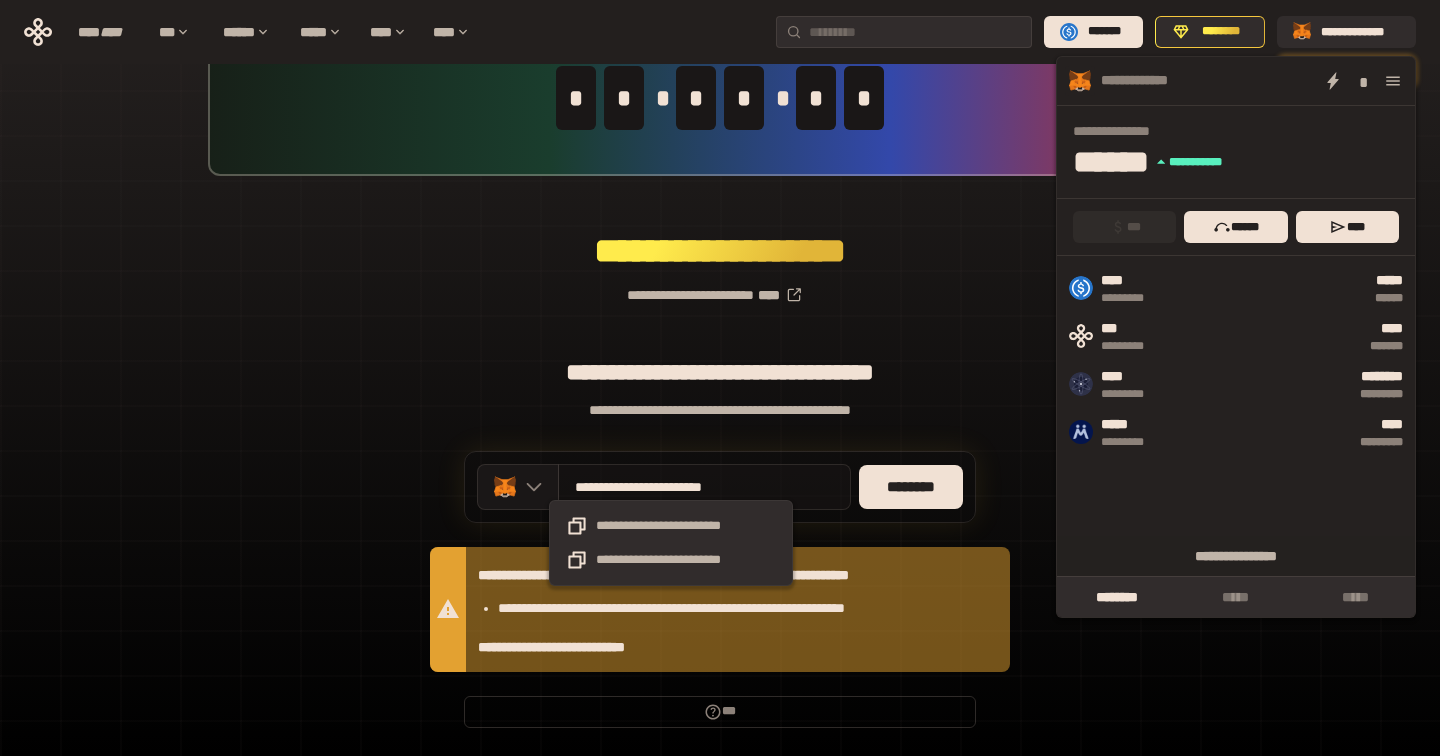 click on "**********" at bounding box center [671, 487] 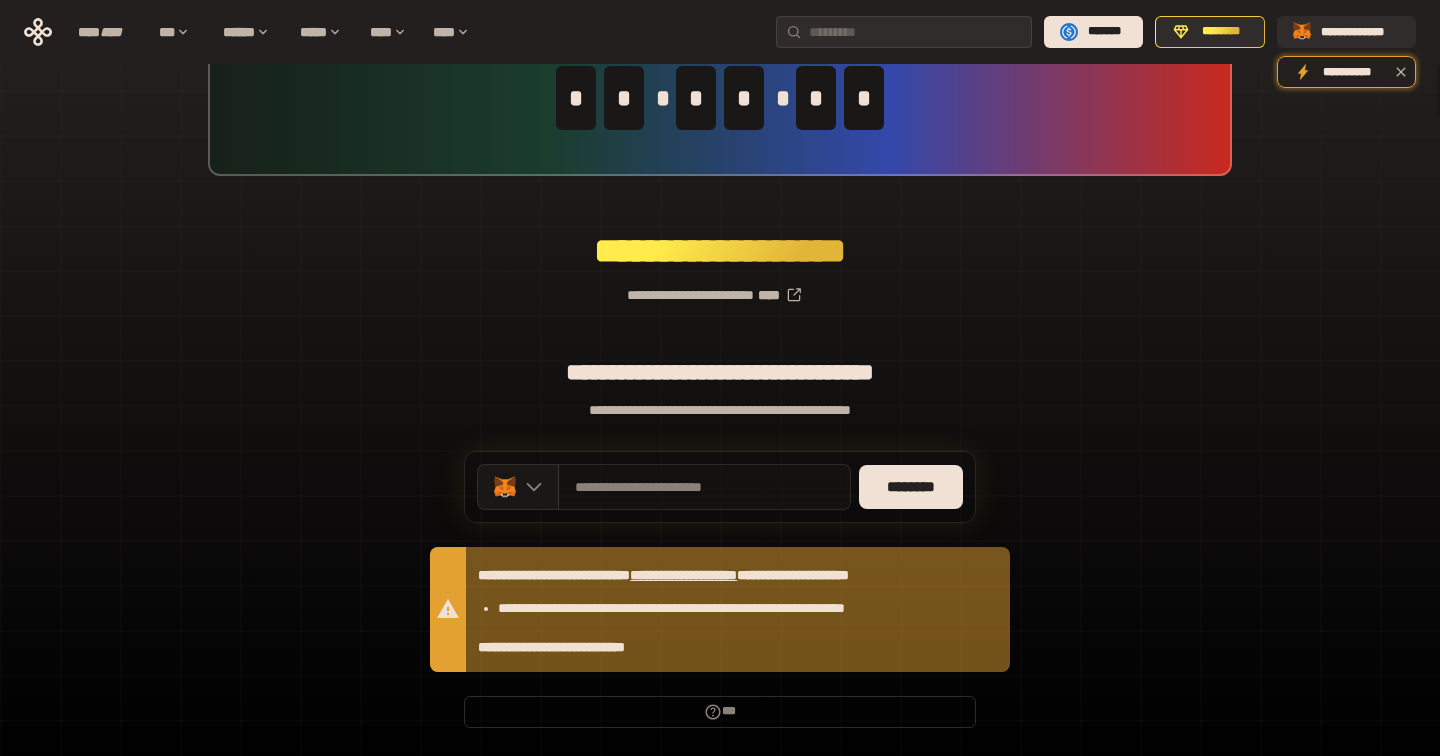 click on "**********" at bounding box center [704, 487] 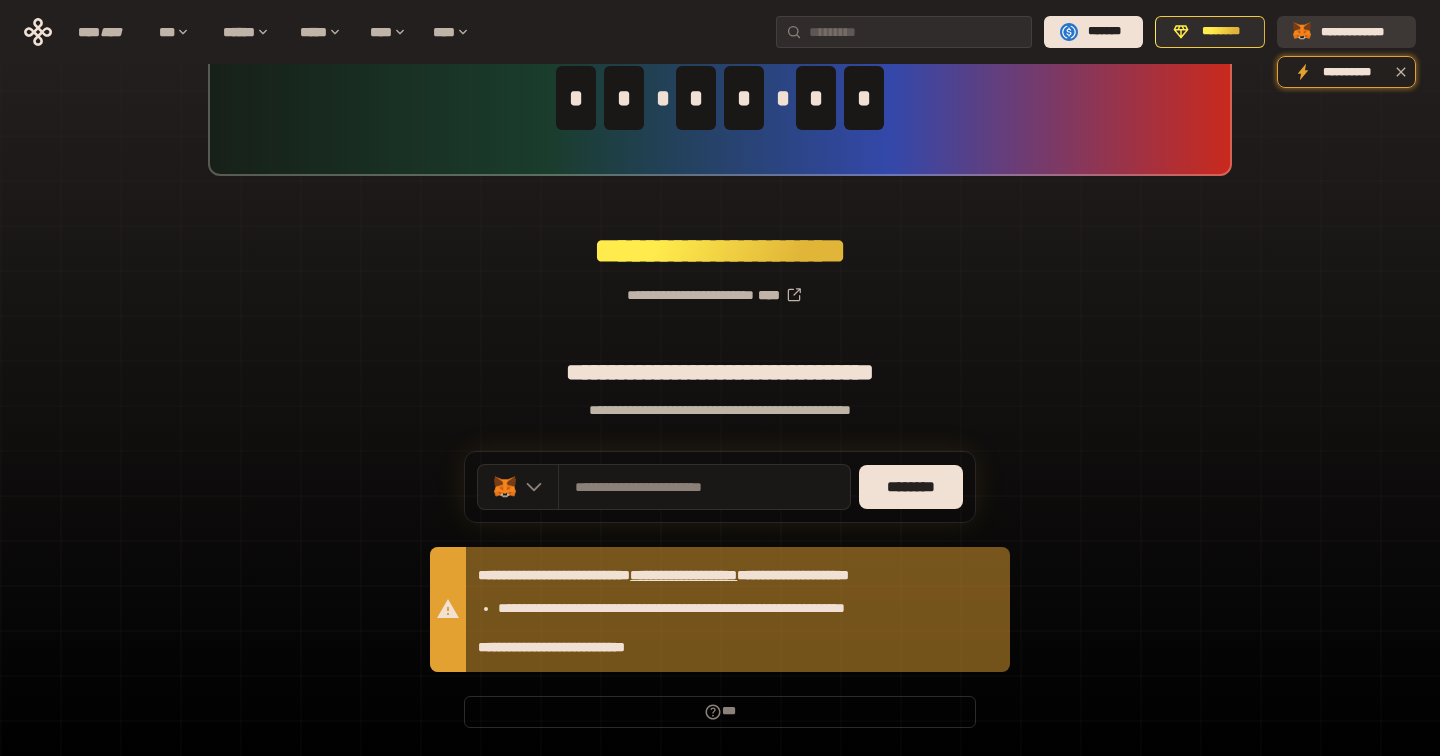 click on "**********" at bounding box center (1360, 32) 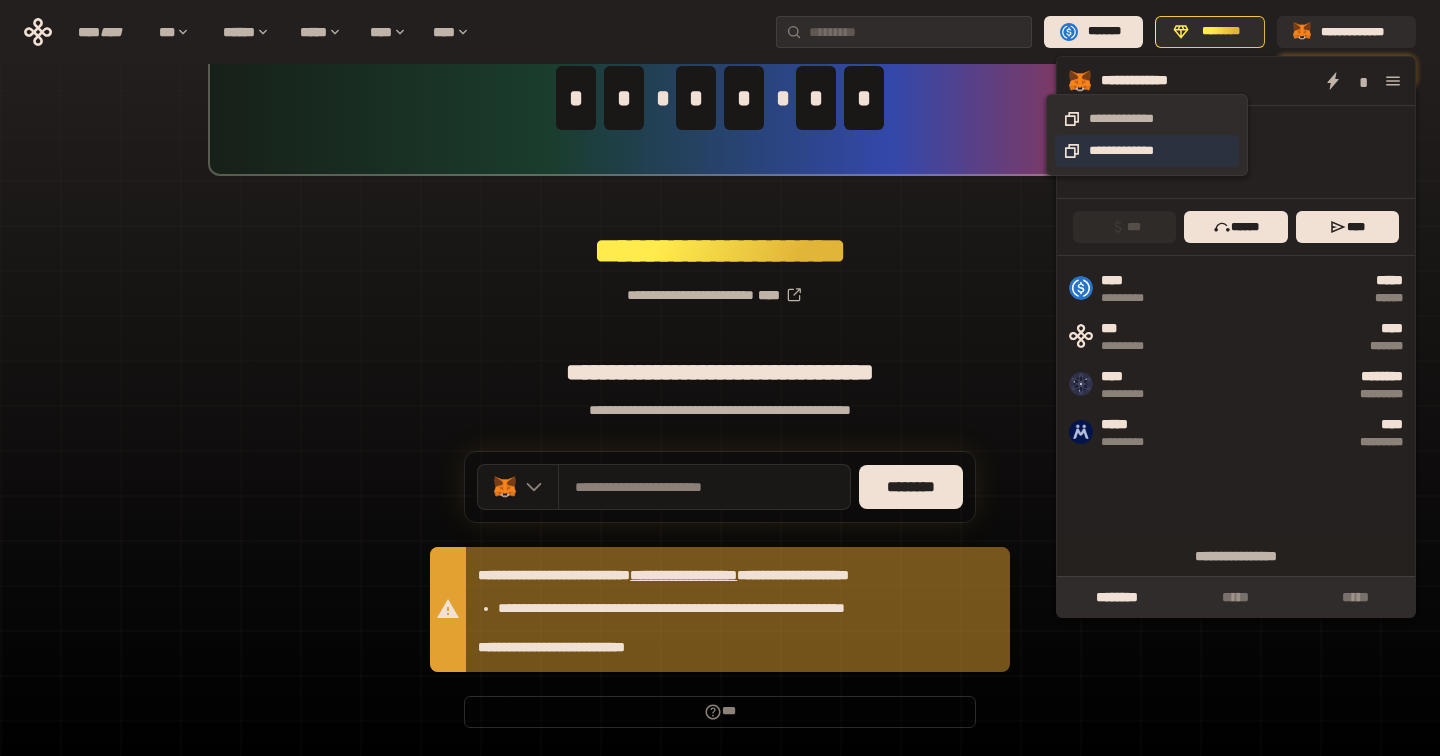 click on "**********" at bounding box center (1147, 151) 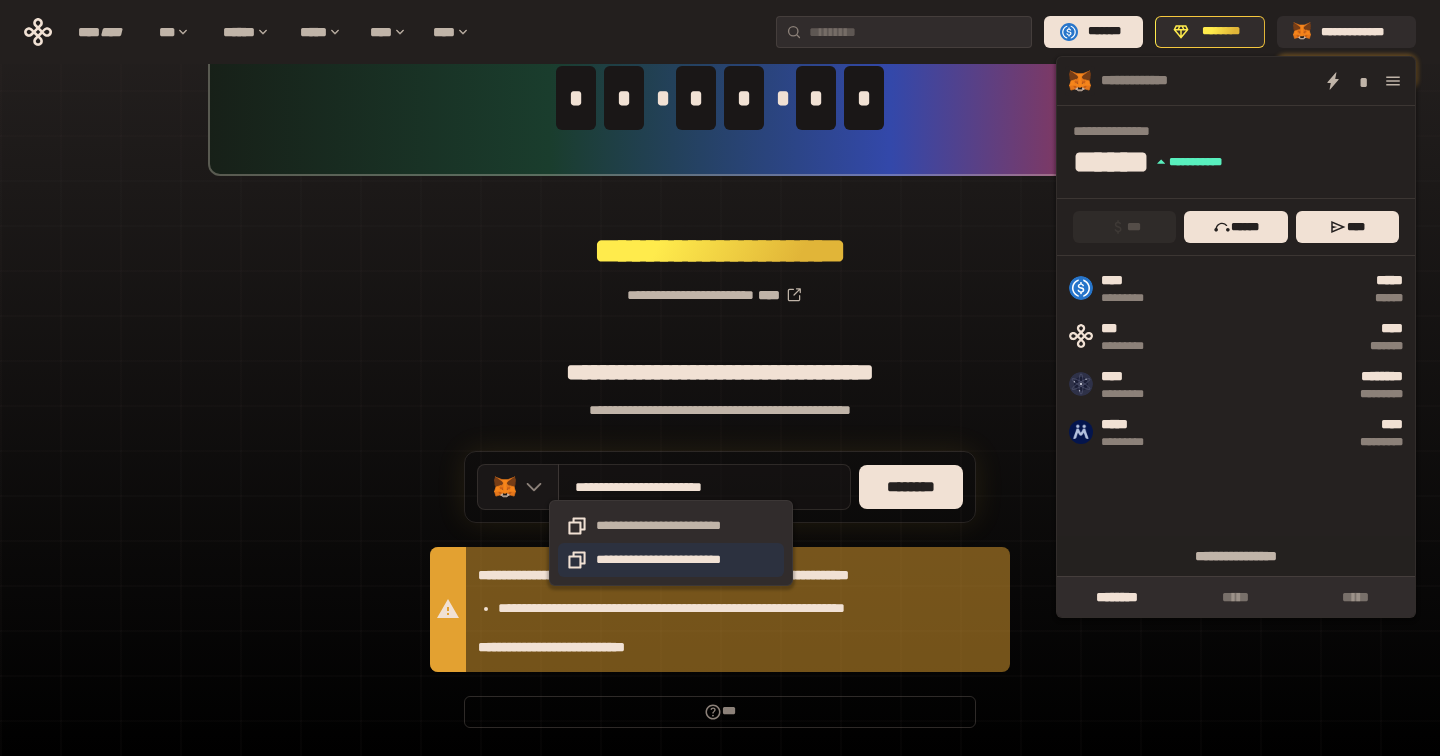 click on "**********" at bounding box center [671, 560] 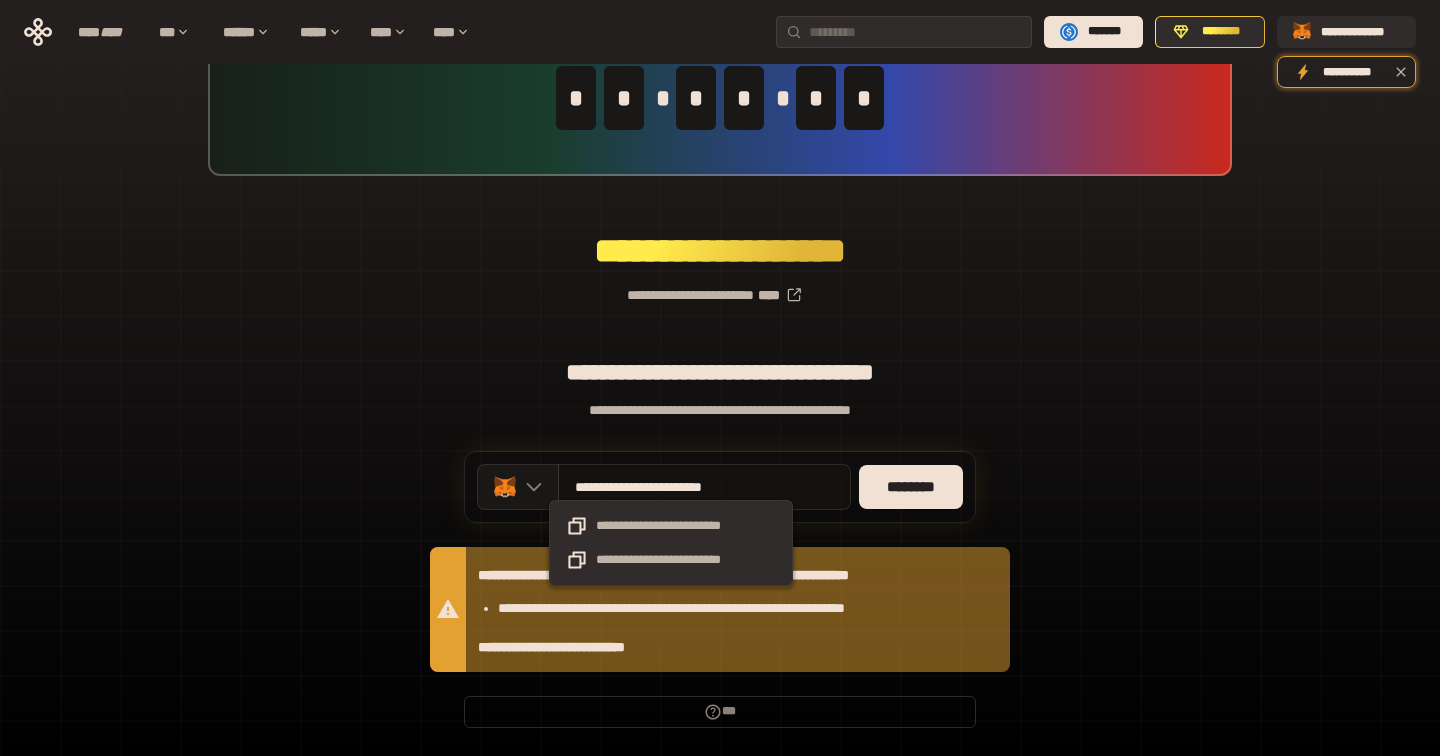 drag, startPoint x: 842, startPoint y: 499, endPoint x: 571, endPoint y: 487, distance: 271.26556 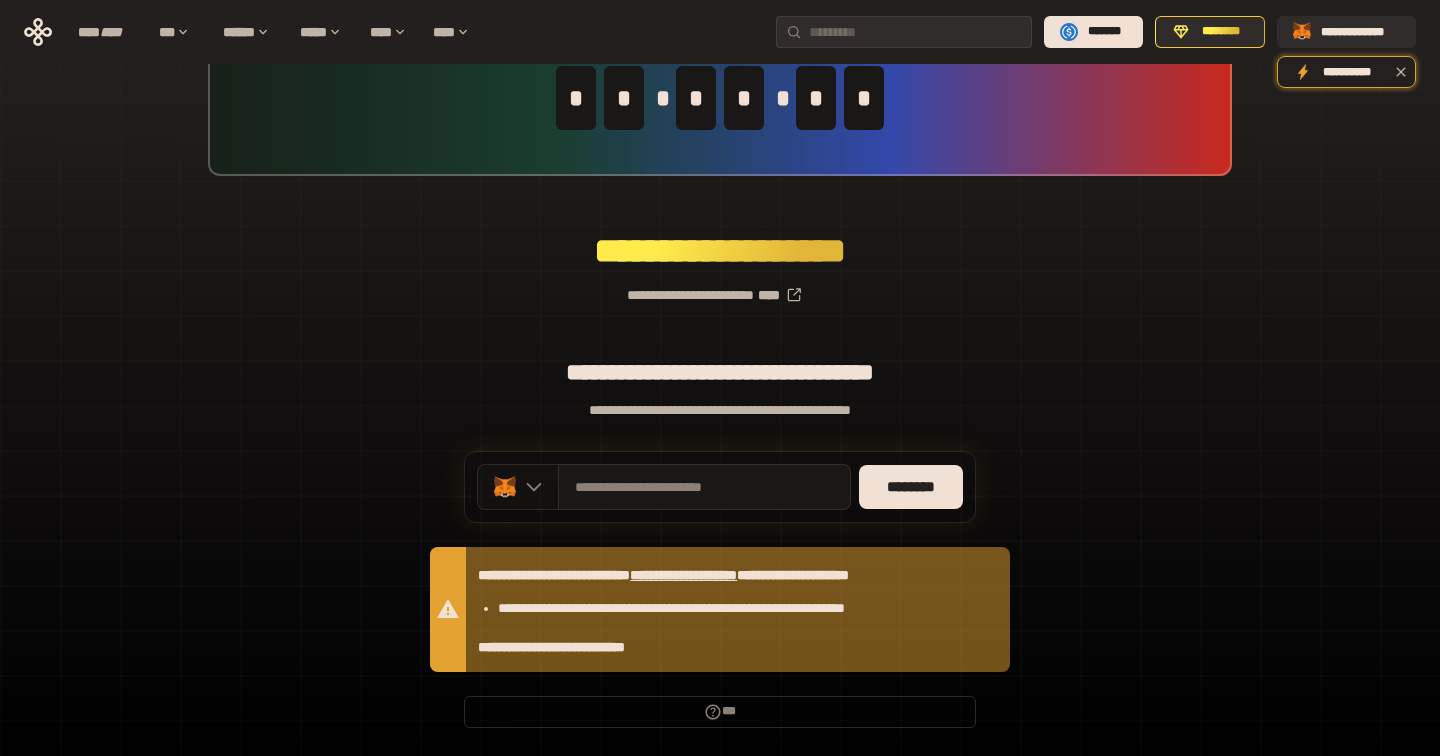 click at bounding box center (518, 487) 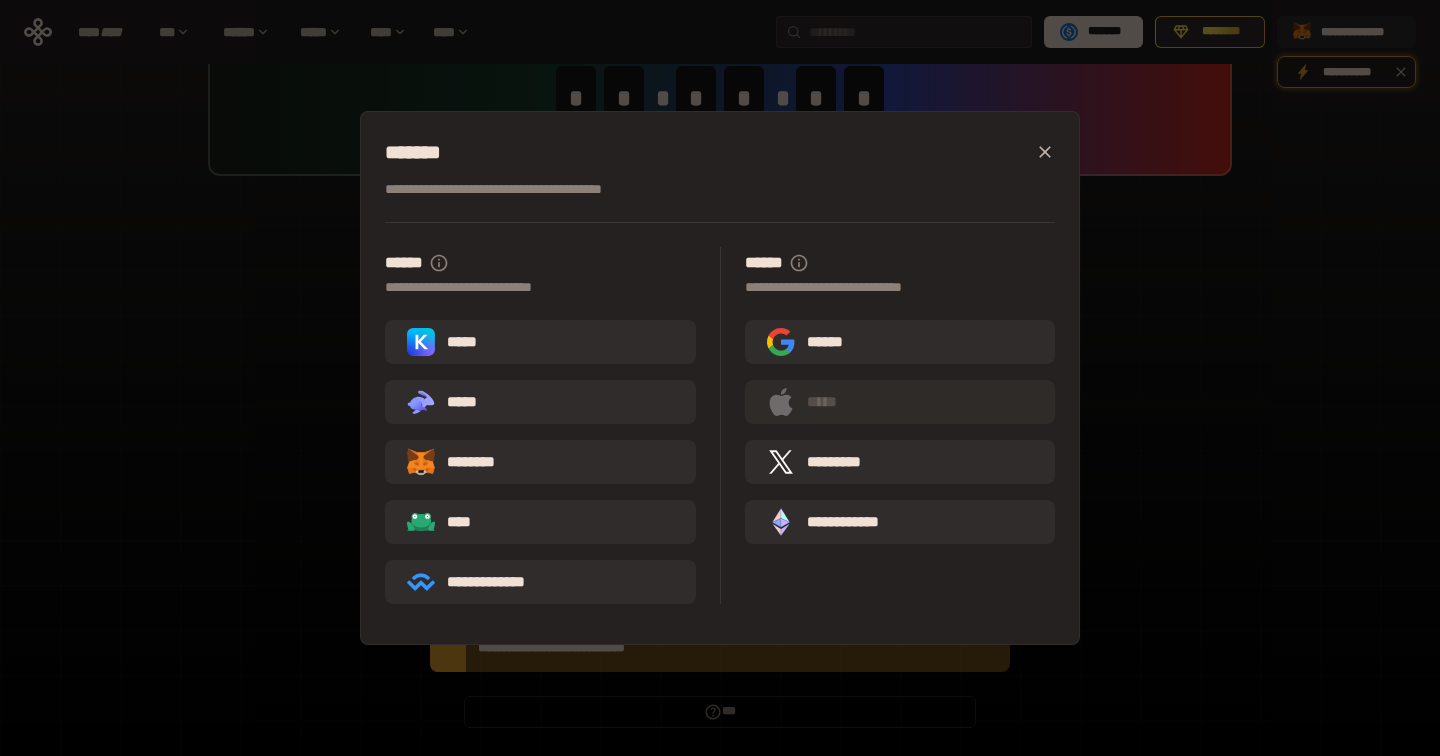scroll, scrollTop: 176, scrollLeft: 0, axis: vertical 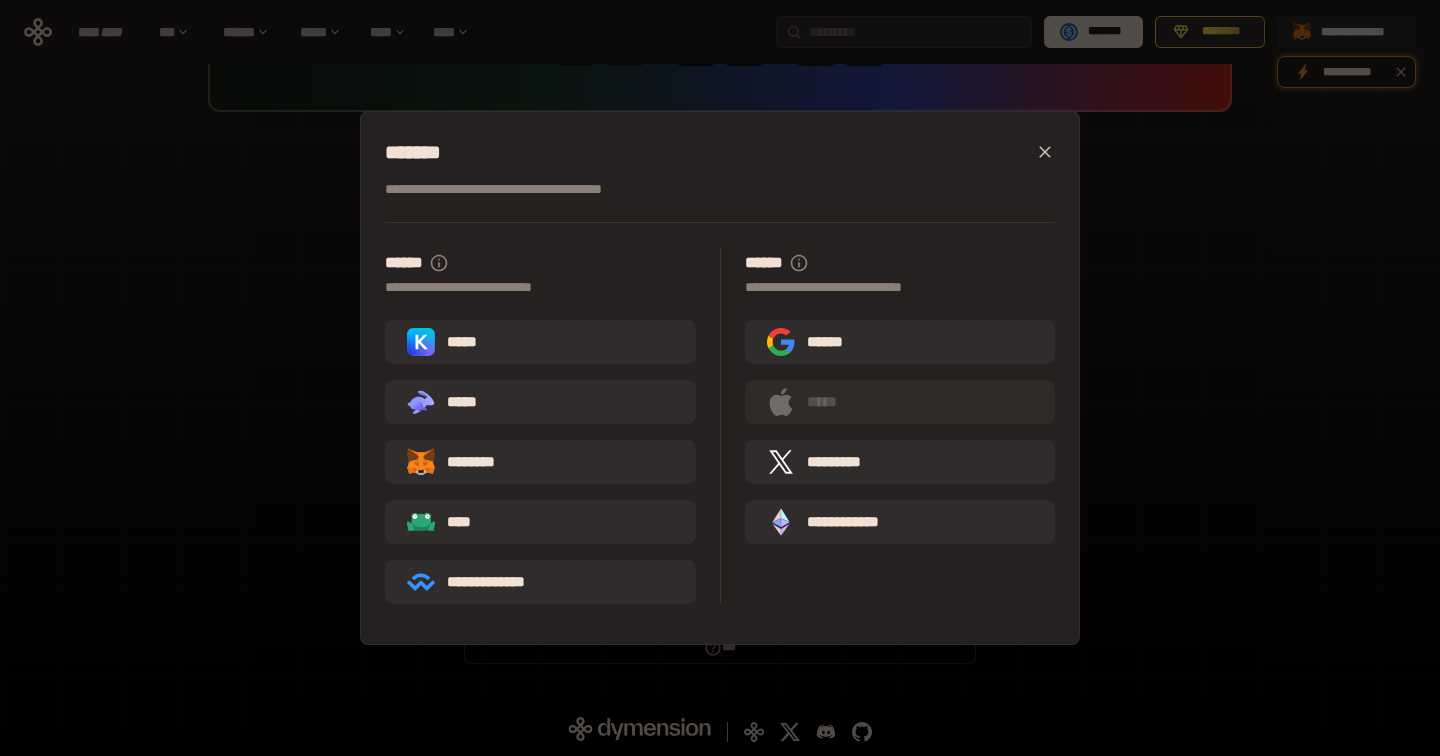 click 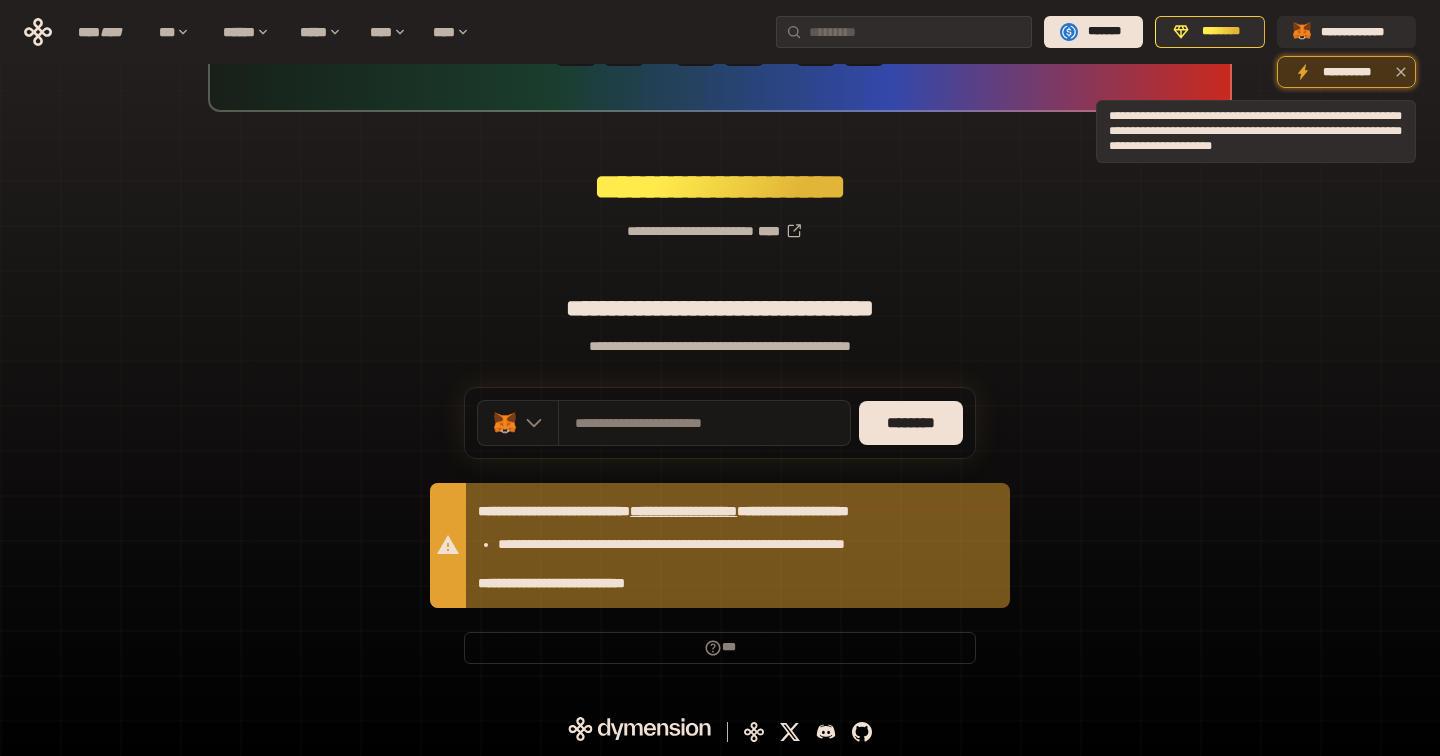 click on "**********" at bounding box center (1346, 72) 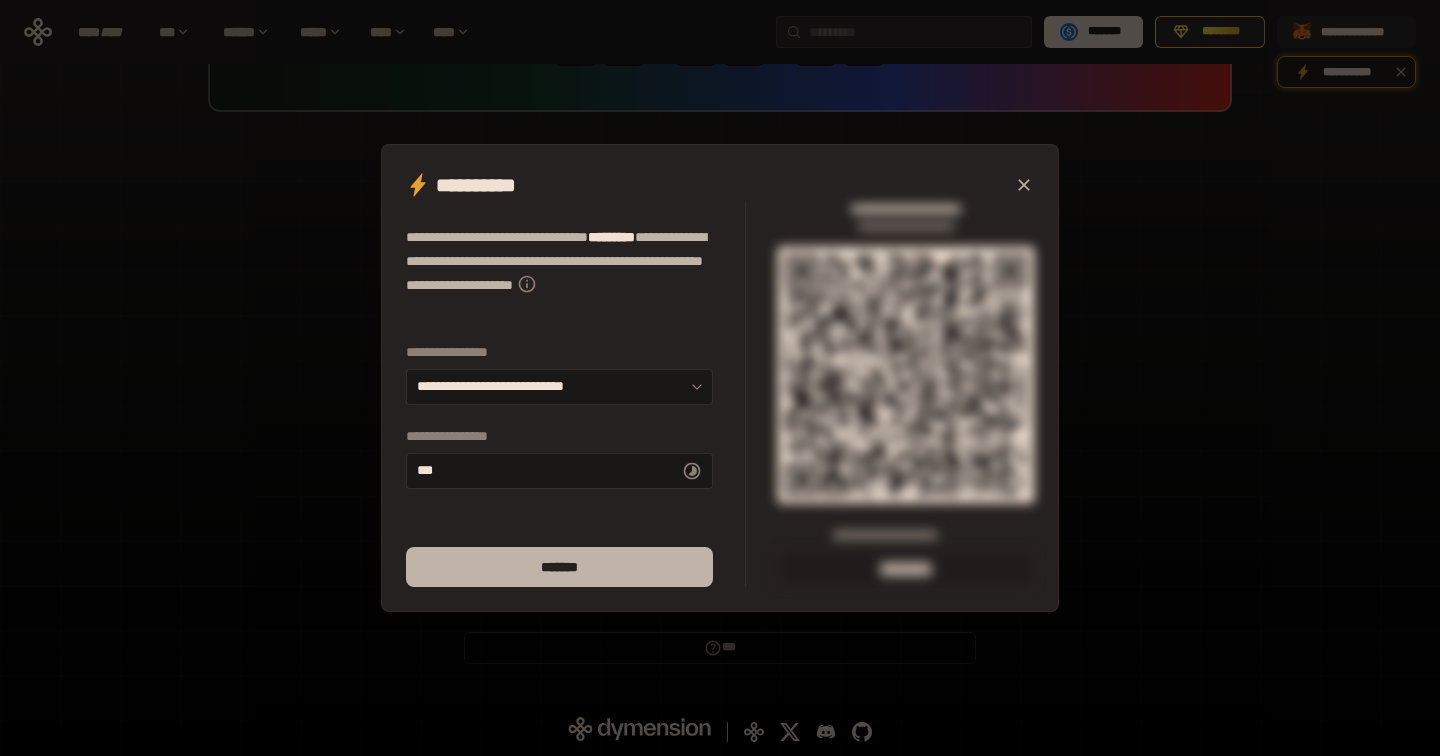 click on "*******" at bounding box center [559, 567] 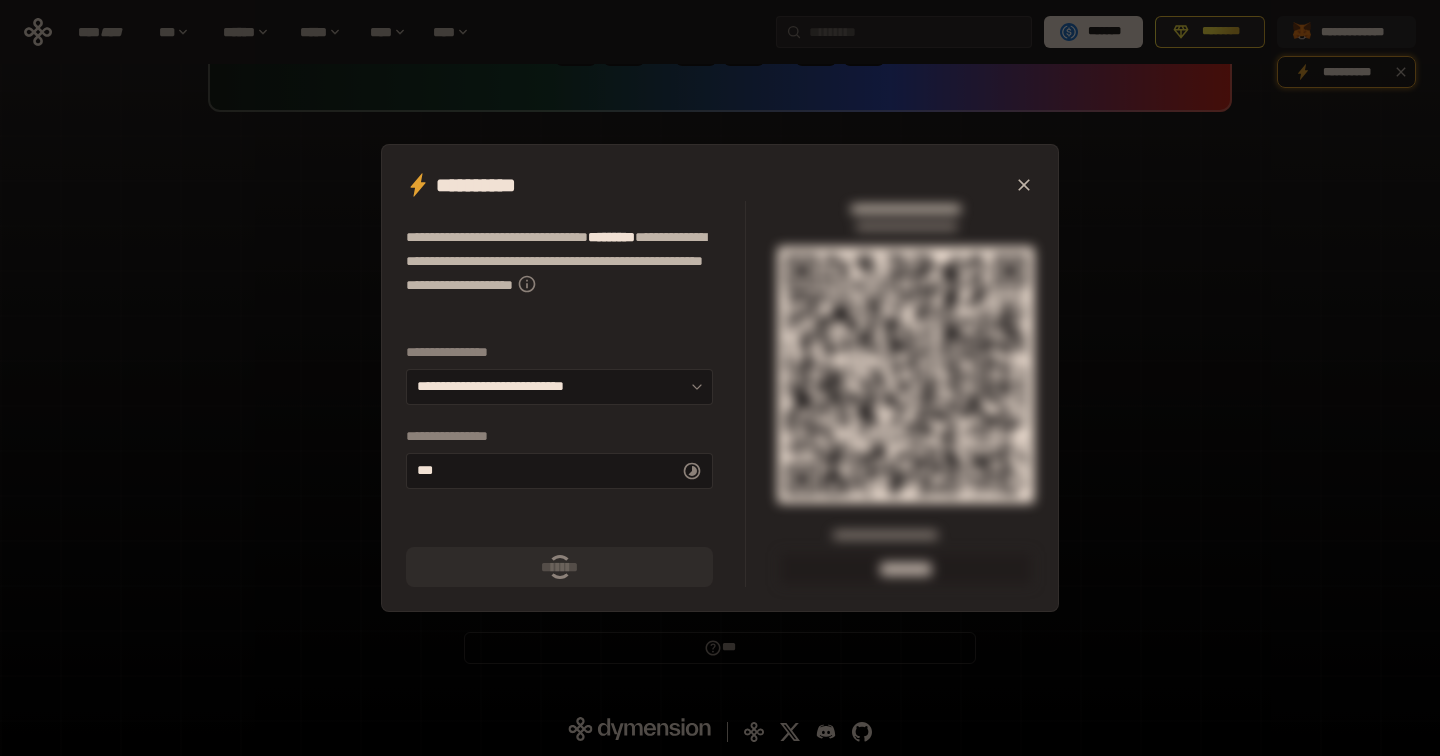 click 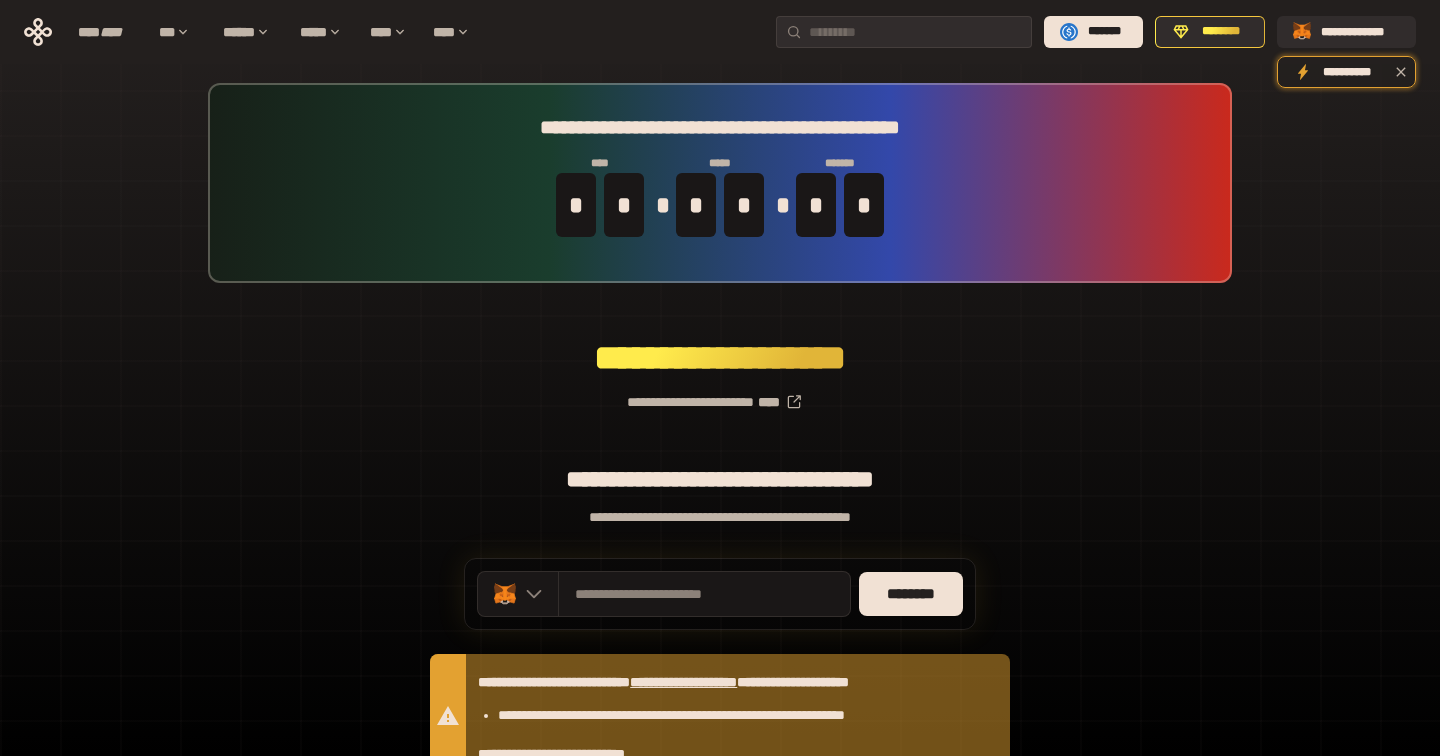 scroll, scrollTop: 0, scrollLeft: 0, axis: both 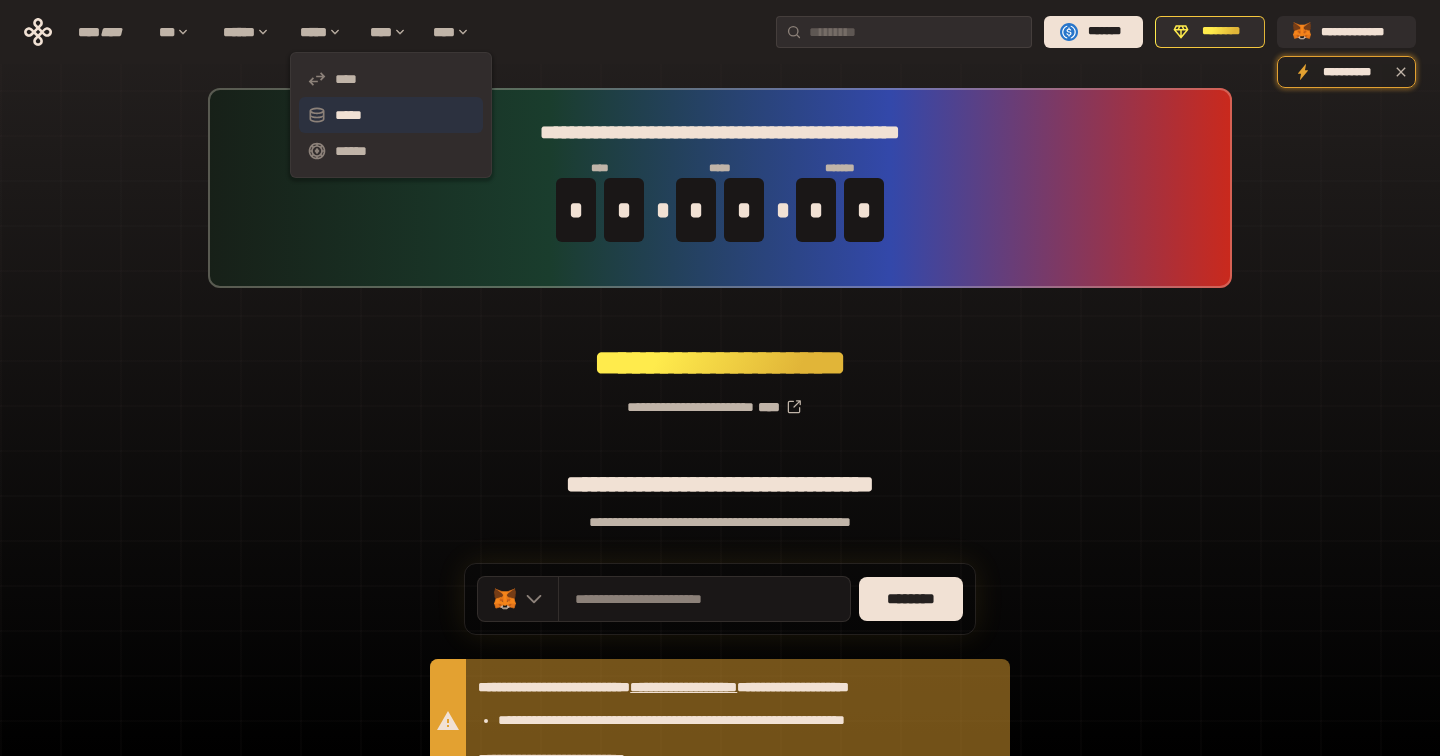 click on "*****" at bounding box center (391, 115) 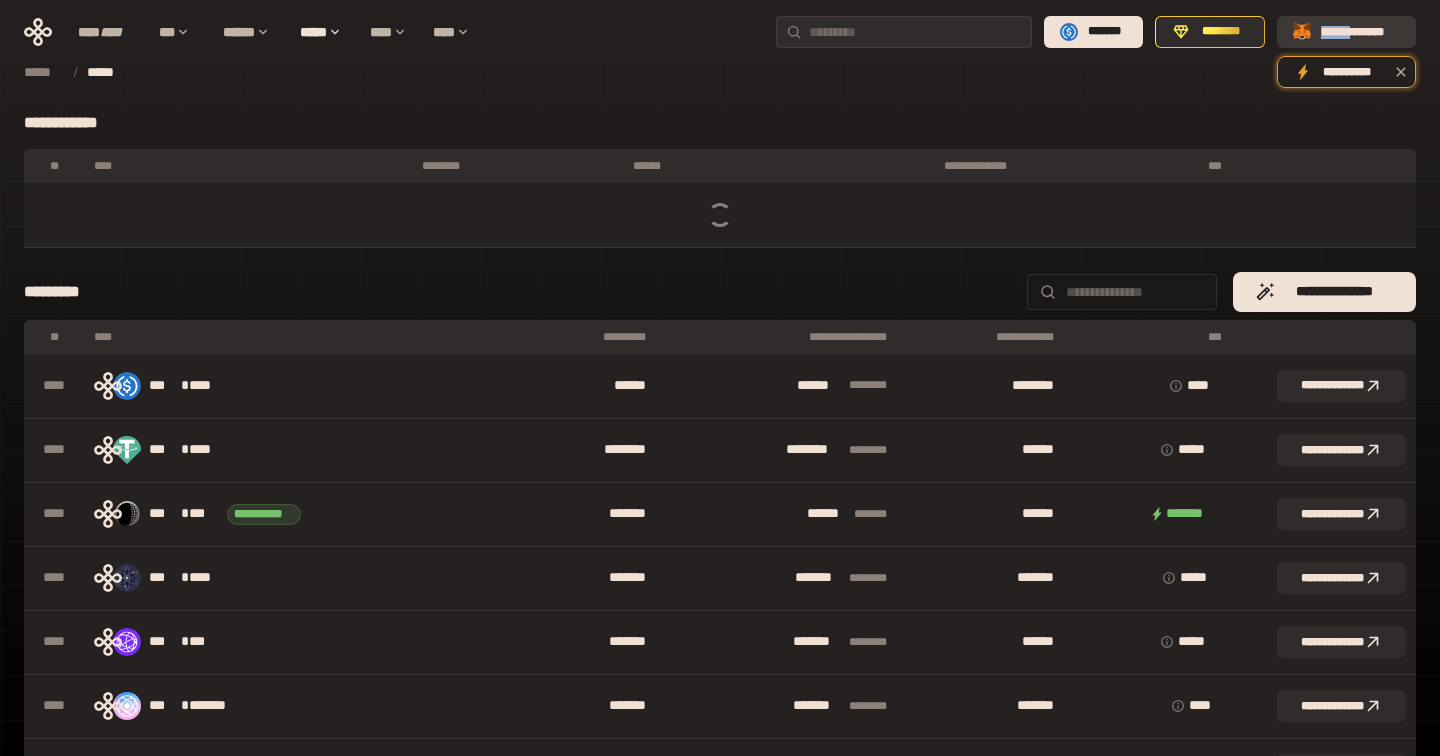 click on "**********" at bounding box center (1360, 32) 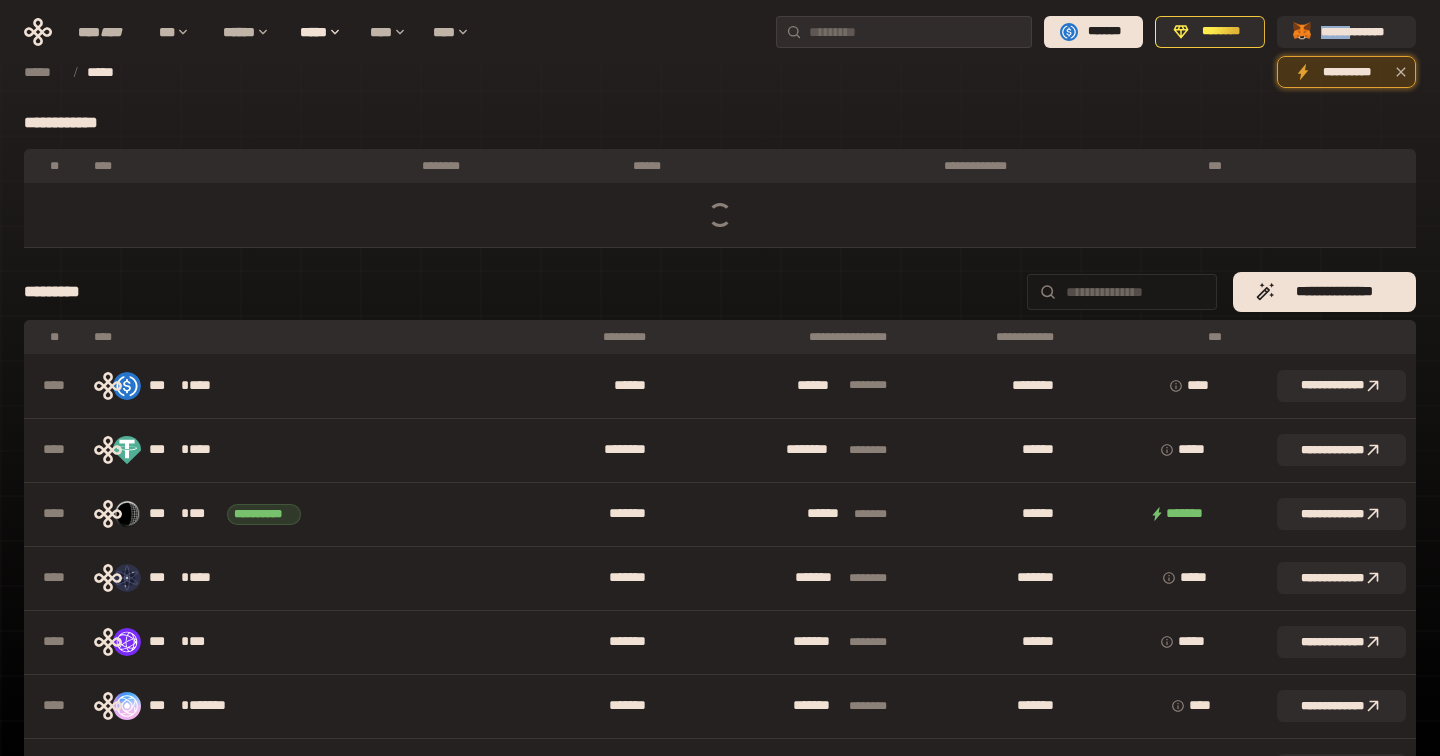 click 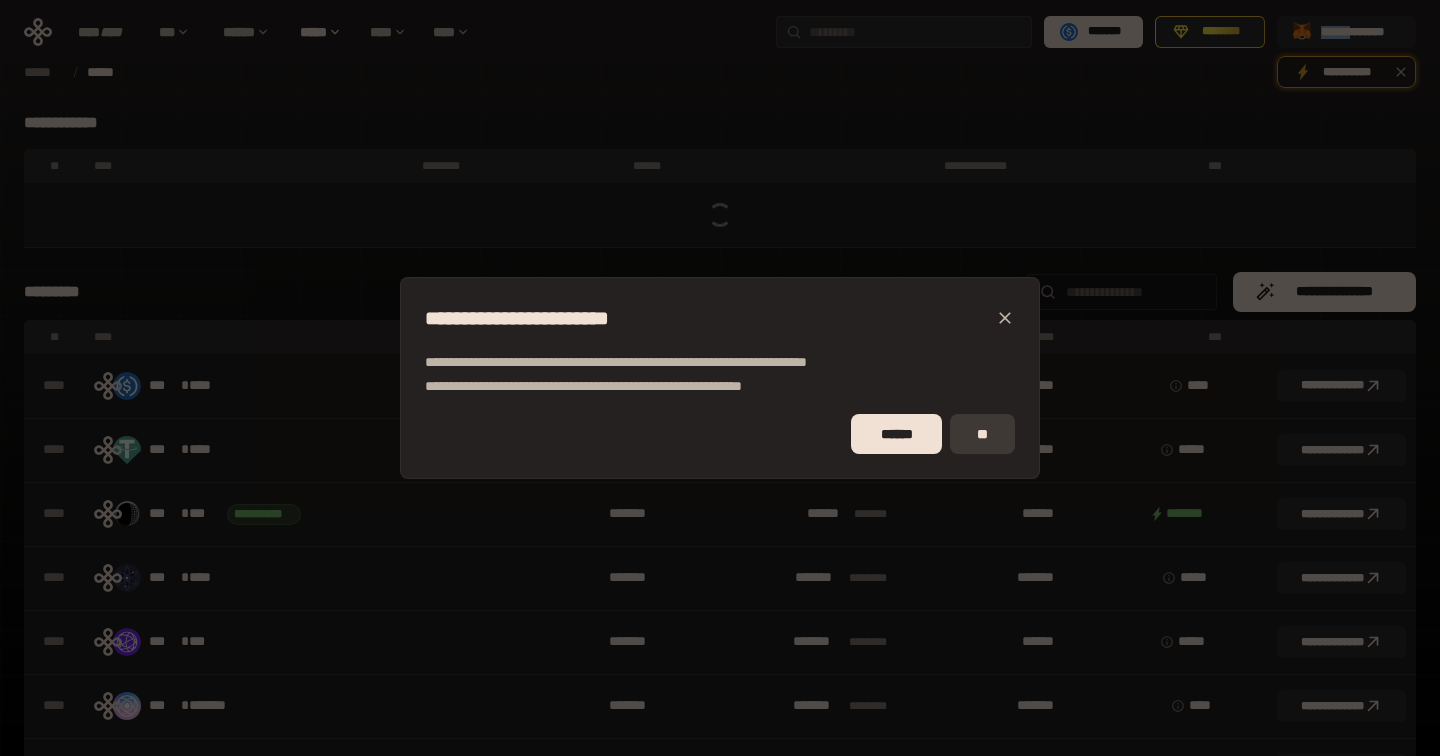 click on "**" at bounding box center [982, 434] 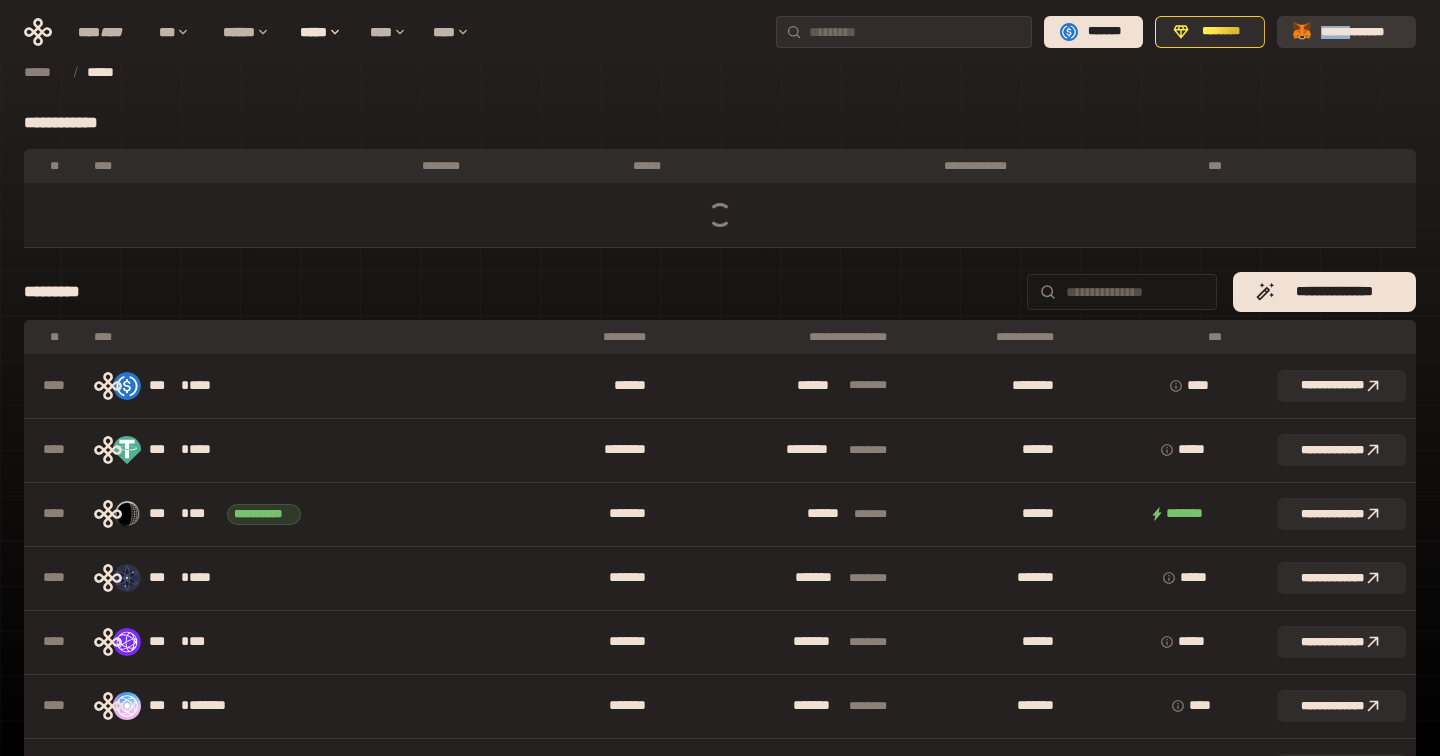 click on "**********" at bounding box center (1360, 32) 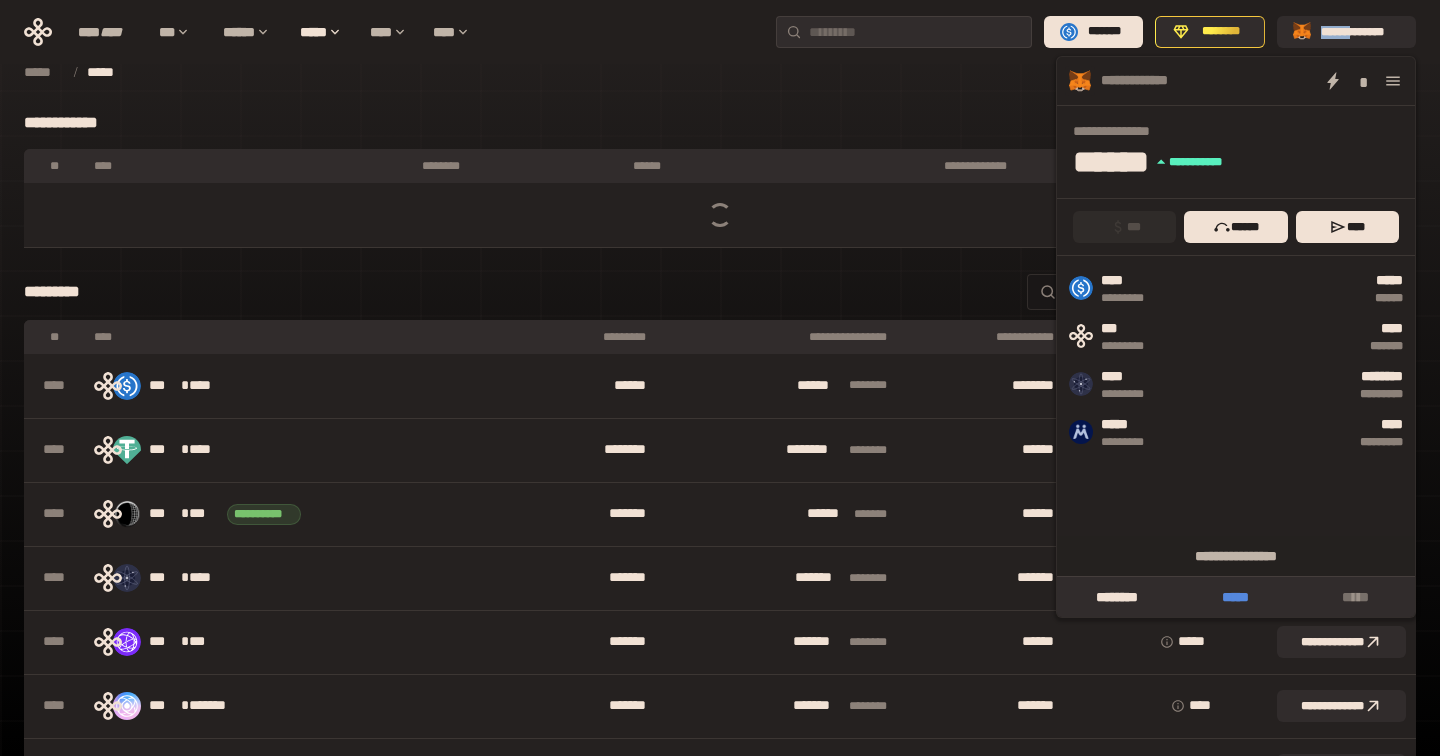 click on "*****" at bounding box center (1235, 597) 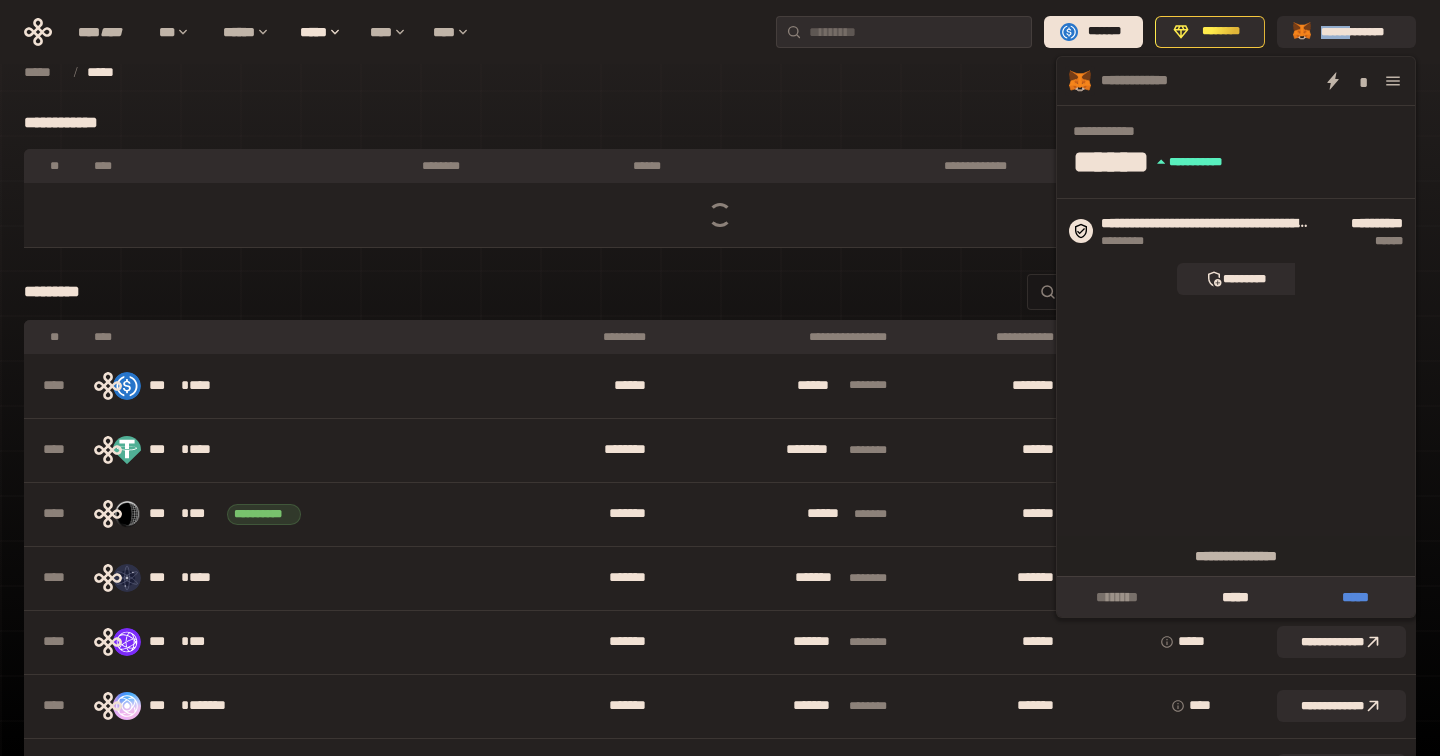 click on "*****" at bounding box center [1355, 597] 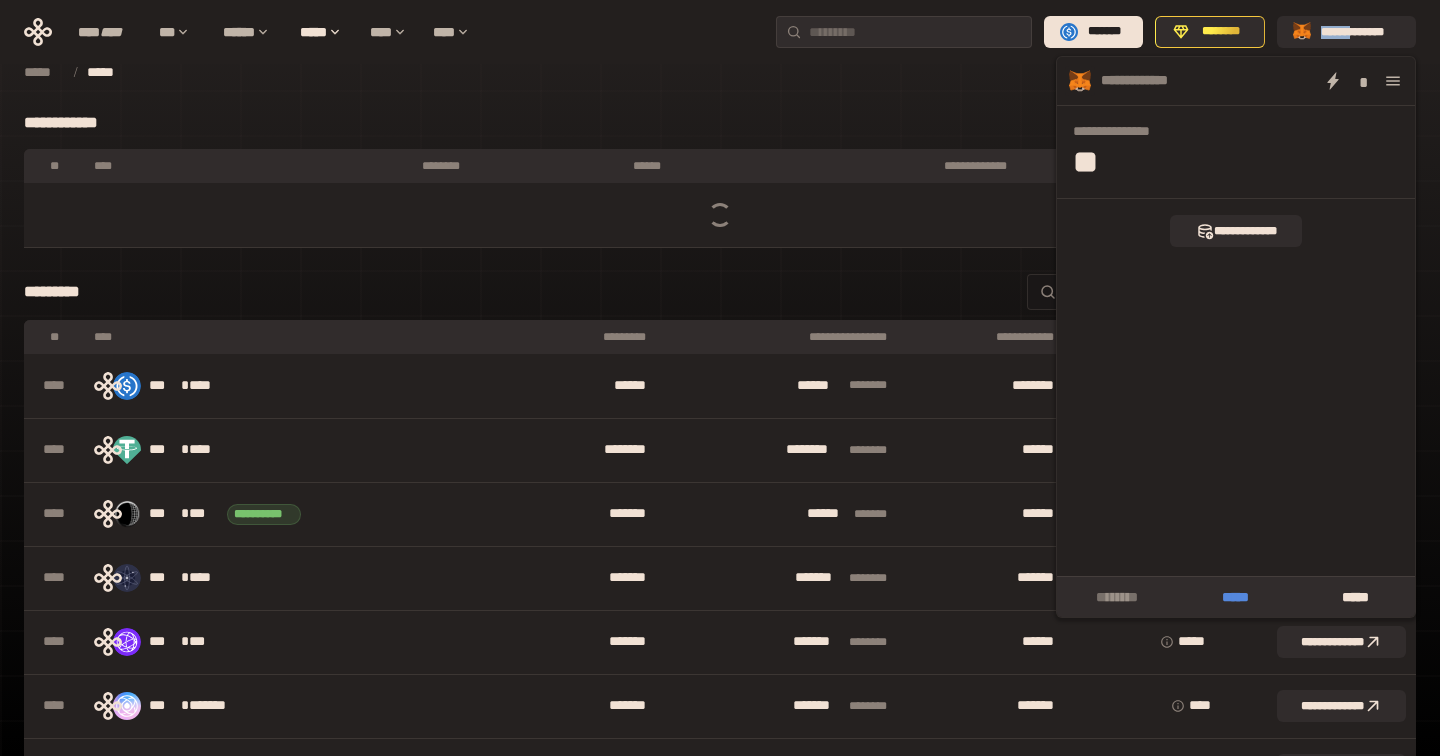 click on "*****" at bounding box center [1235, 597] 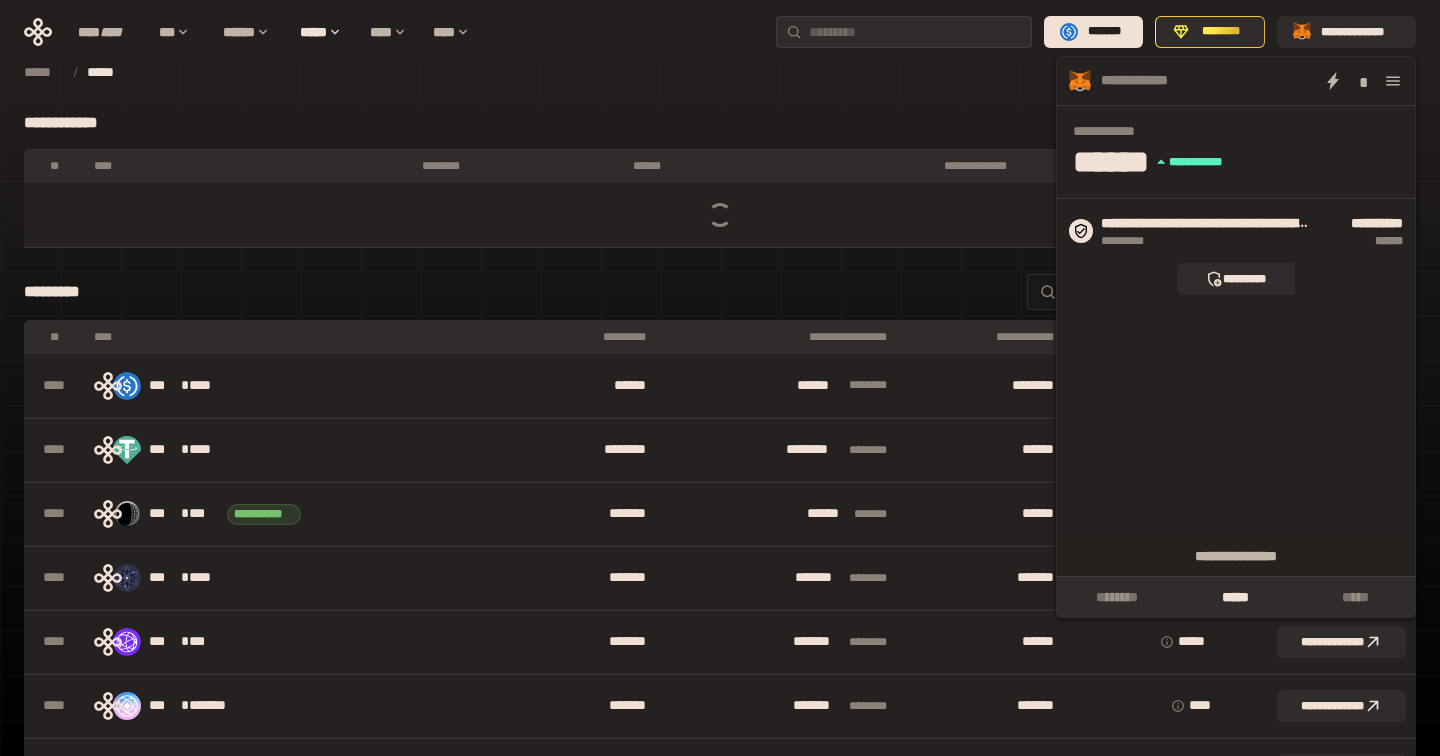 click on "**********" at bounding box center (720, 292) 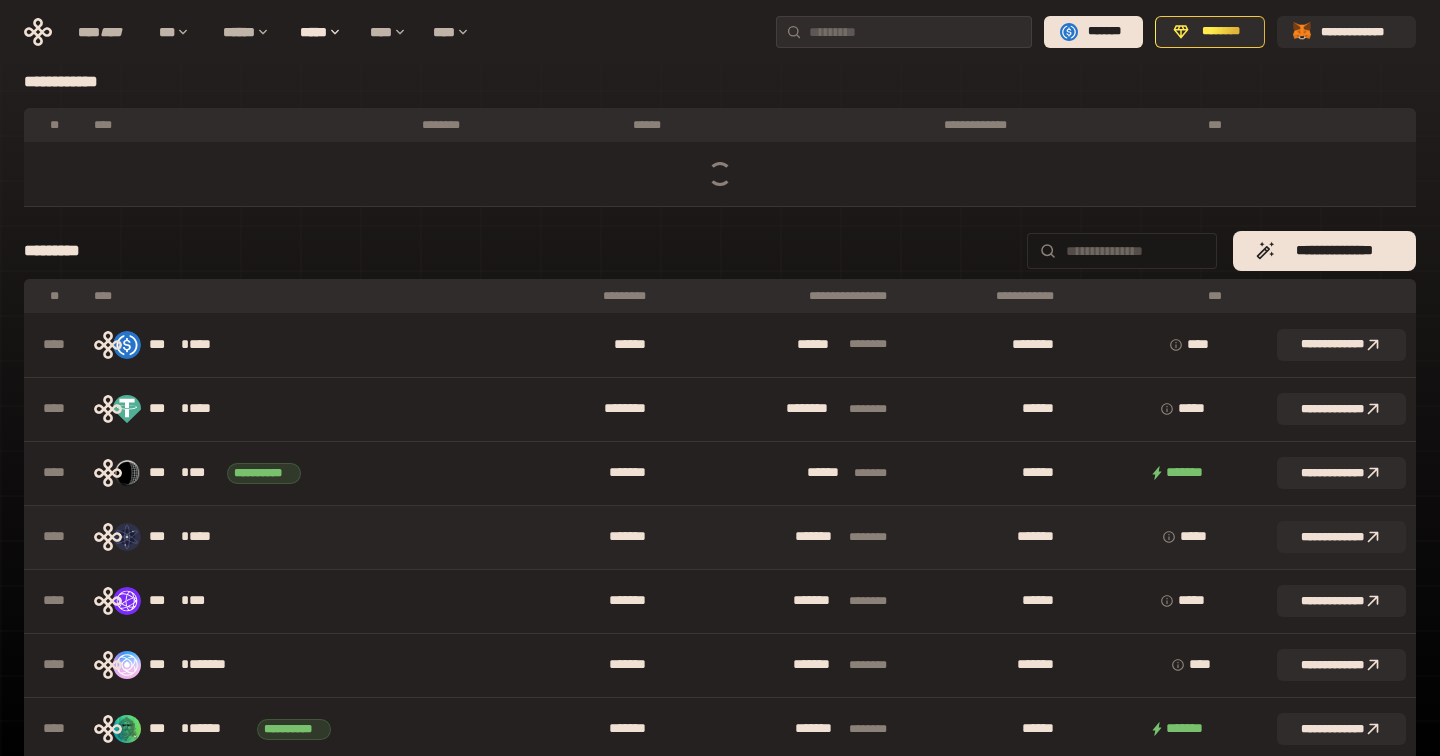 scroll, scrollTop: 0, scrollLeft: 0, axis: both 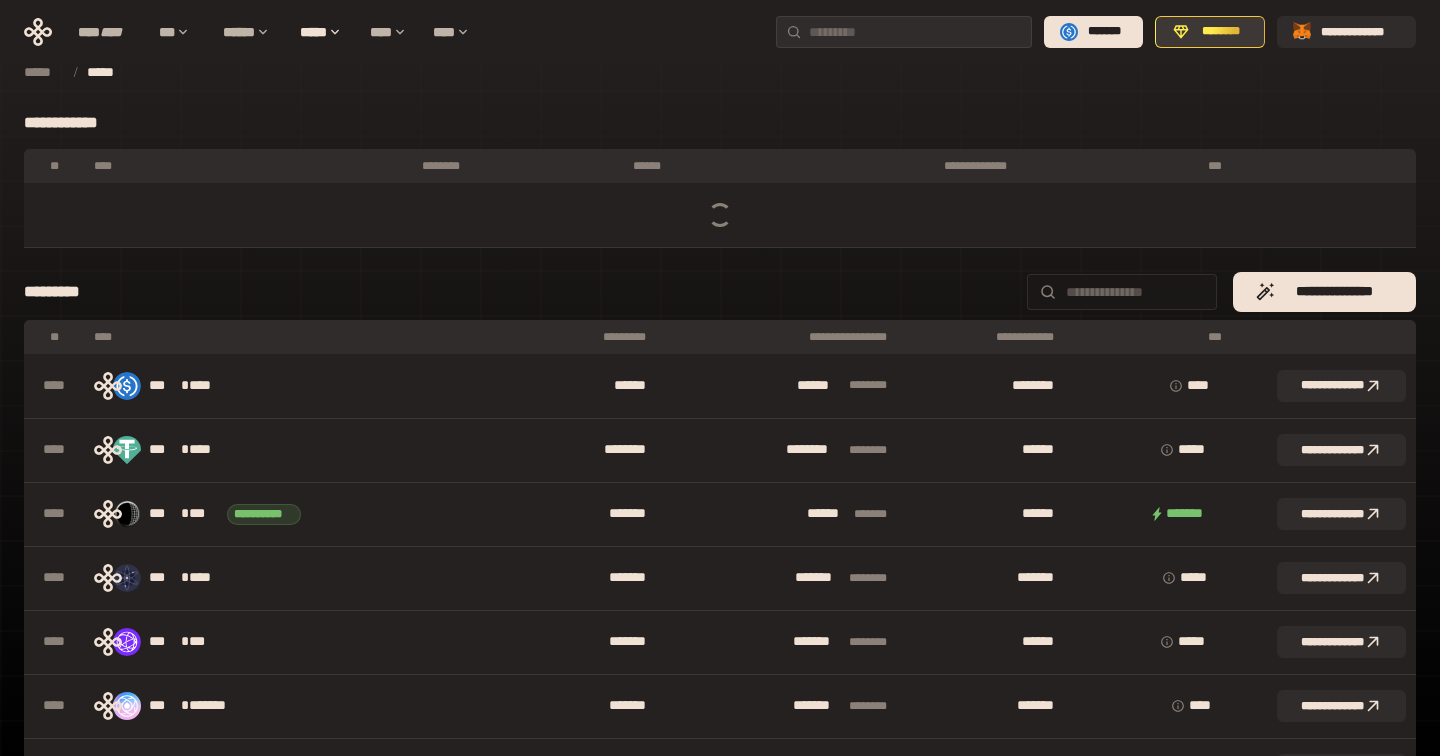 click on "********" at bounding box center [1210, 32] 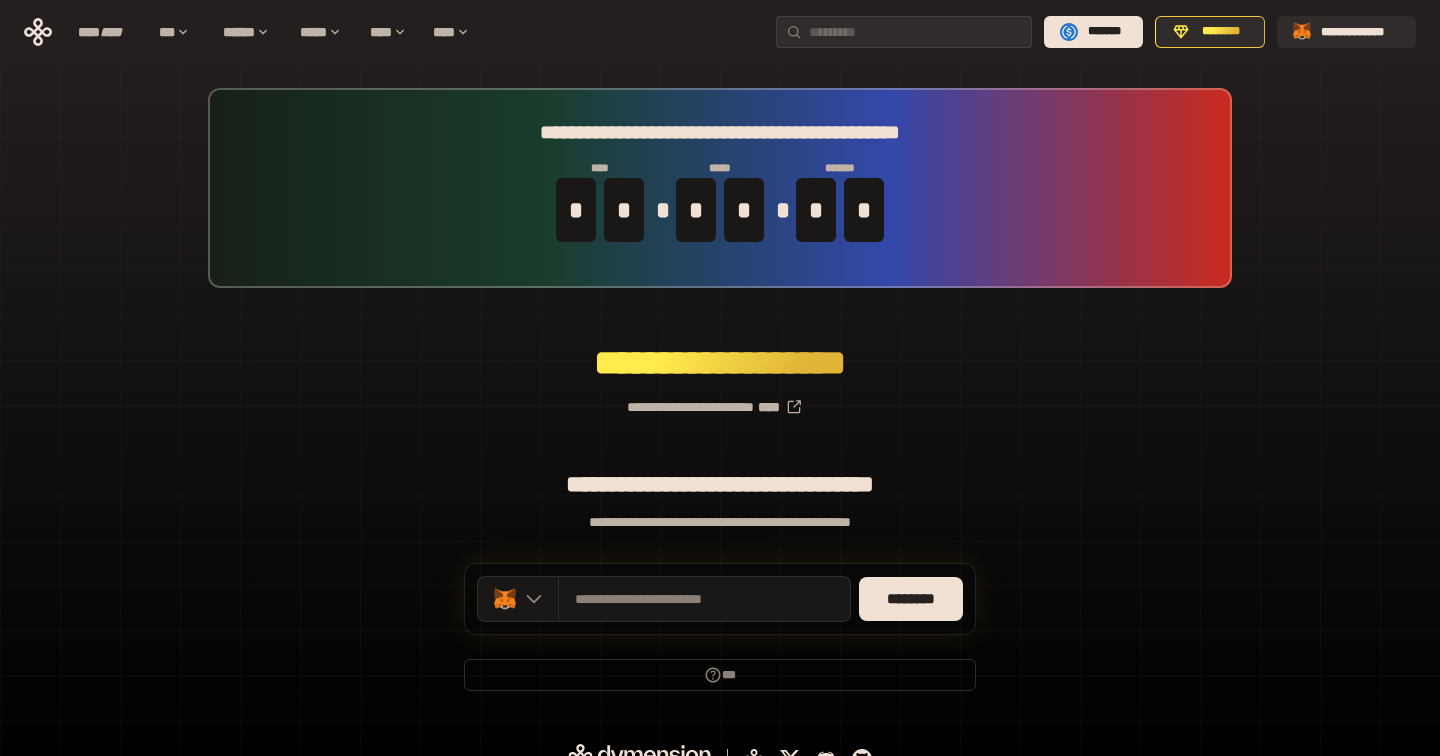 scroll, scrollTop: 27, scrollLeft: 0, axis: vertical 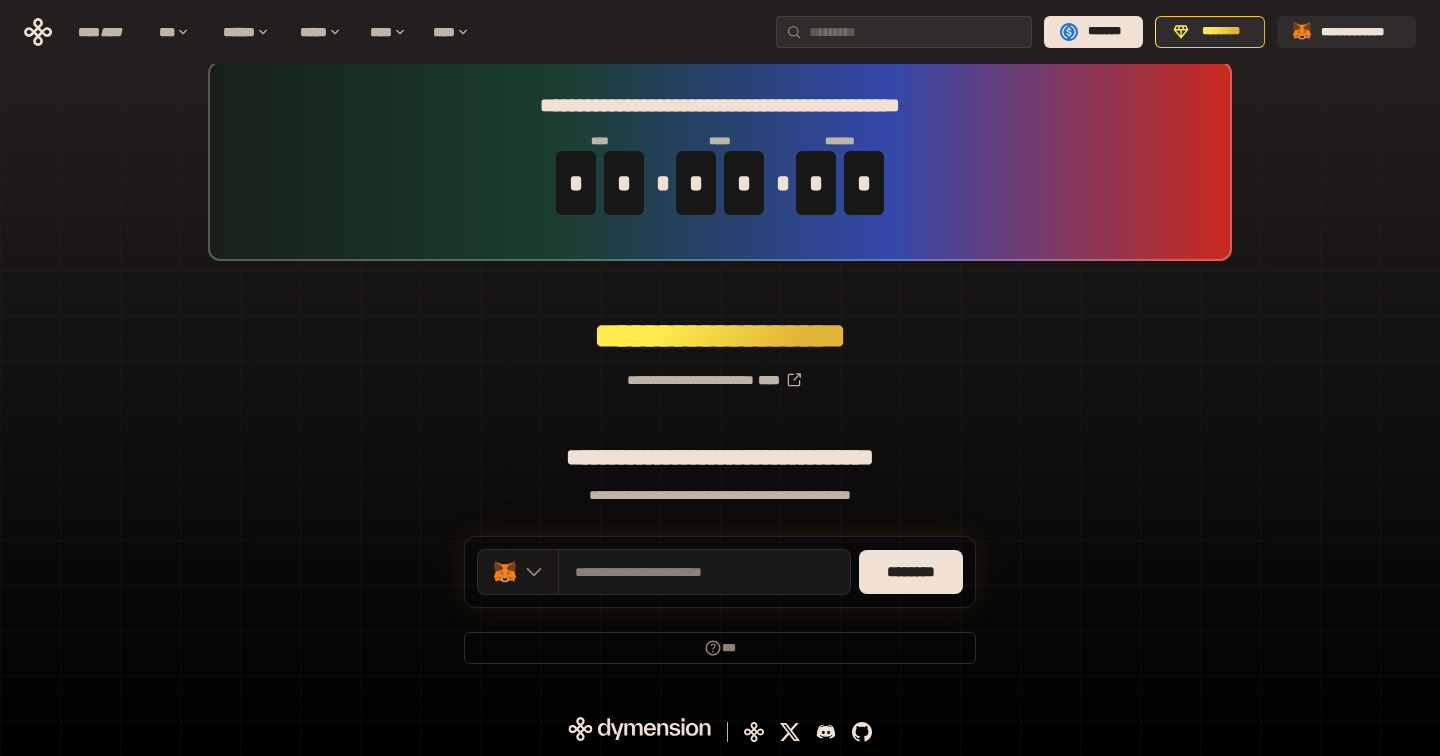 click 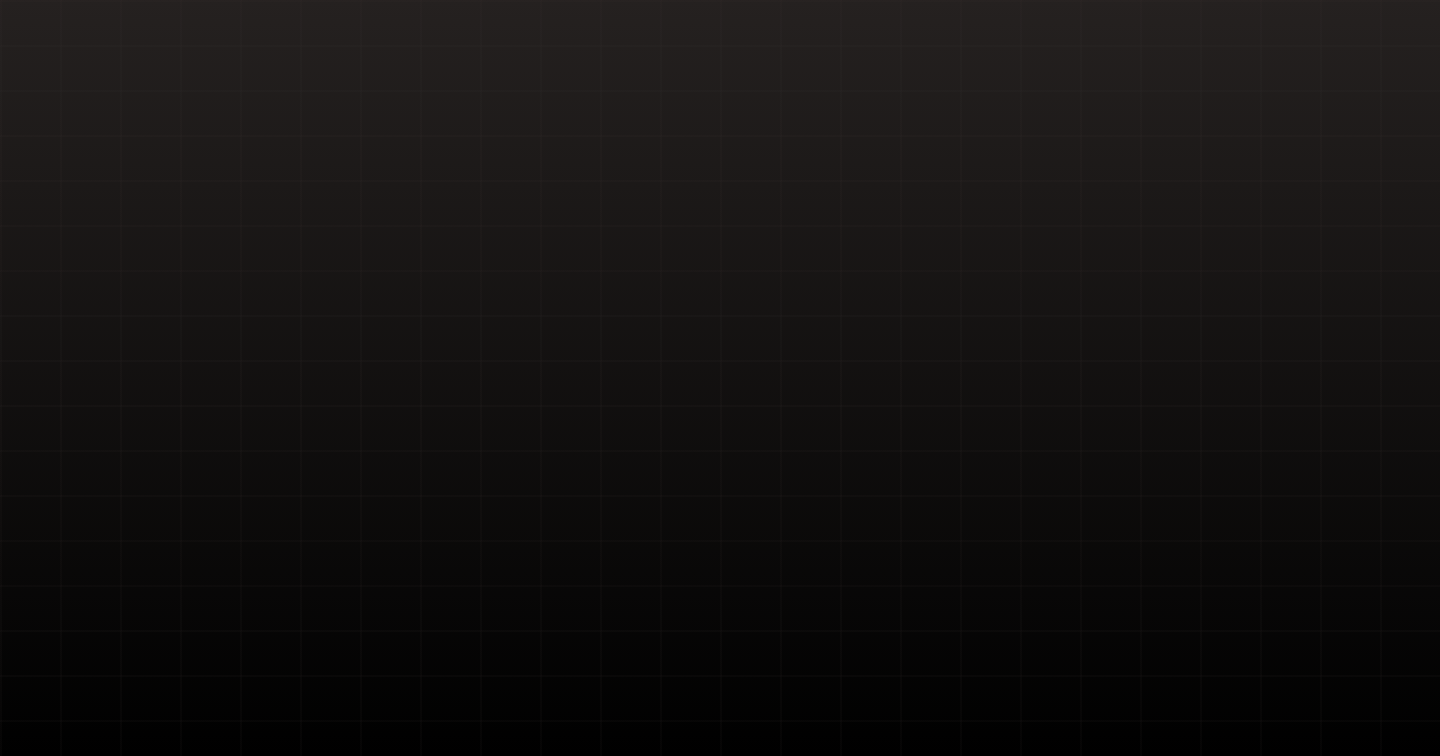 scroll, scrollTop: 0, scrollLeft: 0, axis: both 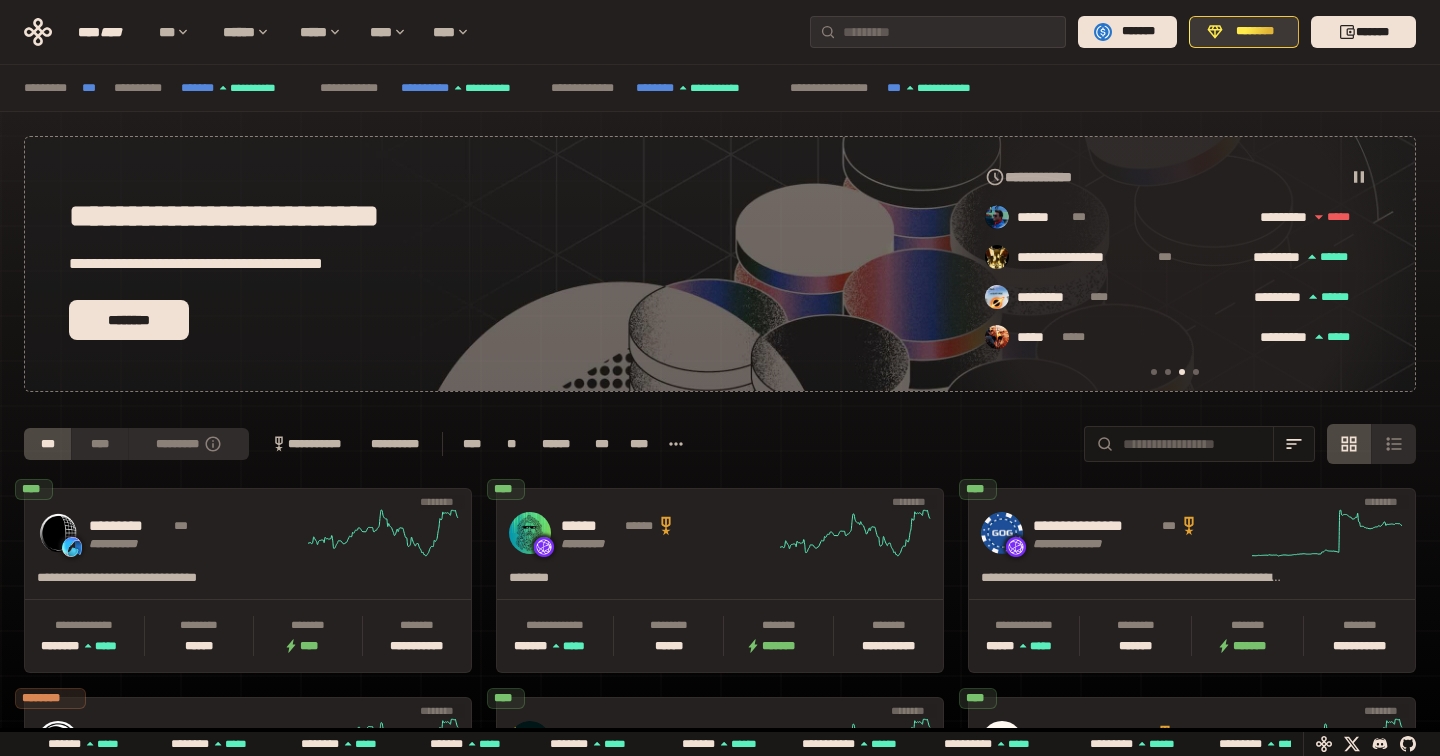 click 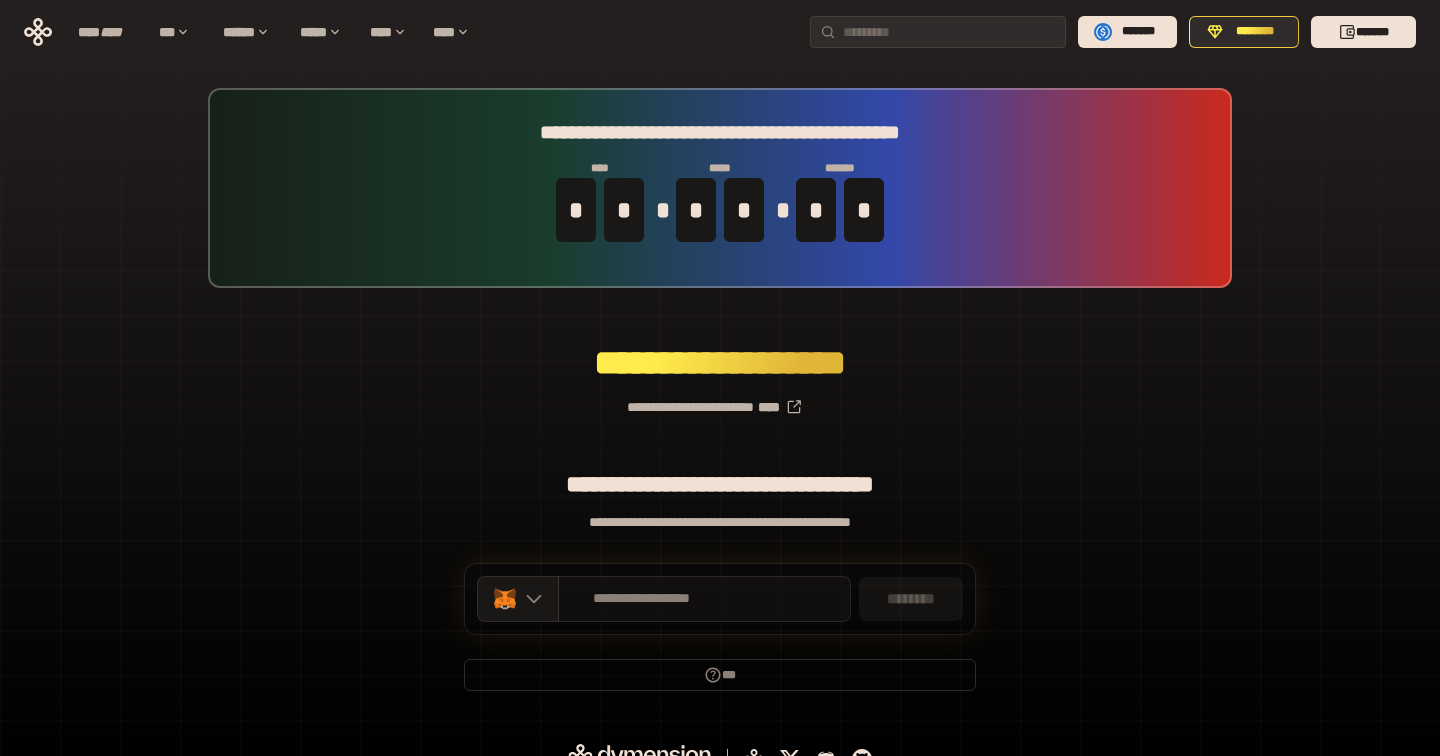 click on "**********" at bounding box center (642, 599) 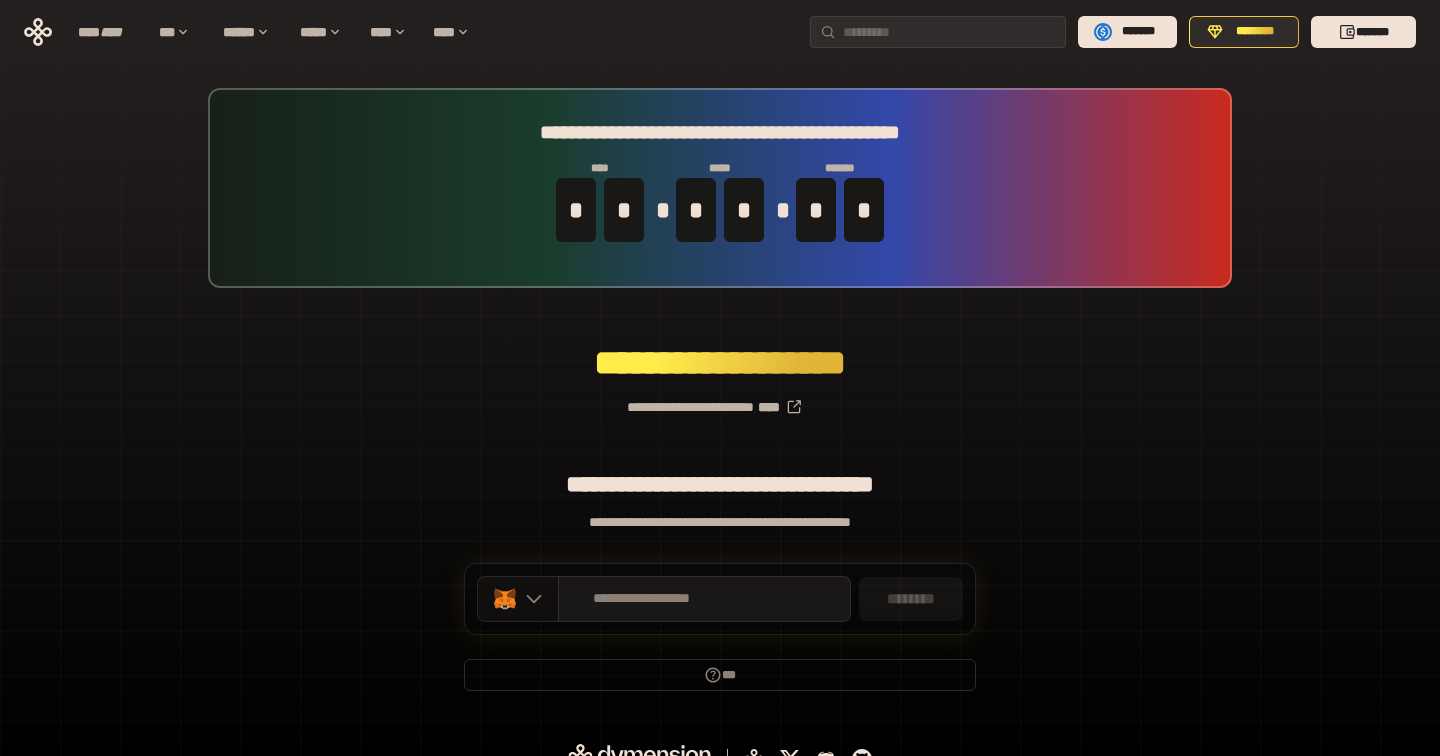click at bounding box center [518, 599] 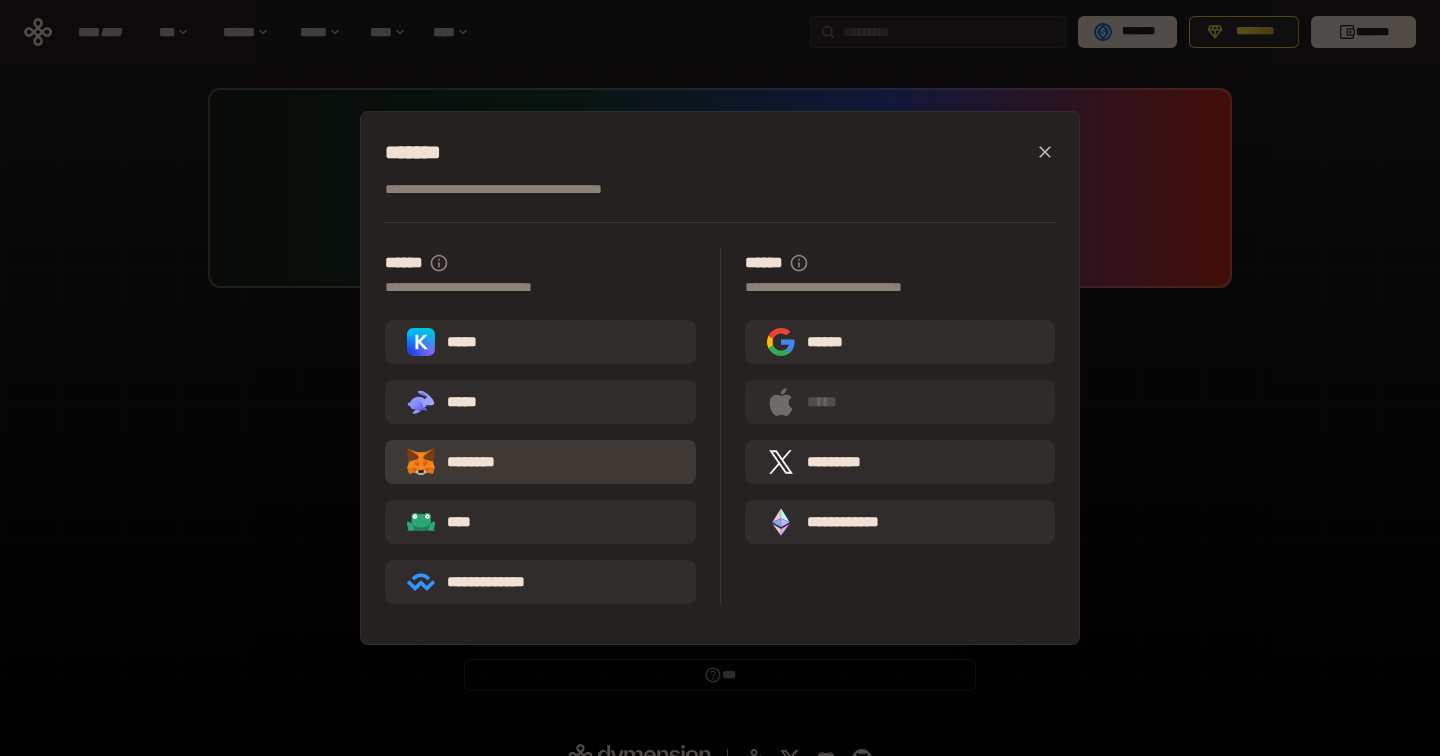 click on "********" at bounding box center (540, 462) 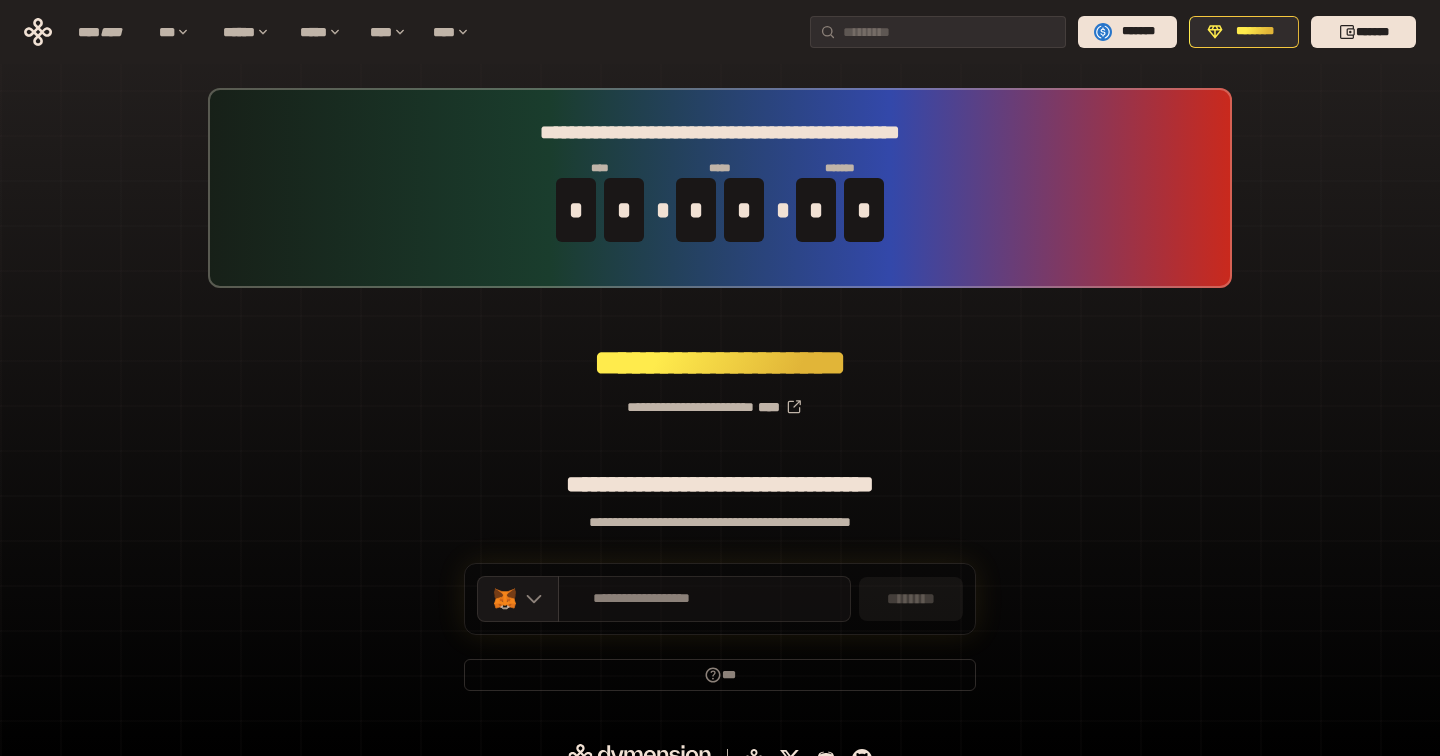 click on "**********" at bounding box center [704, 599] 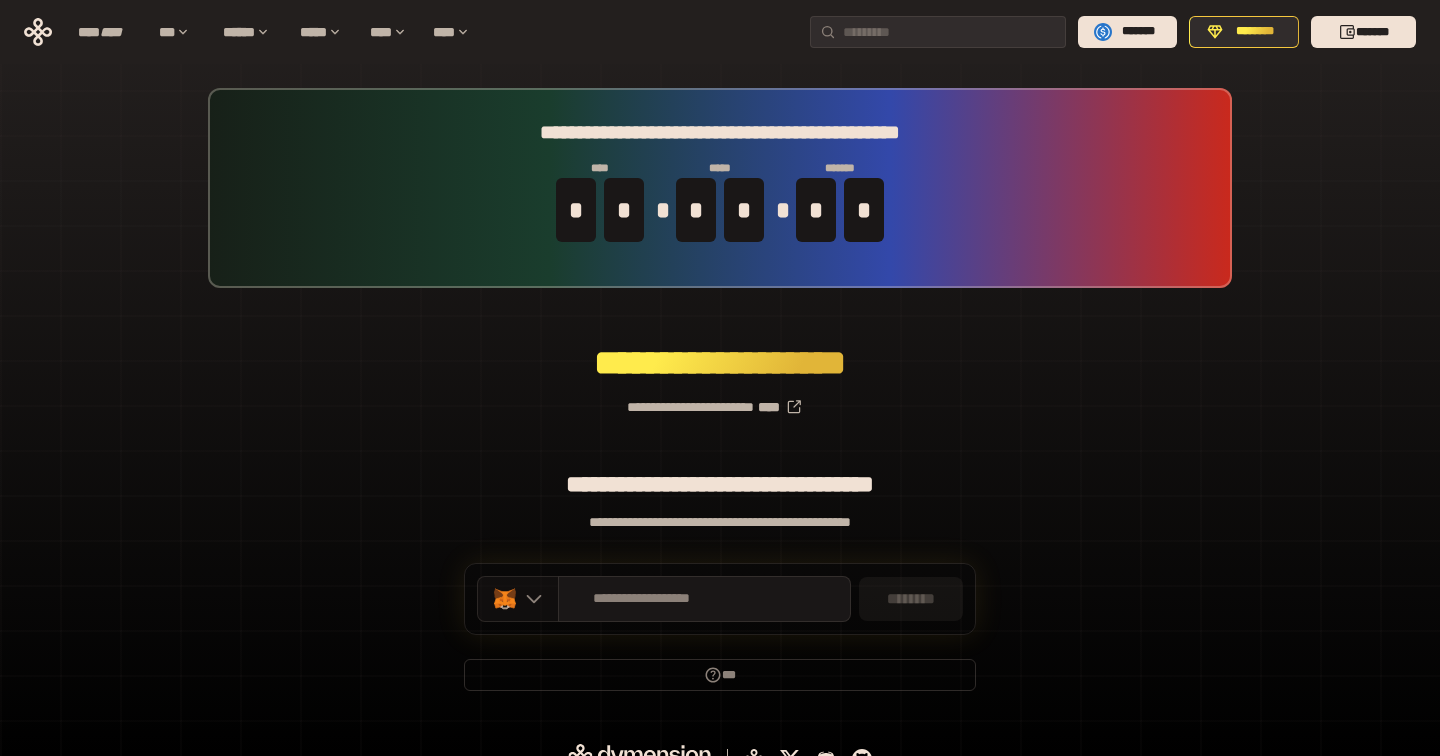 click at bounding box center [529, 599] 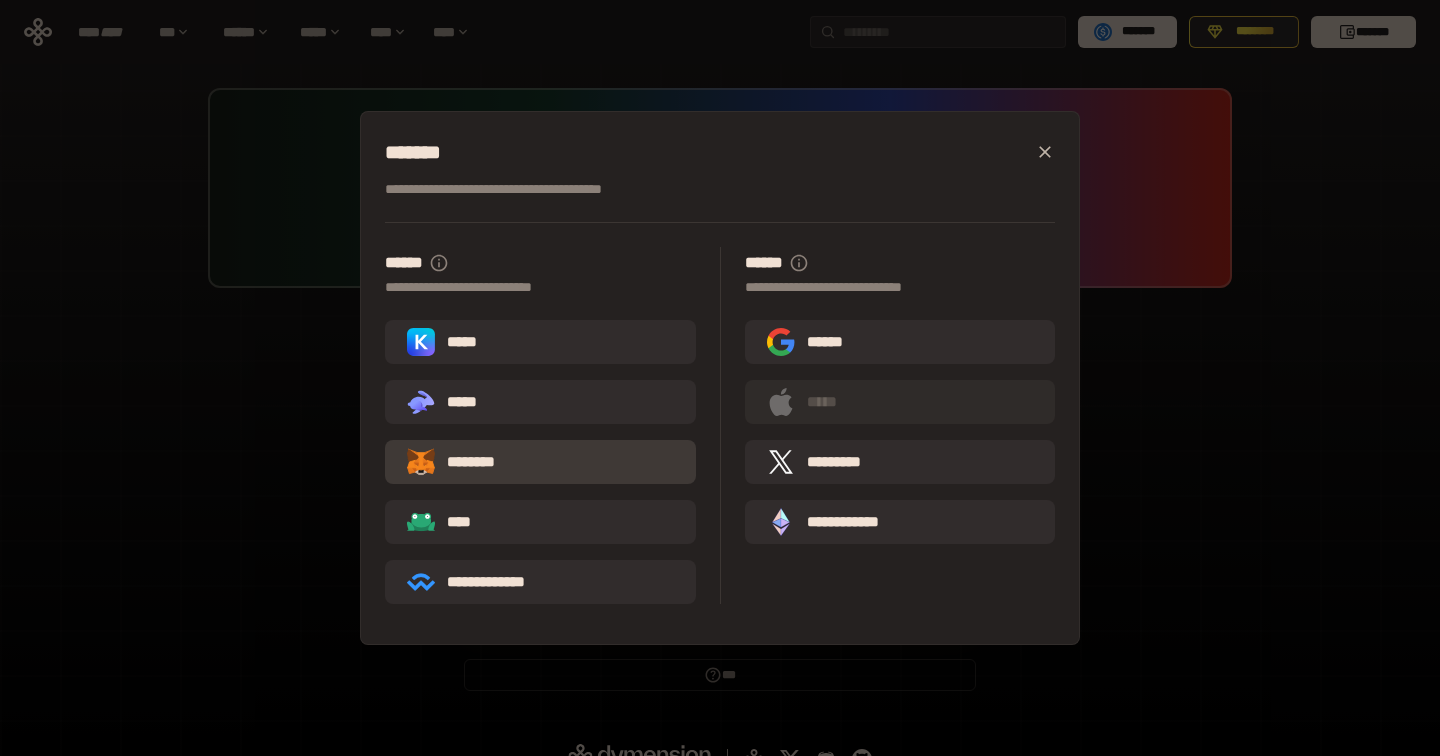 click on "********" at bounding box center [540, 462] 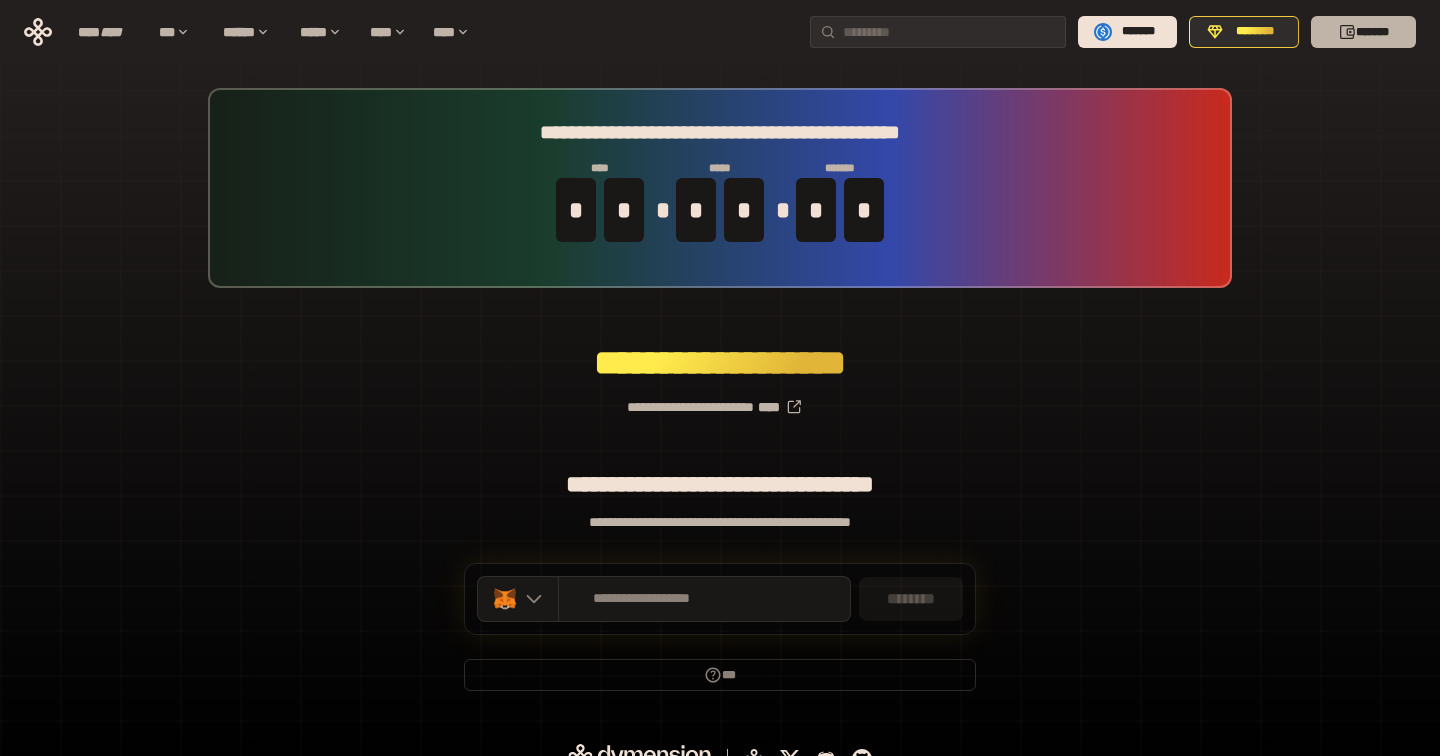 click 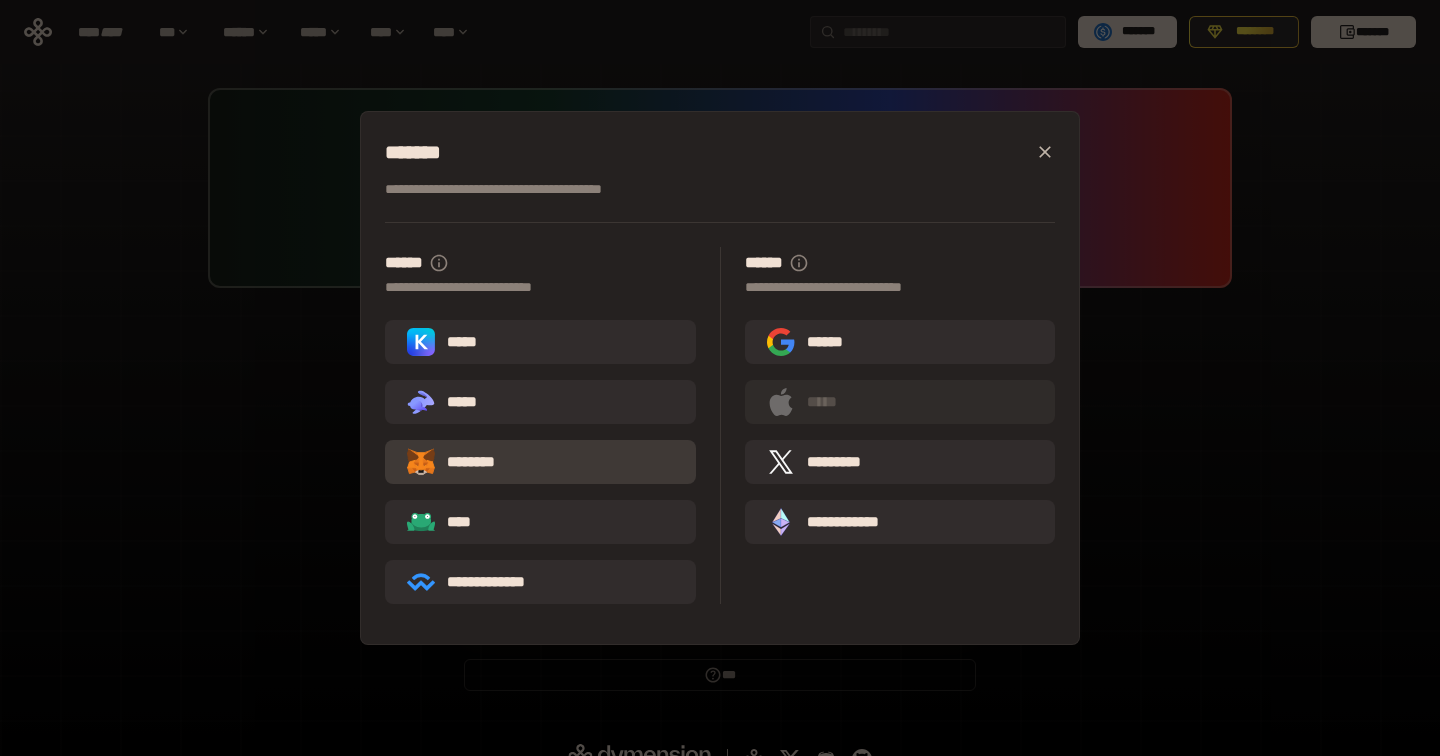 click on "********" at bounding box center [465, 462] 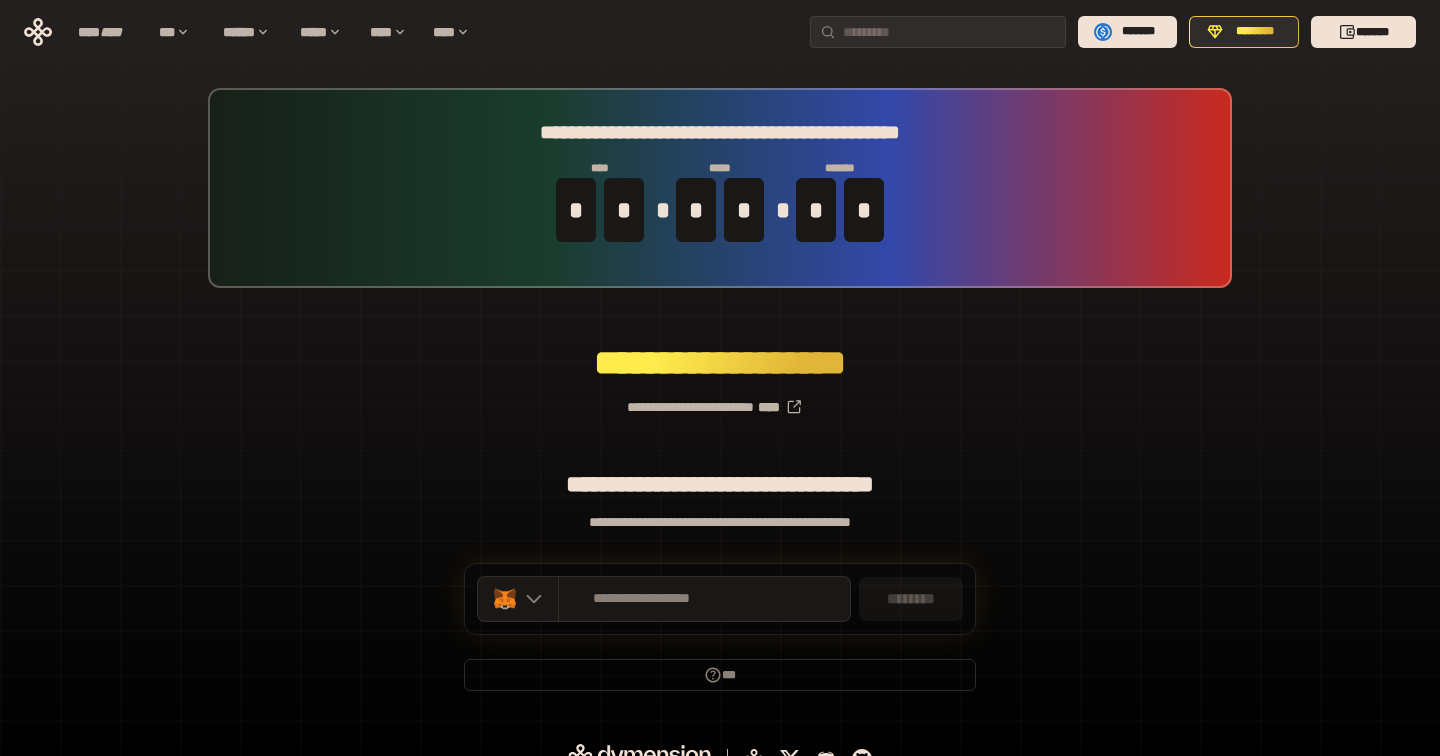 scroll, scrollTop: 27, scrollLeft: 0, axis: vertical 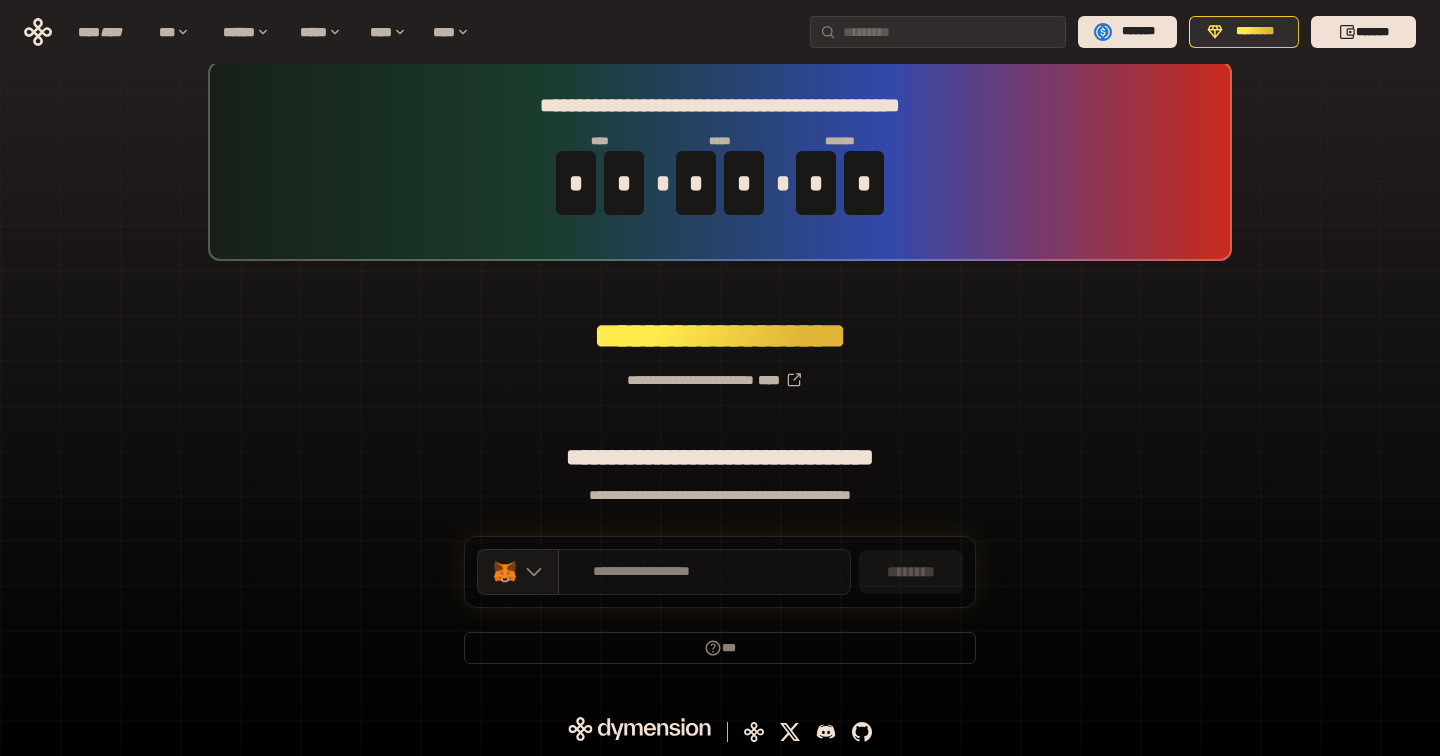 click on "**********" at bounding box center [642, 572] 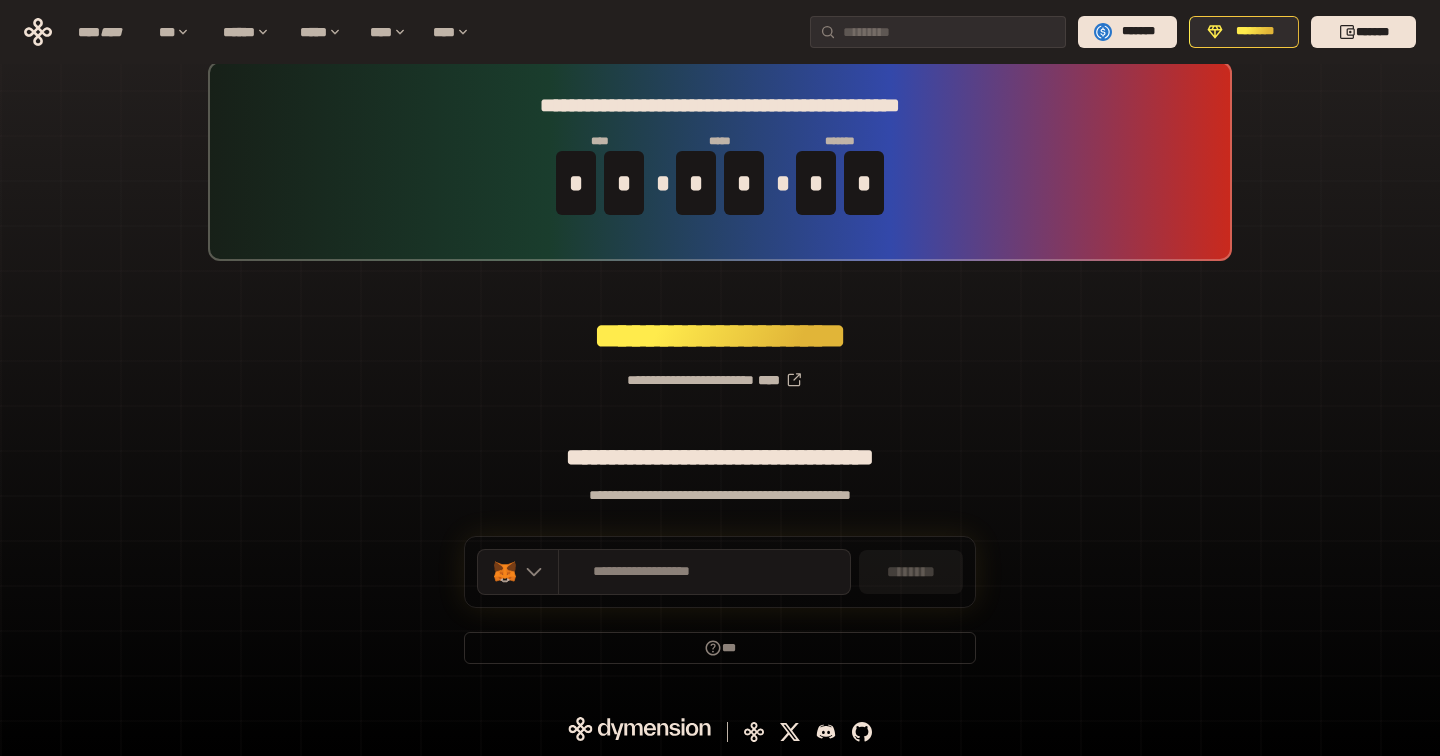 scroll, scrollTop: 0, scrollLeft: 0, axis: both 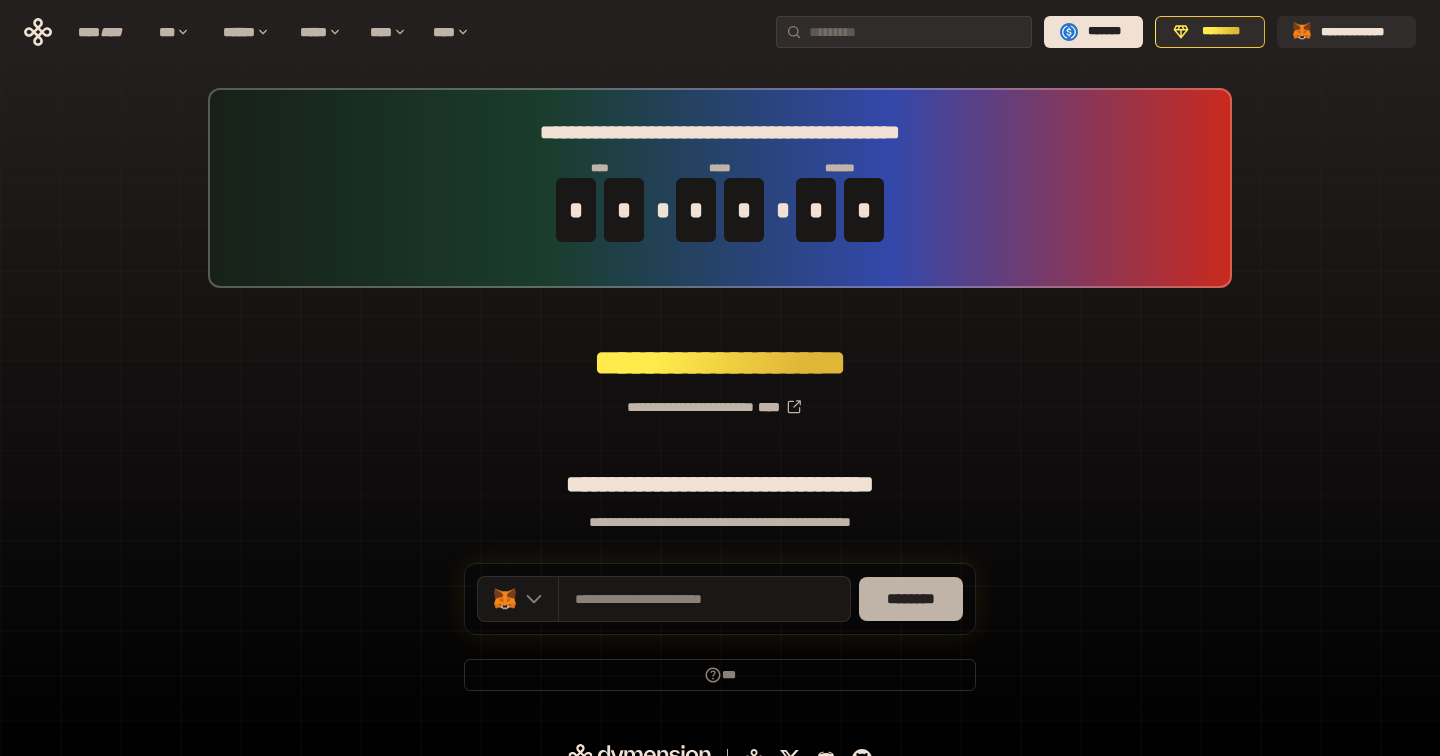 click on "********" at bounding box center (911, 599) 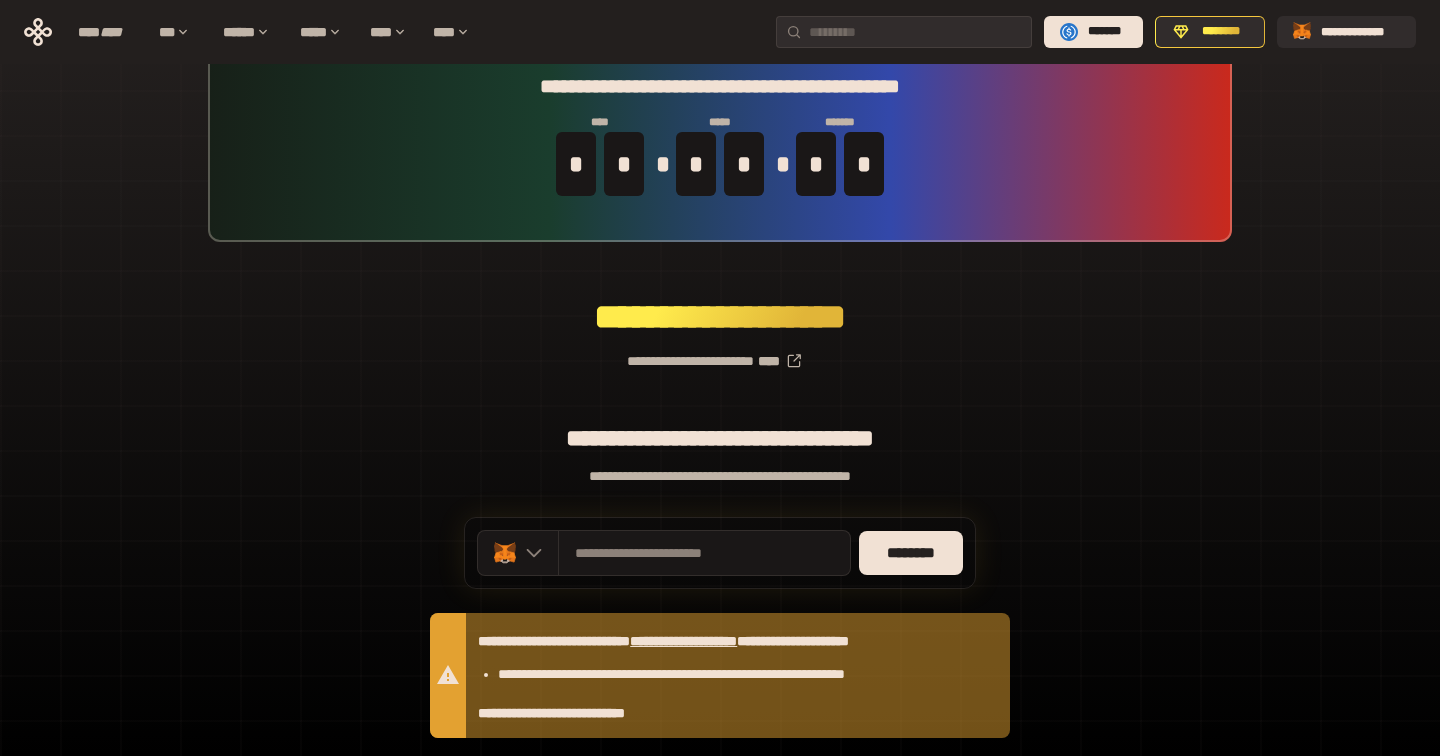 scroll, scrollTop: 0, scrollLeft: 0, axis: both 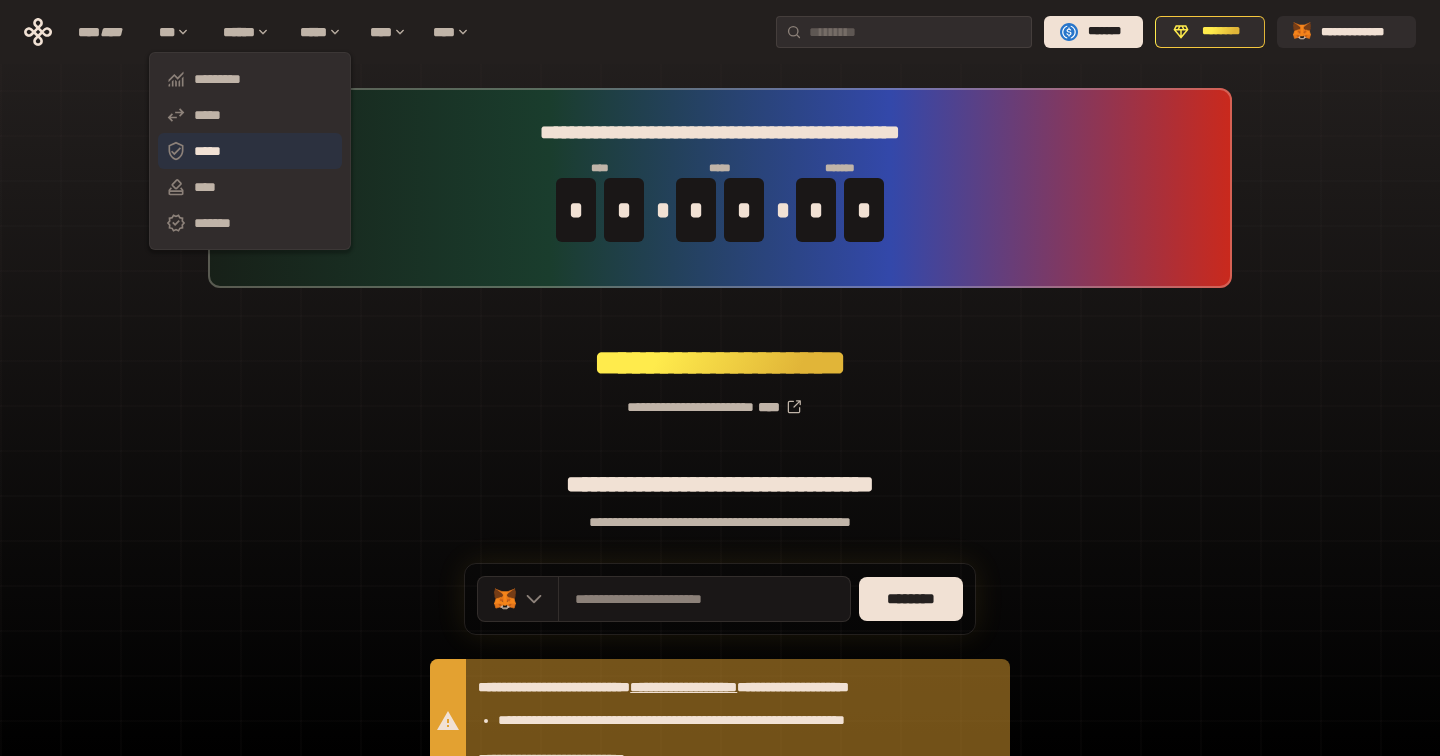click on "*****" at bounding box center [250, 151] 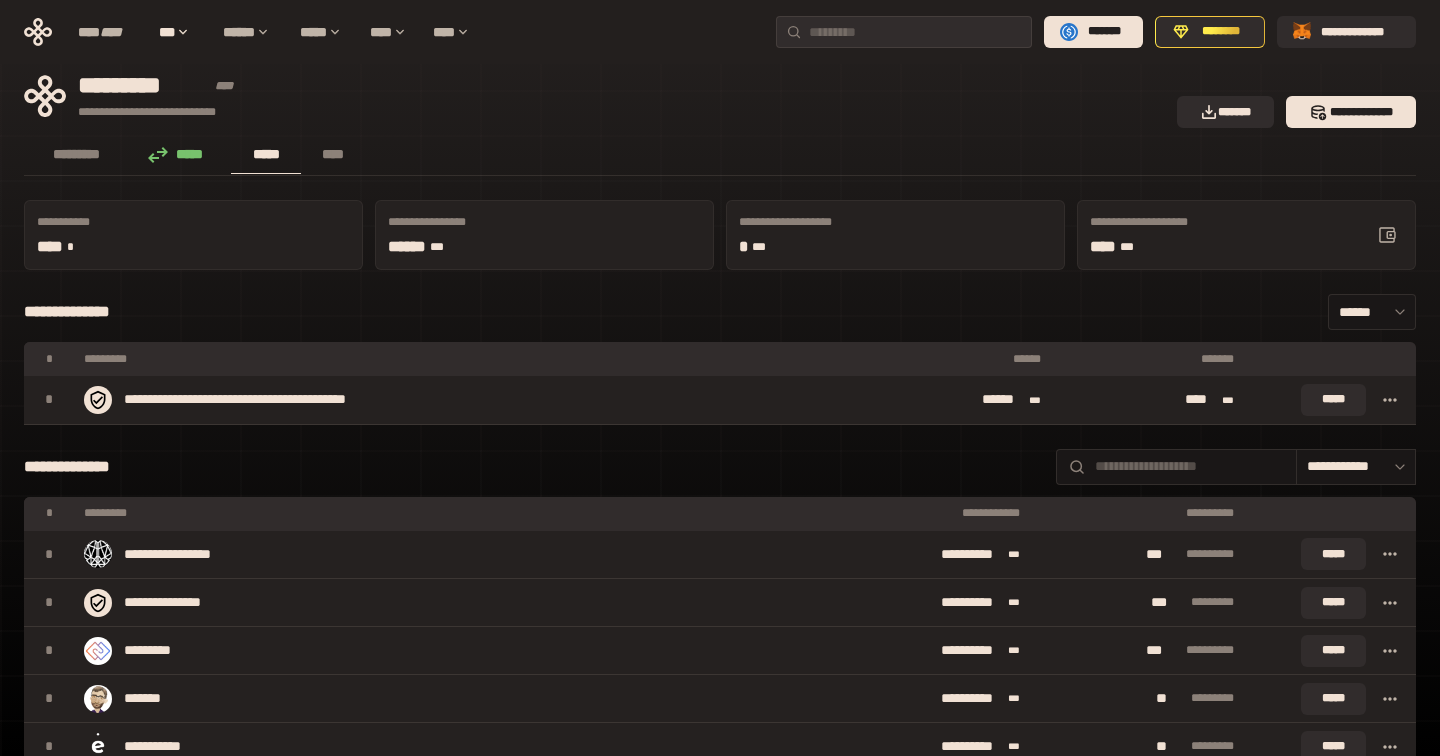scroll, scrollTop: 85, scrollLeft: 0, axis: vertical 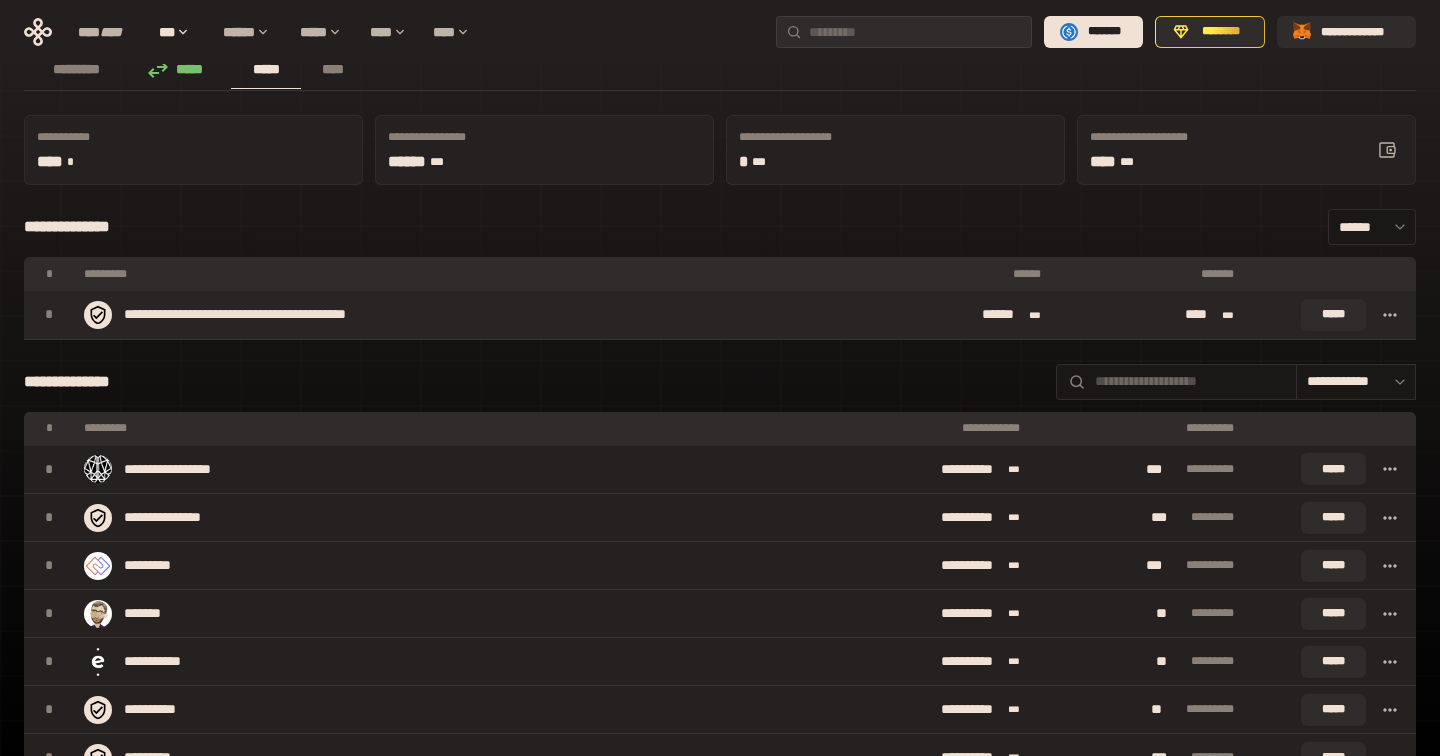click at bounding box center (1390, 315) 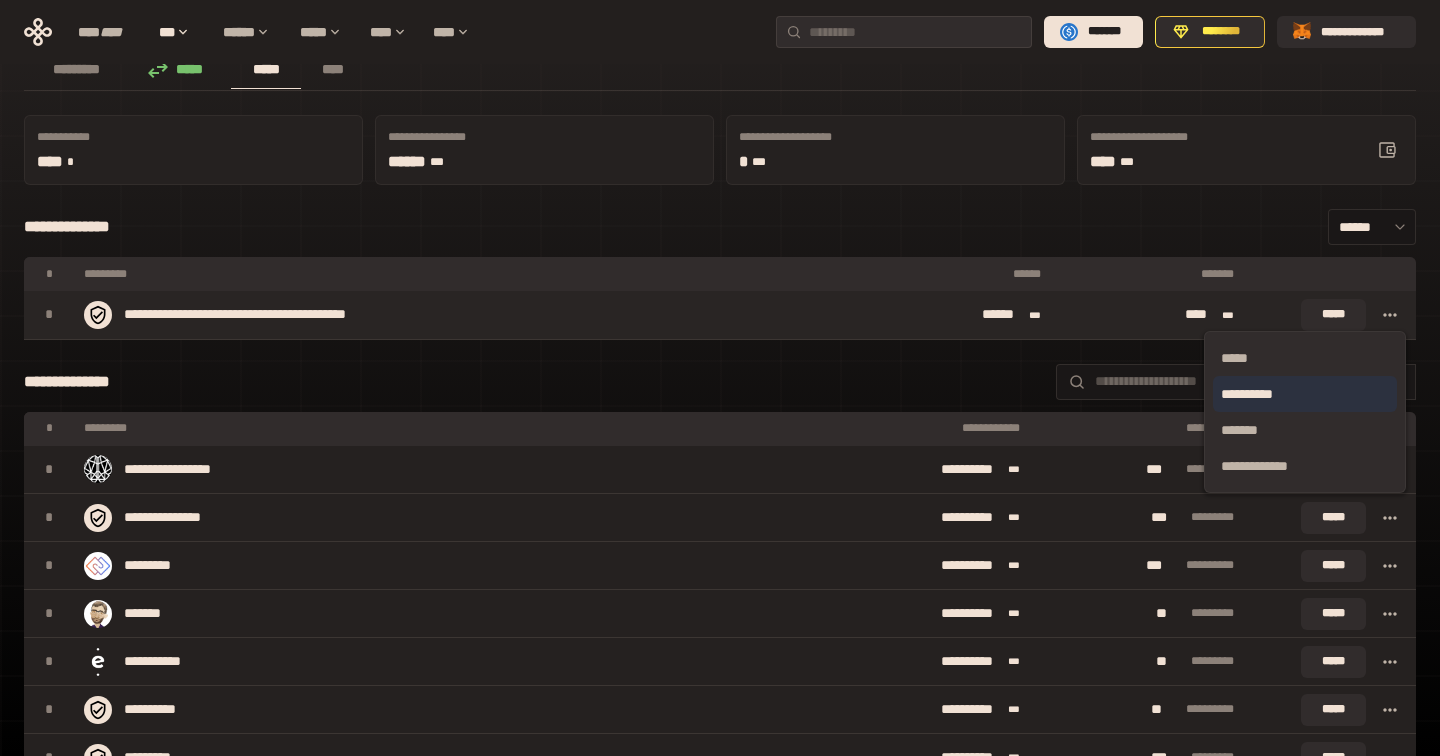 click on "**********" at bounding box center (1305, 394) 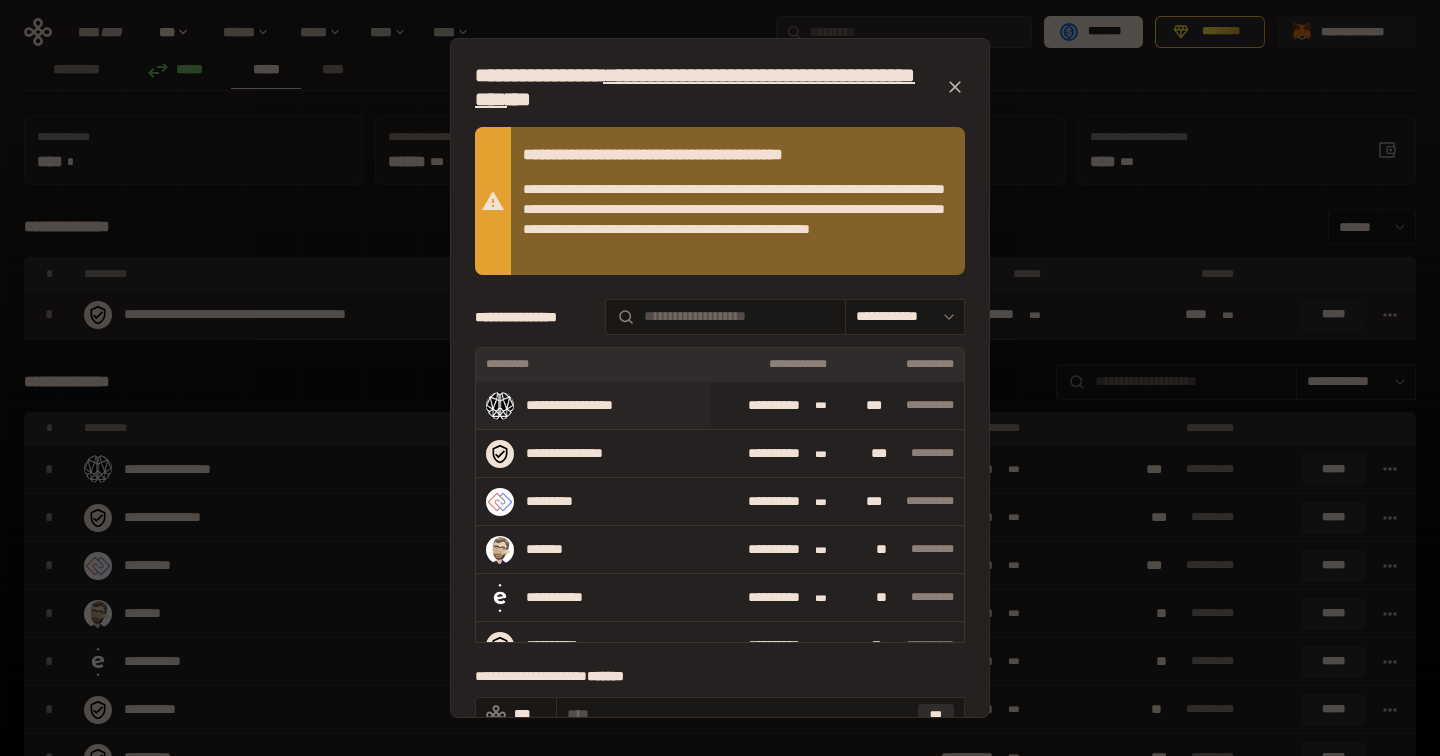 click on "**********" at bounding box center [776, 406] 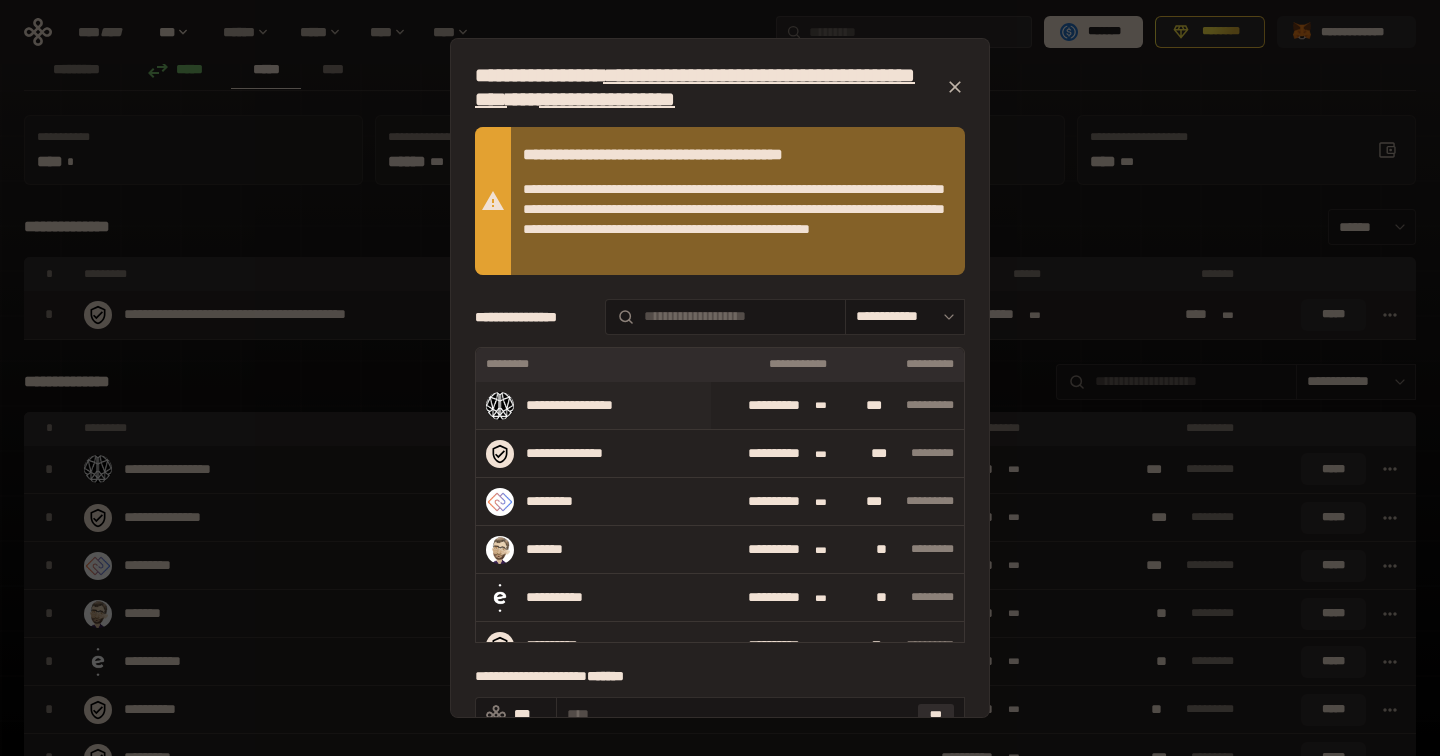 click on "**********" at bounding box center (593, 406) 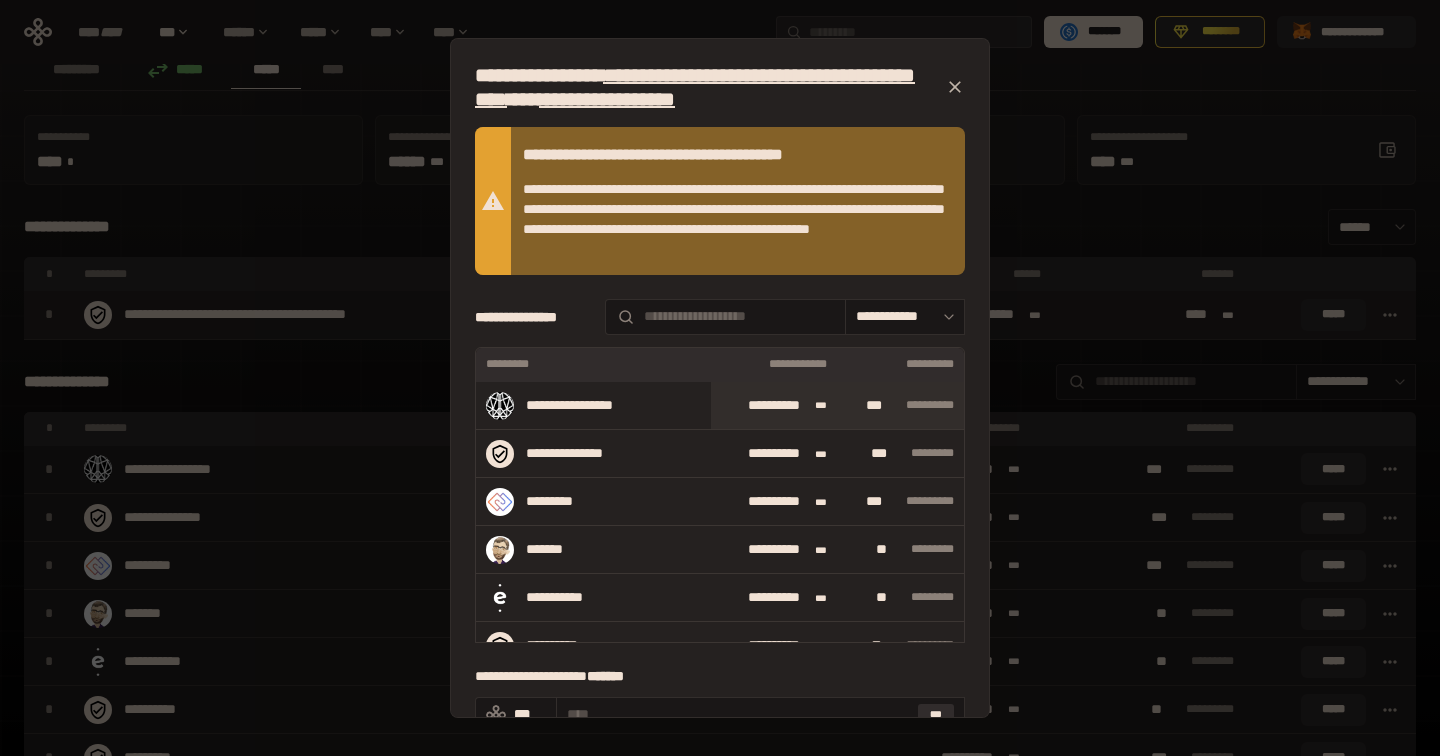 click on "***" at bounding box center (936, 715) 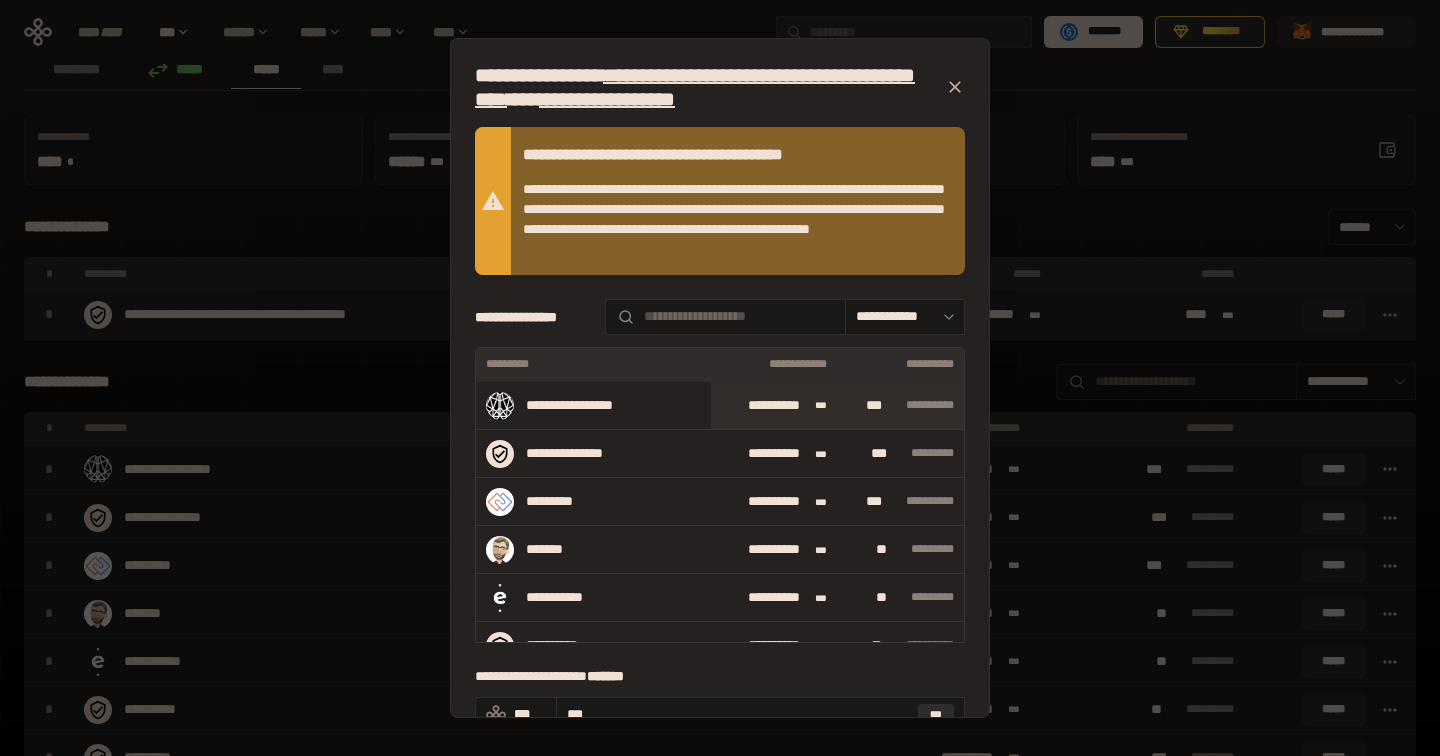 scroll, scrollTop: 250, scrollLeft: 0, axis: vertical 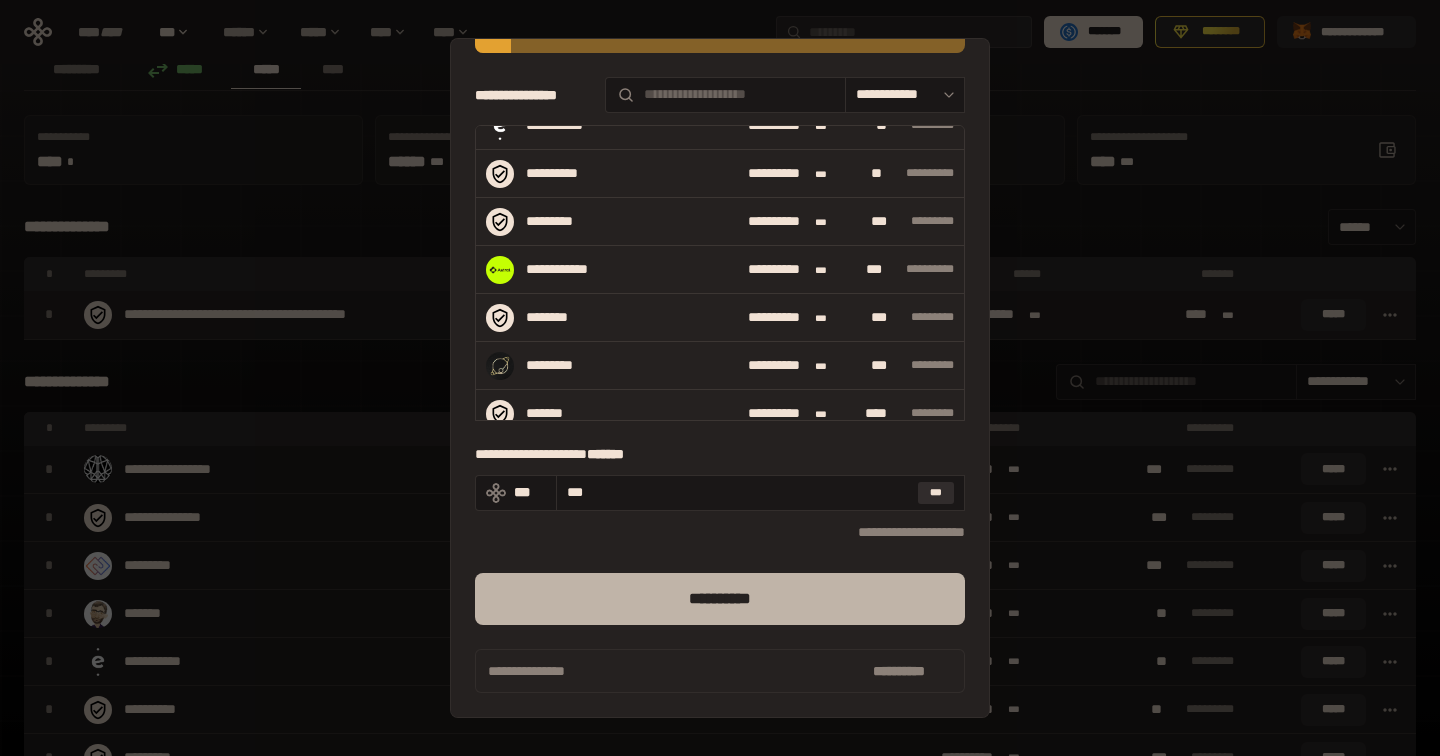 click on "**********" at bounding box center (720, 599) 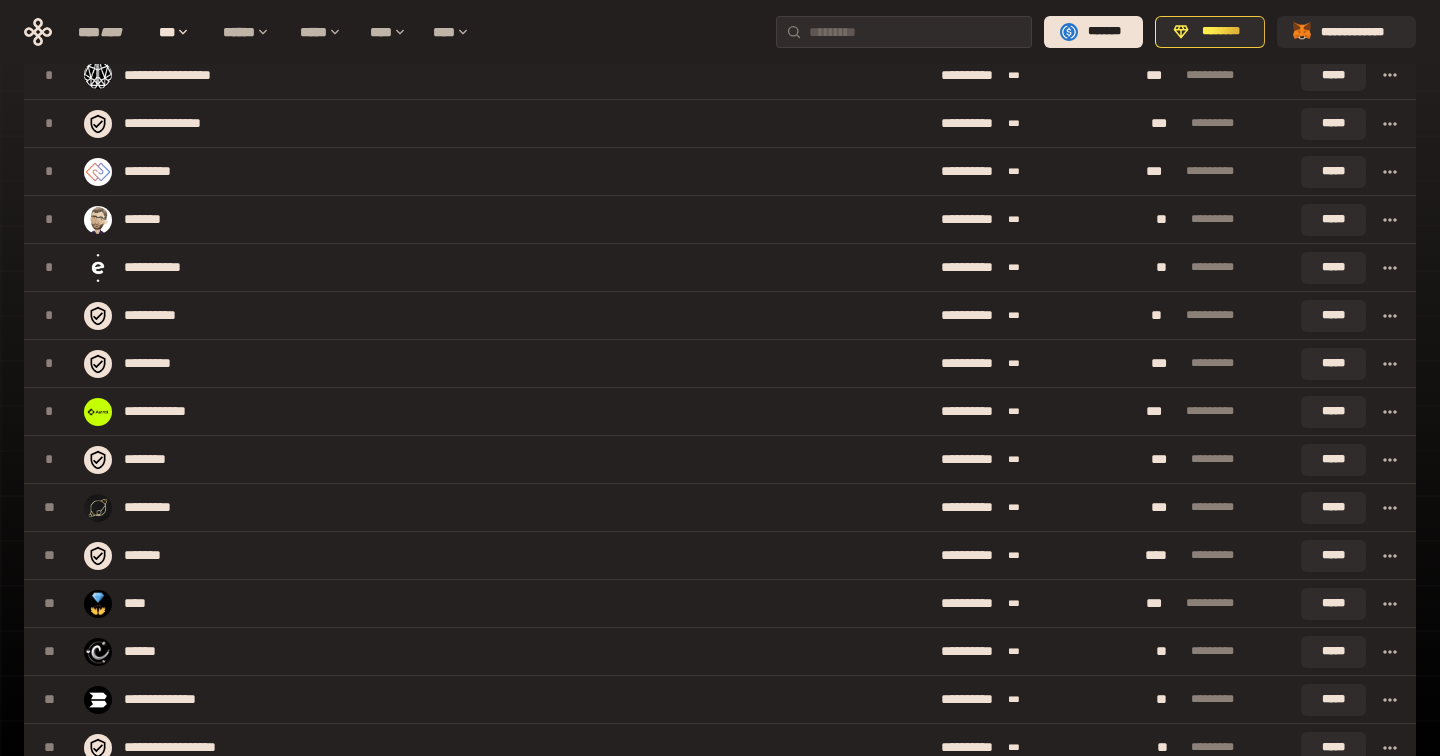 scroll, scrollTop: 0, scrollLeft: 0, axis: both 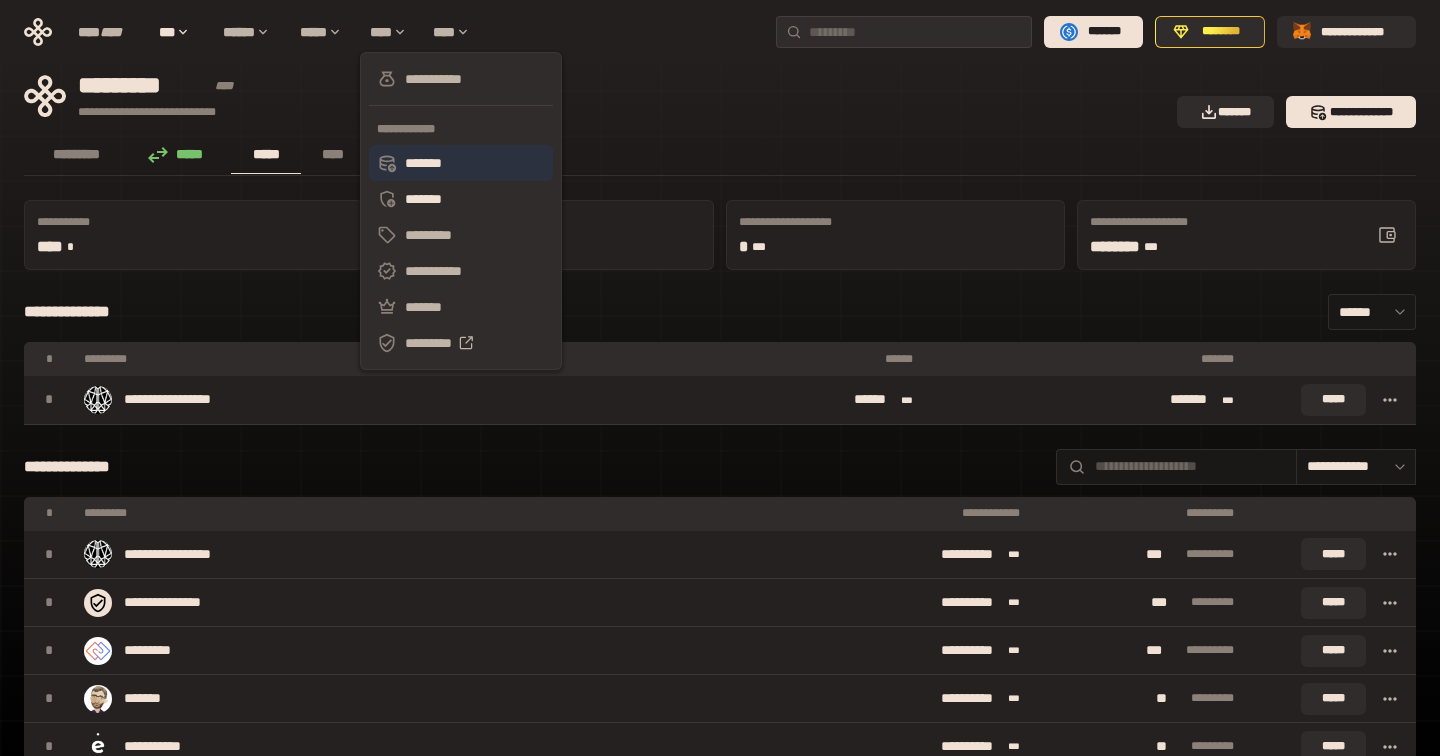 click on "*******" at bounding box center [461, 163] 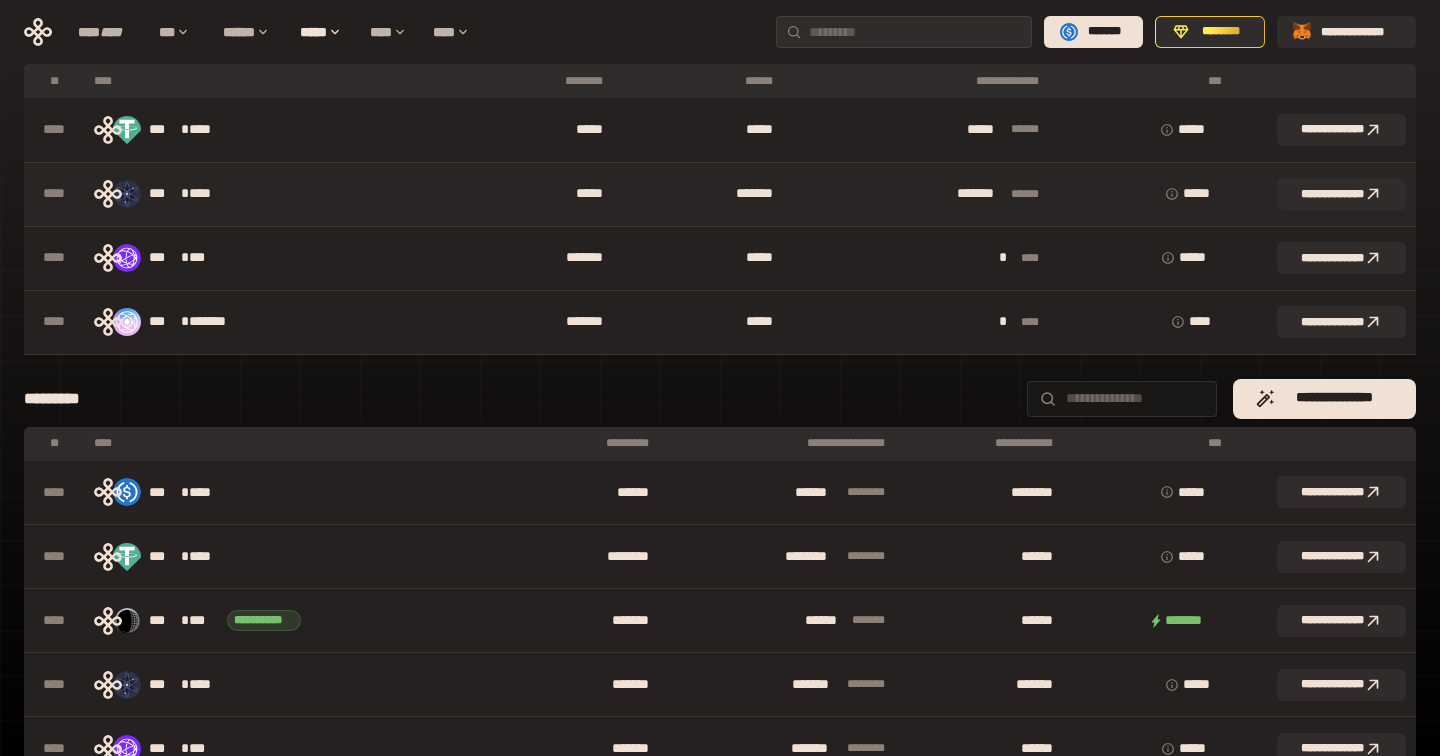 scroll, scrollTop: 96, scrollLeft: 0, axis: vertical 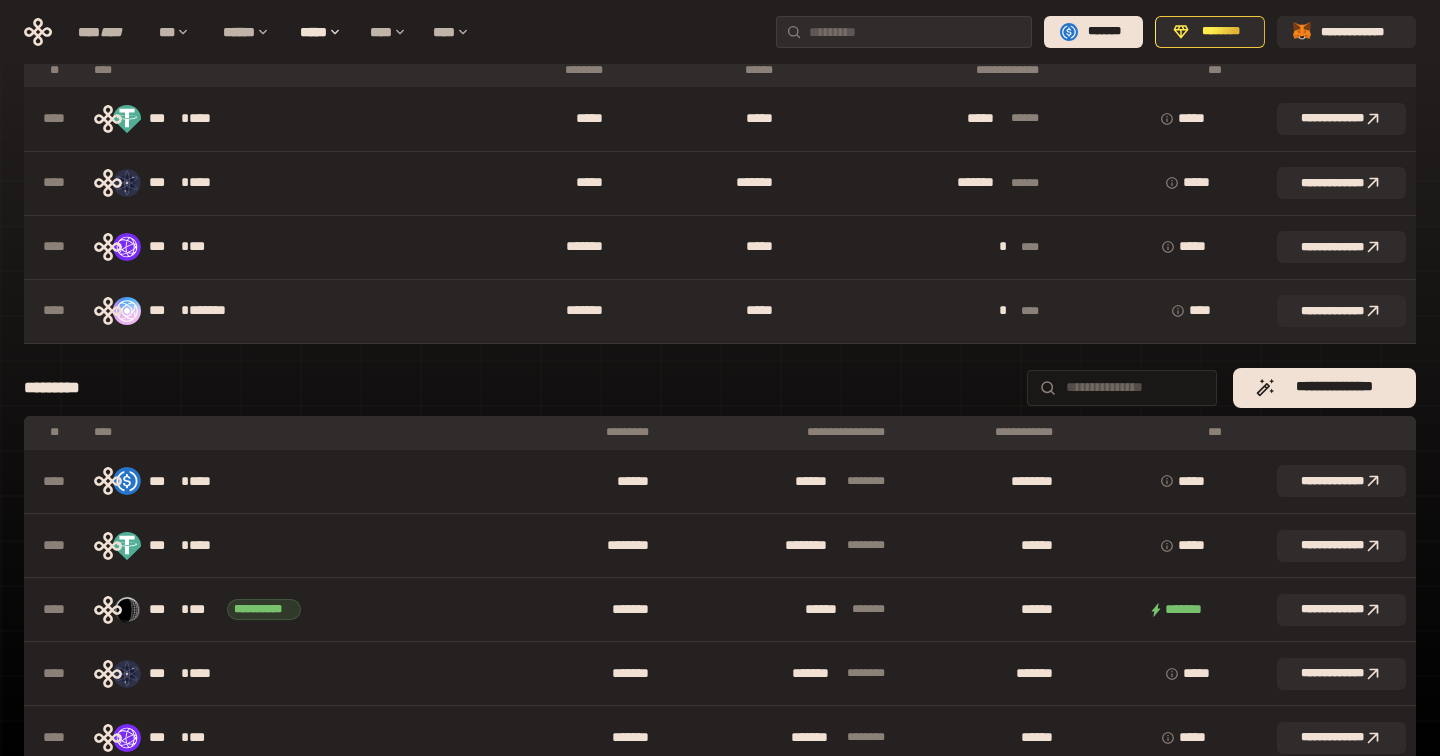 click on "*** *" at bounding box center [1144, 311] 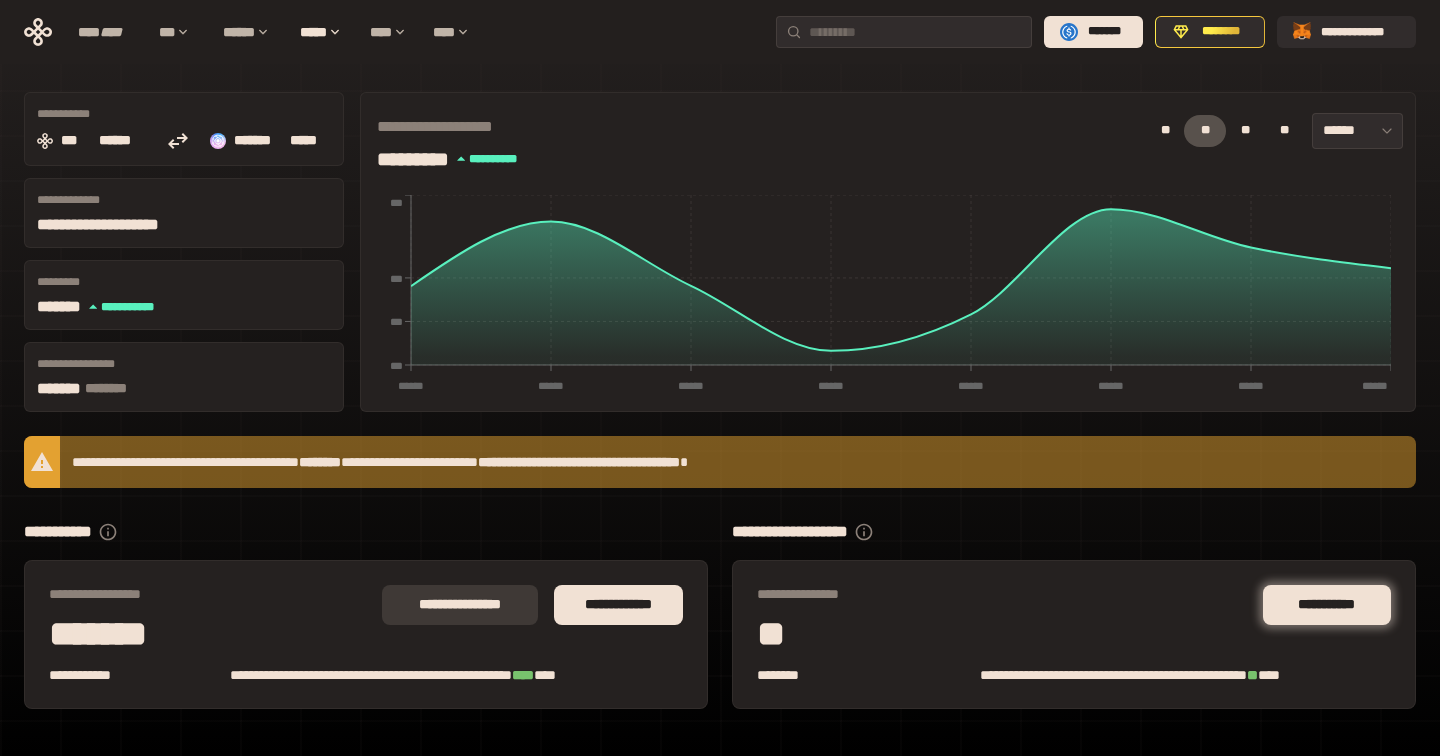 click on "**********" at bounding box center [460, 605] 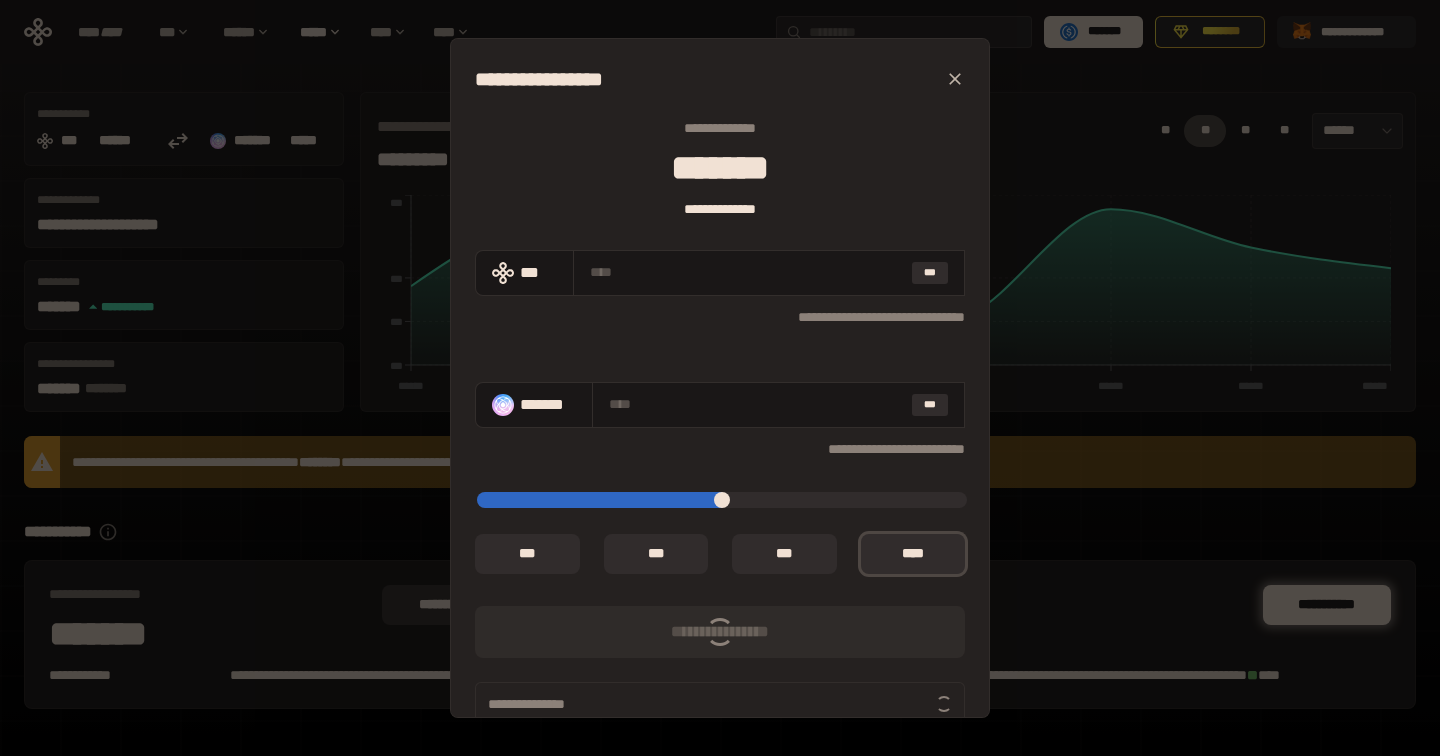 type on "**********" 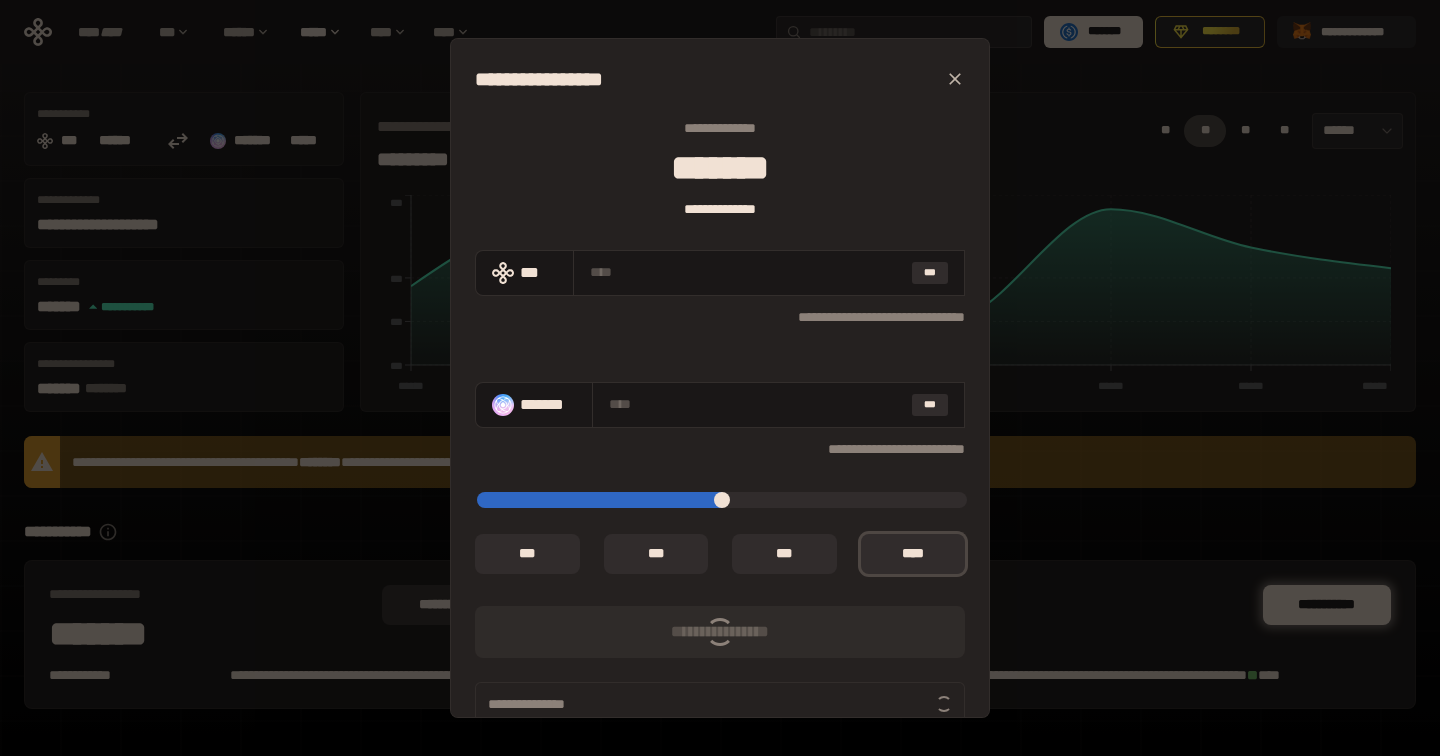type on "**********" 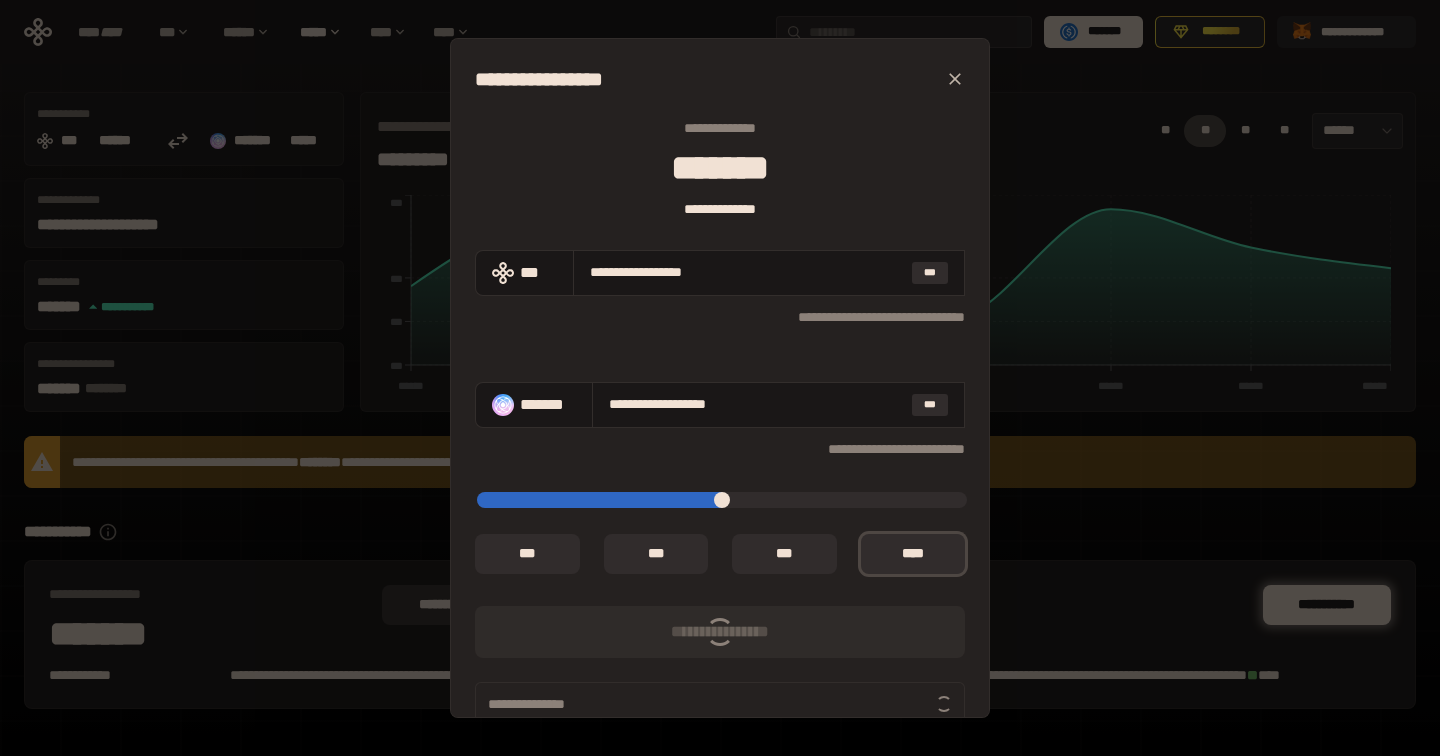 type on "*" 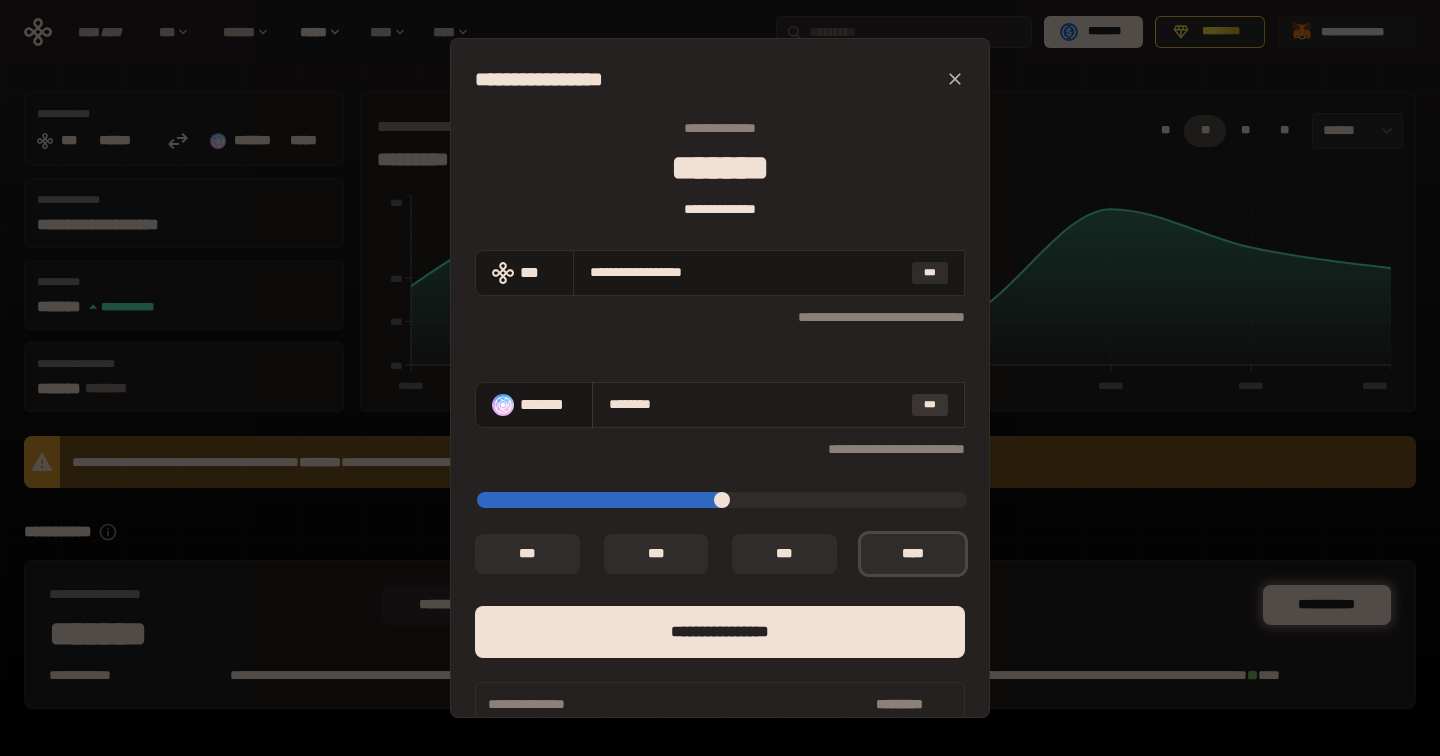 click on "***" at bounding box center (930, 405) 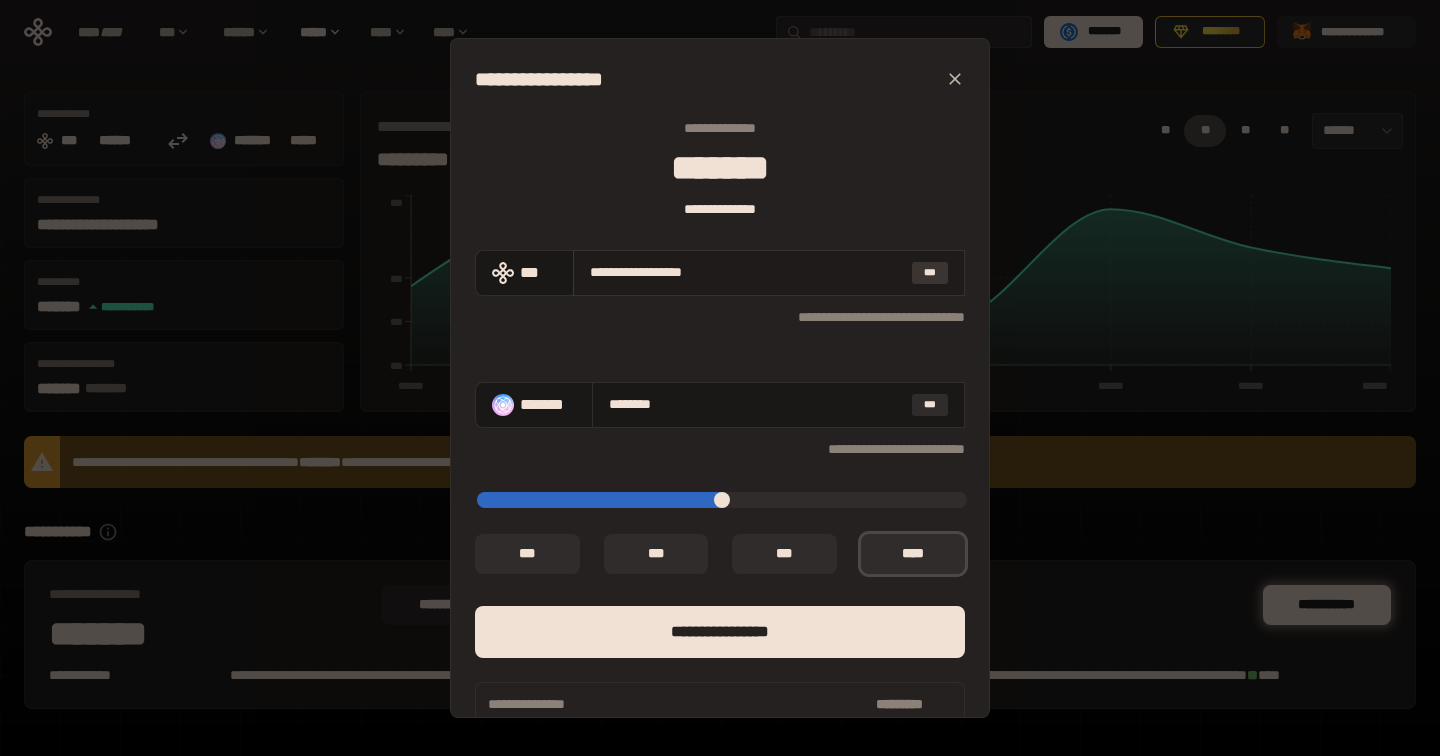 click on "***" at bounding box center [930, 273] 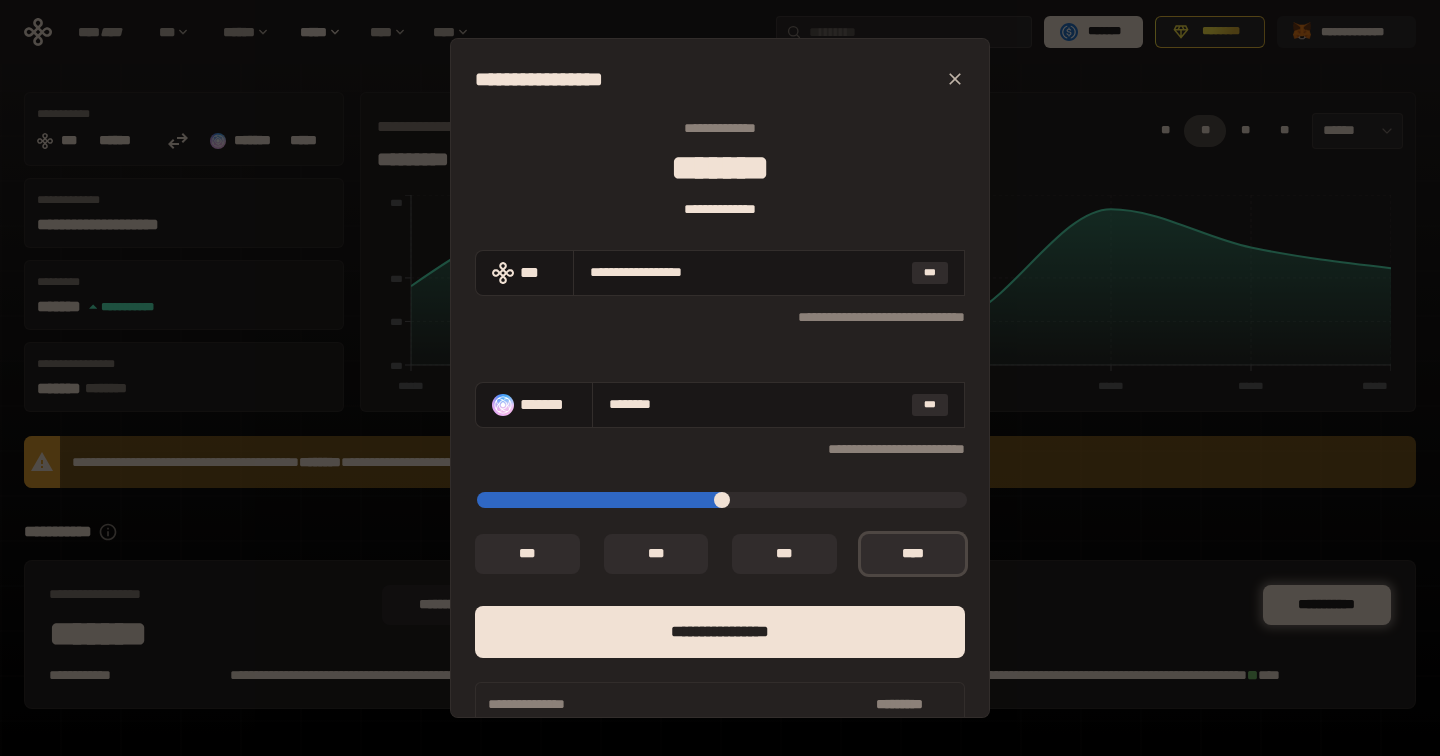 scroll, scrollTop: 33, scrollLeft: 0, axis: vertical 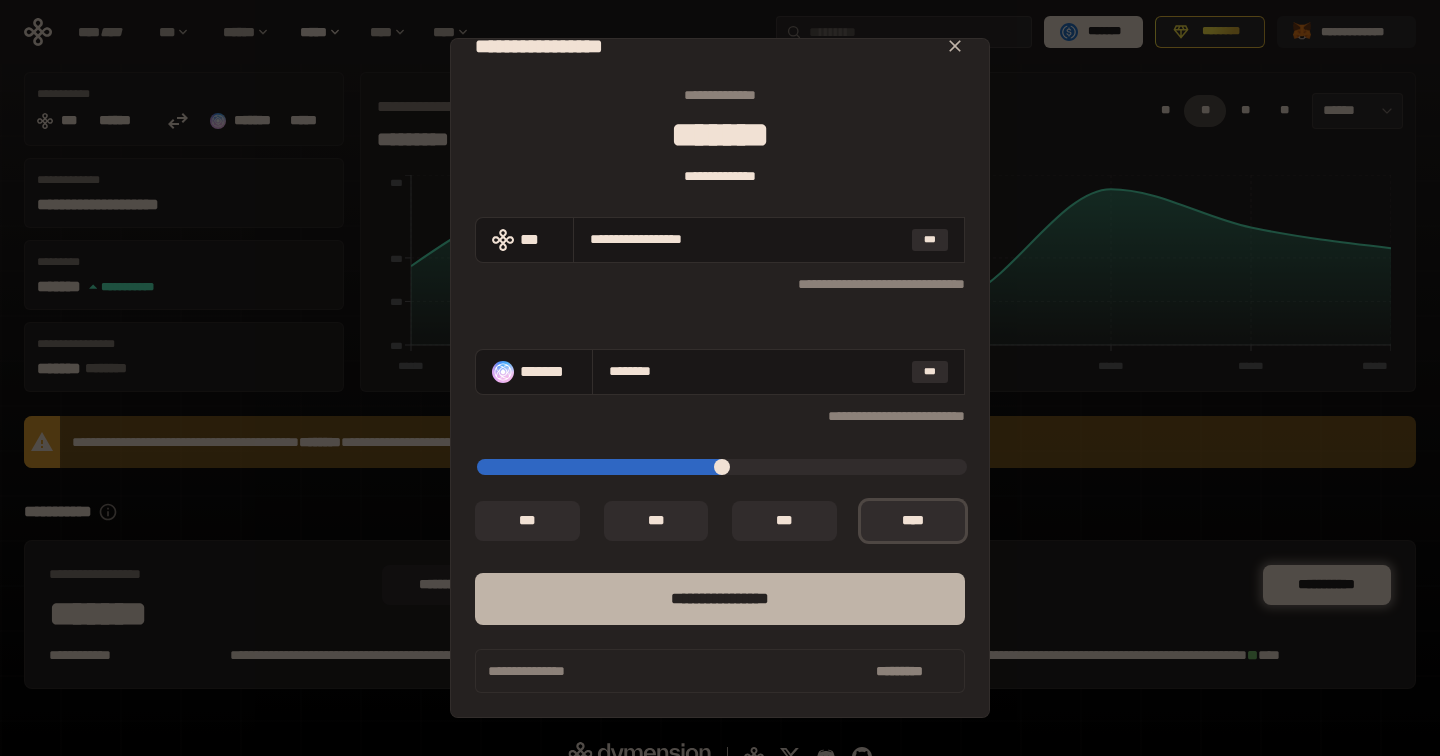 click on "****** *********" at bounding box center [720, 599] 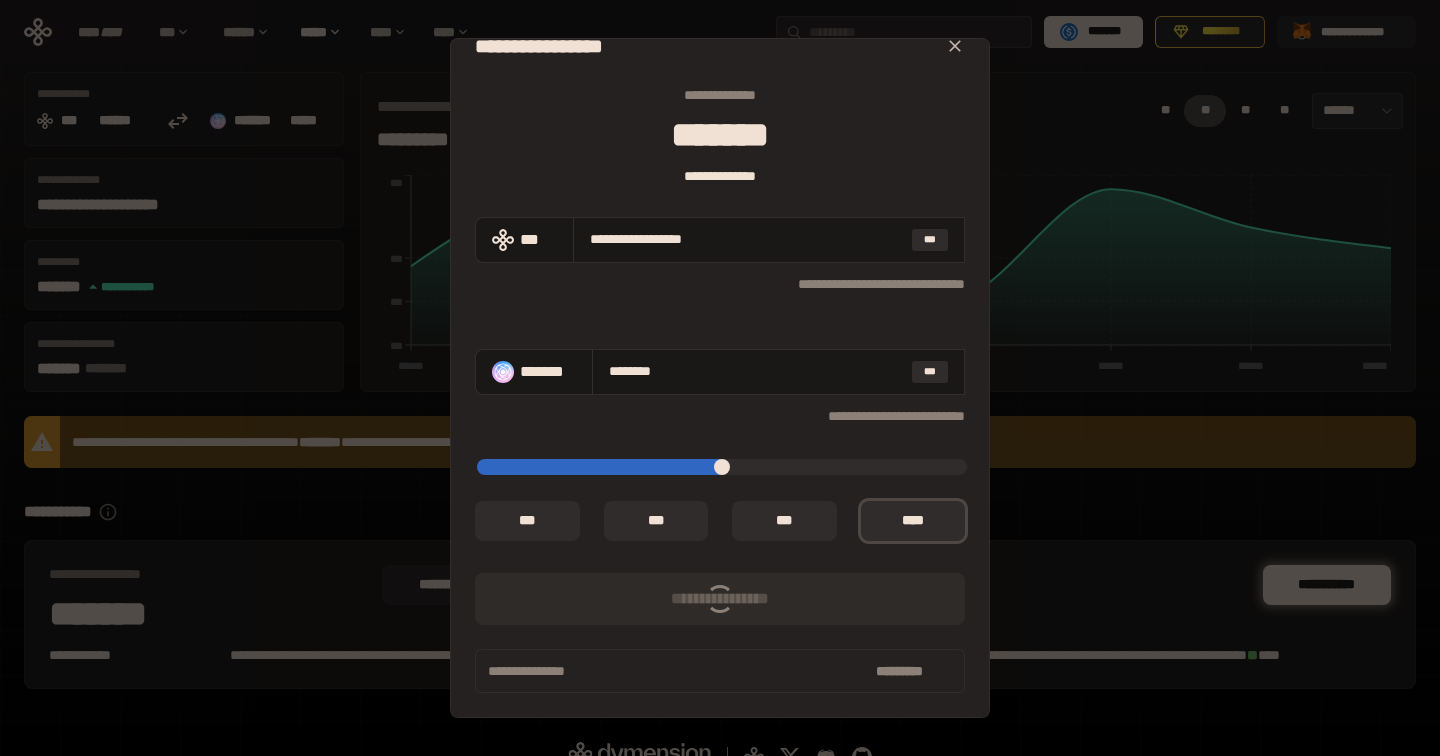 type on "*" 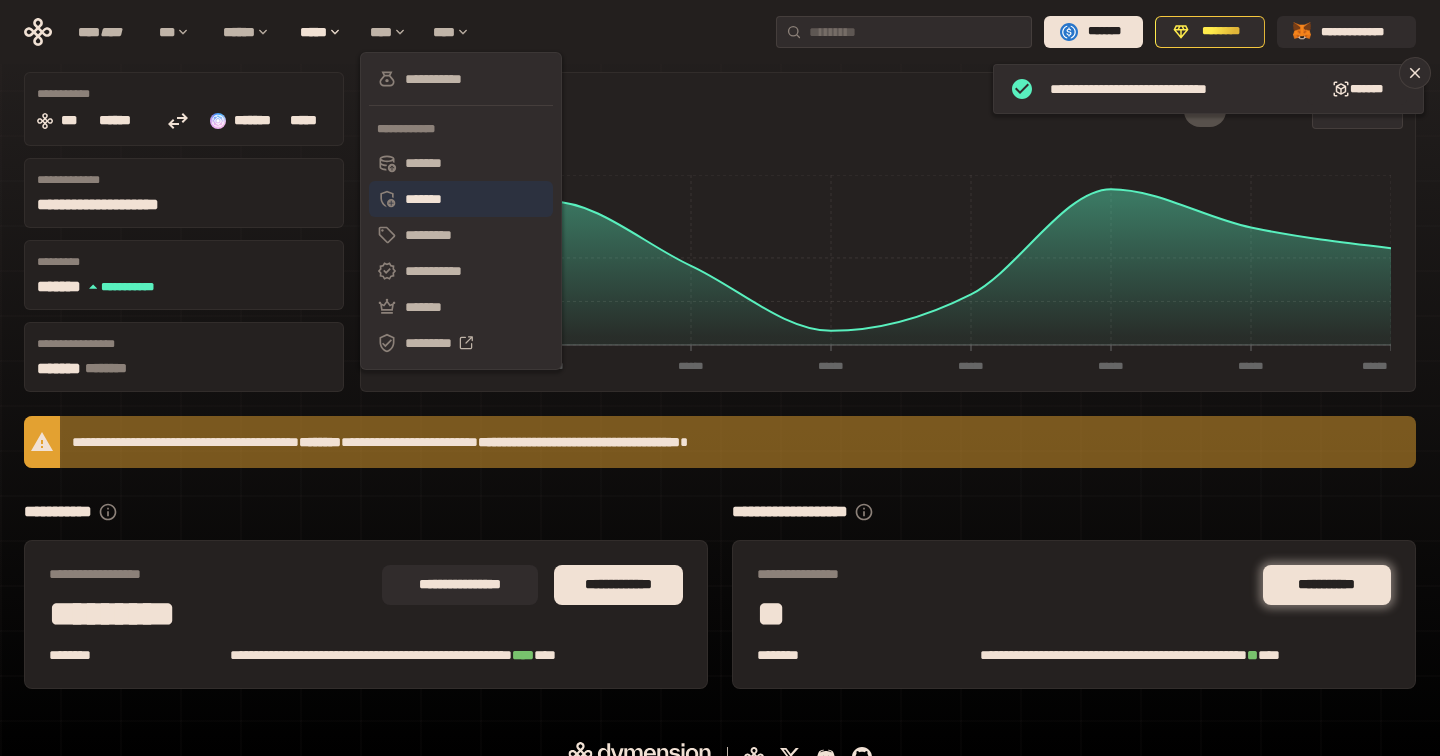 click on "*******" at bounding box center [461, 199] 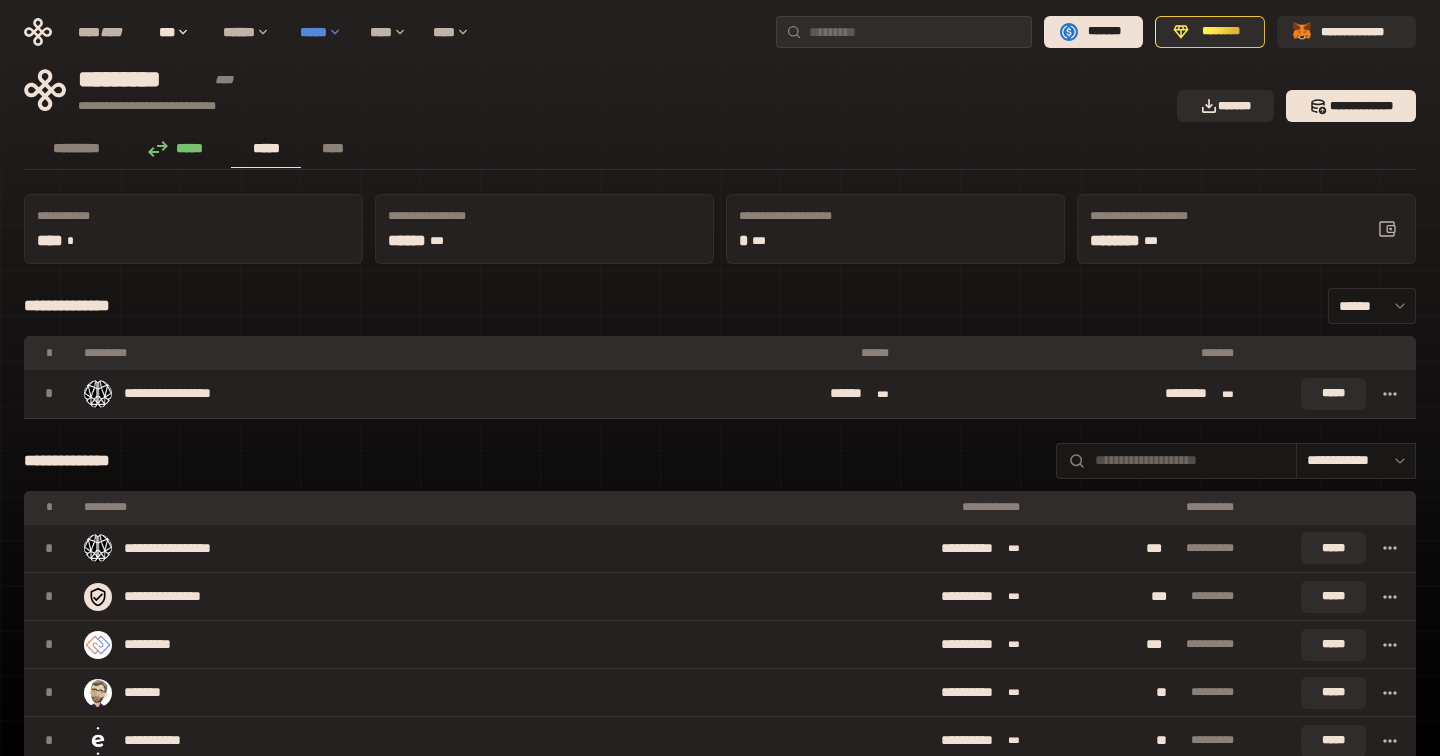 scroll, scrollTop: 7, scrollLeft: 0, axis: vertical 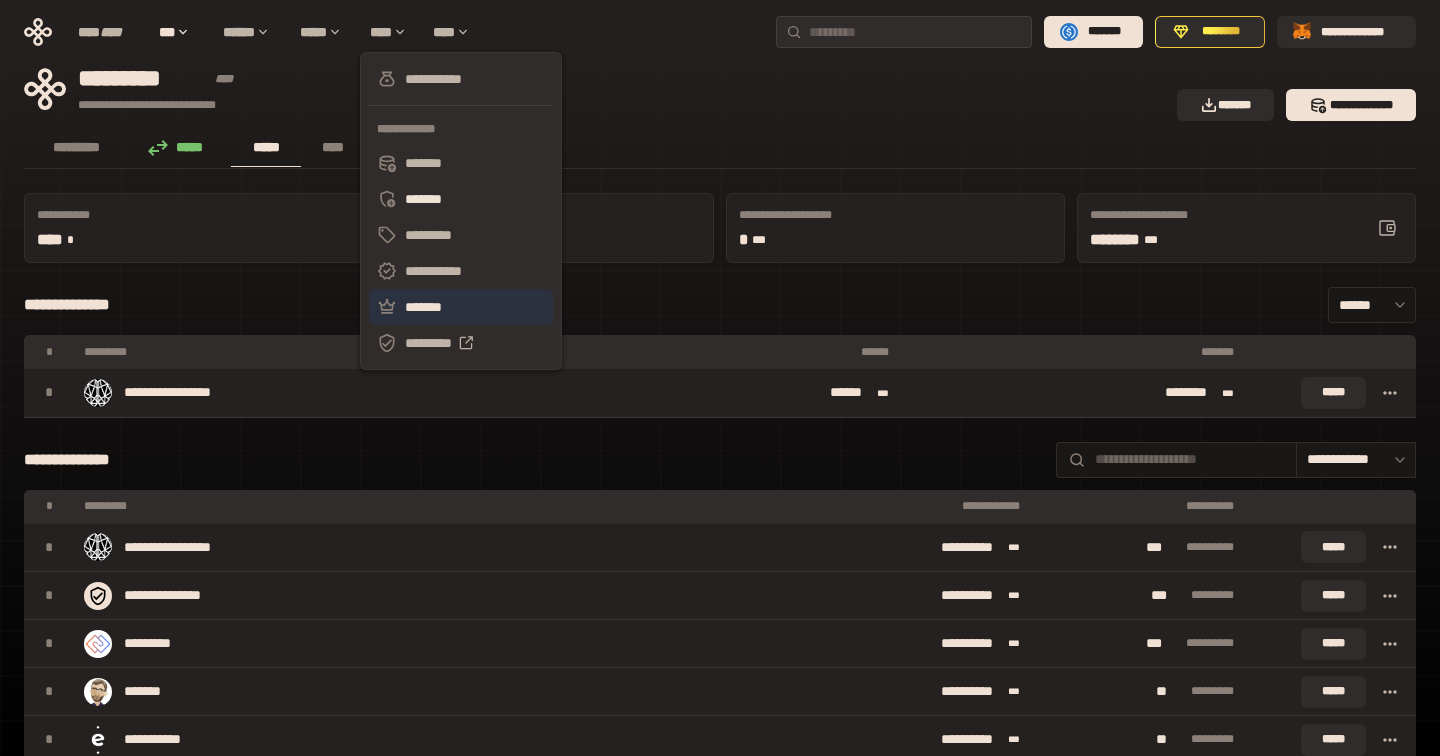 click on "*******" at bounding box center (461, 307) 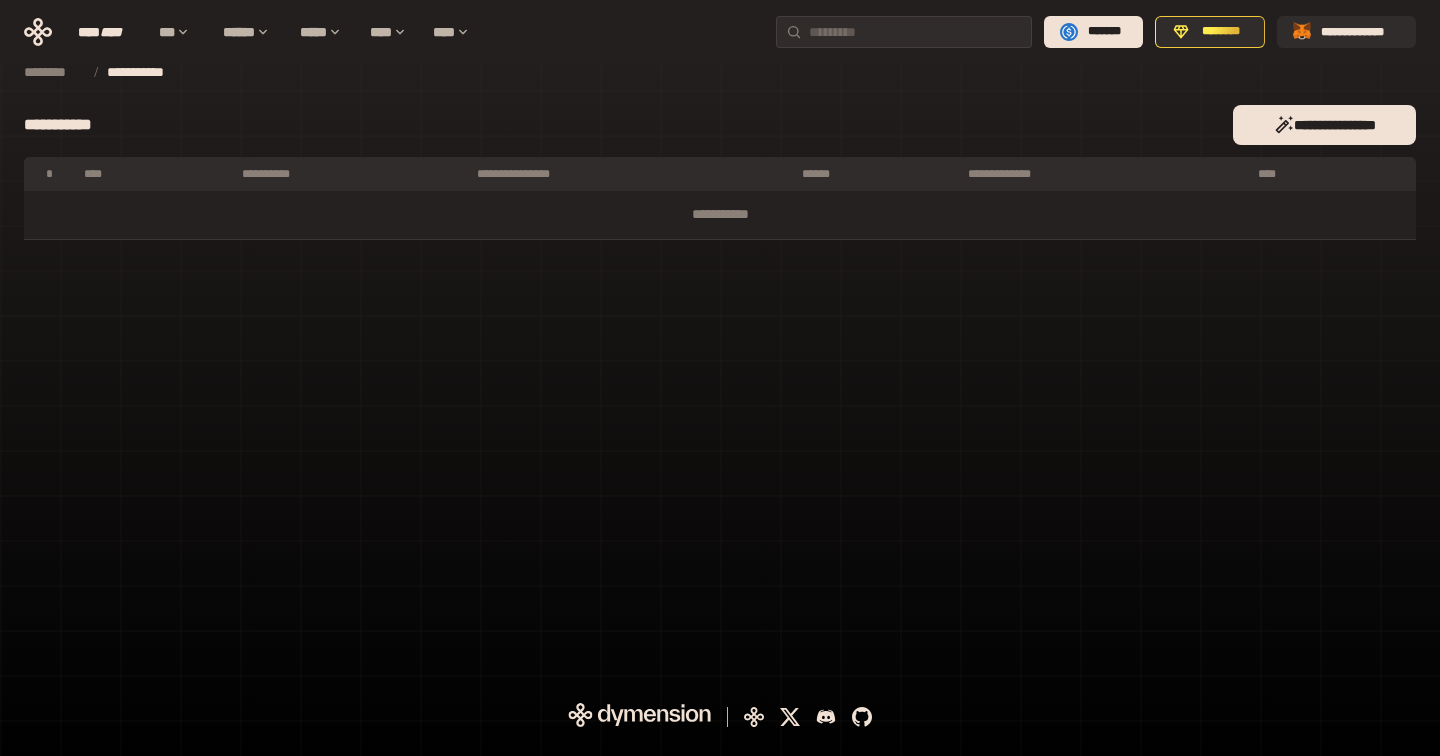 scroll, scrollTop: 0, scrollLeft: 0, axis: both 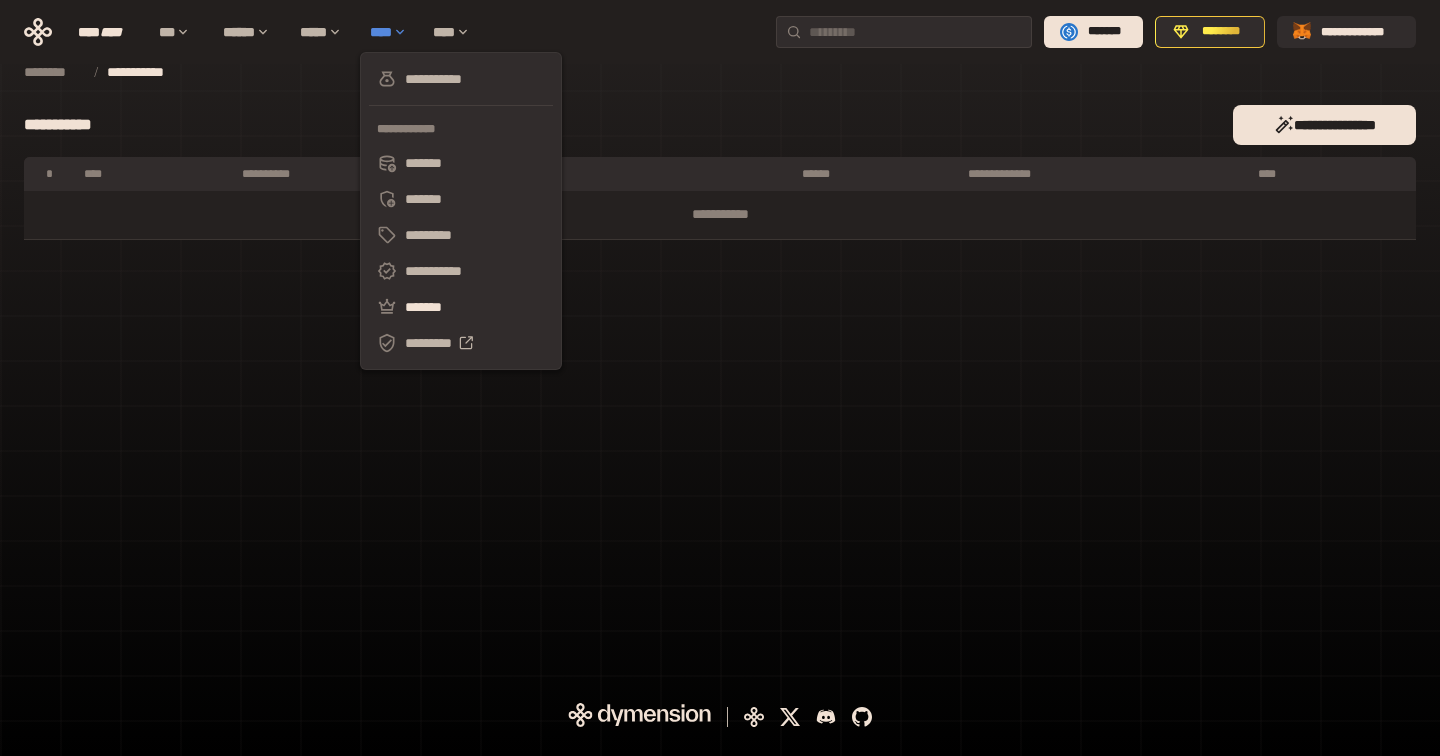 click on "****" at bounding box center (391, 32) 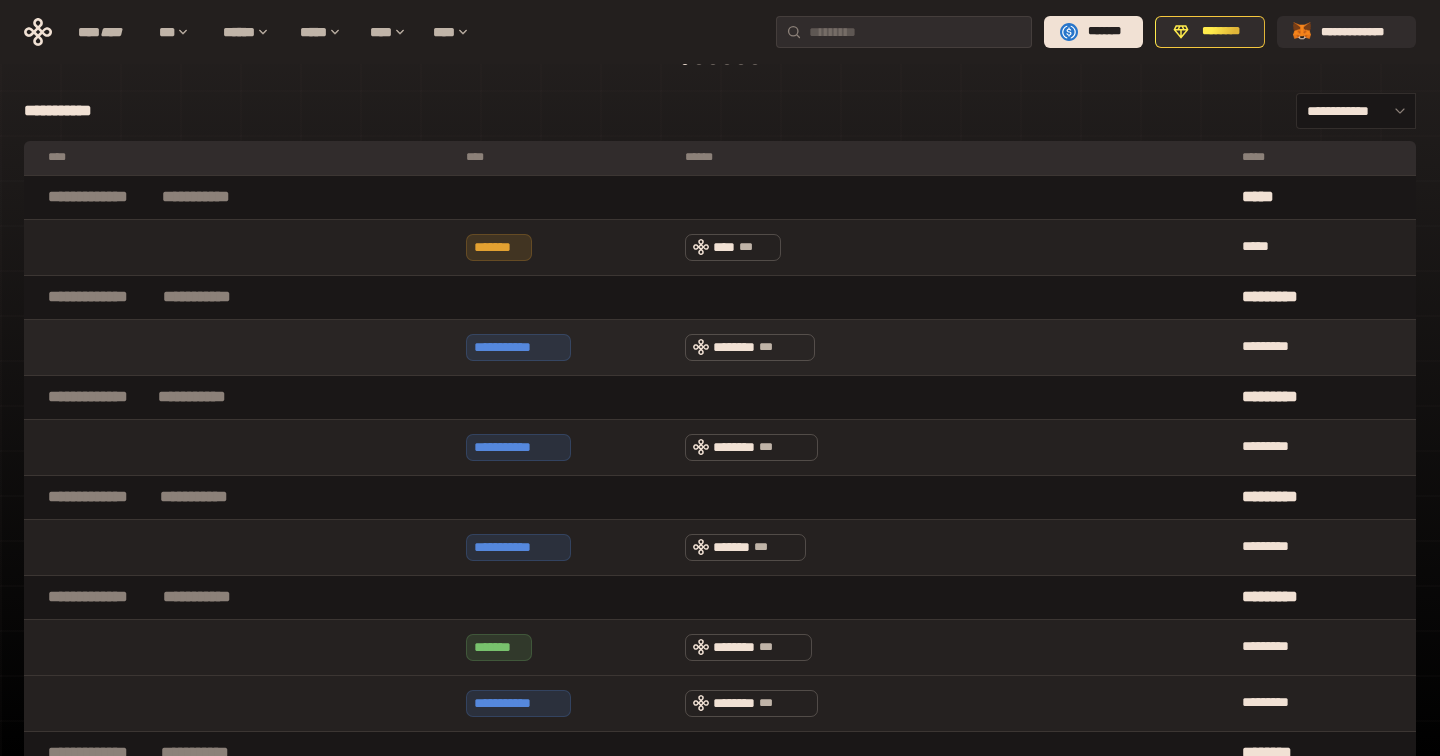 scroll, scrollTop: 0, scrollLeft: 0, axis: both 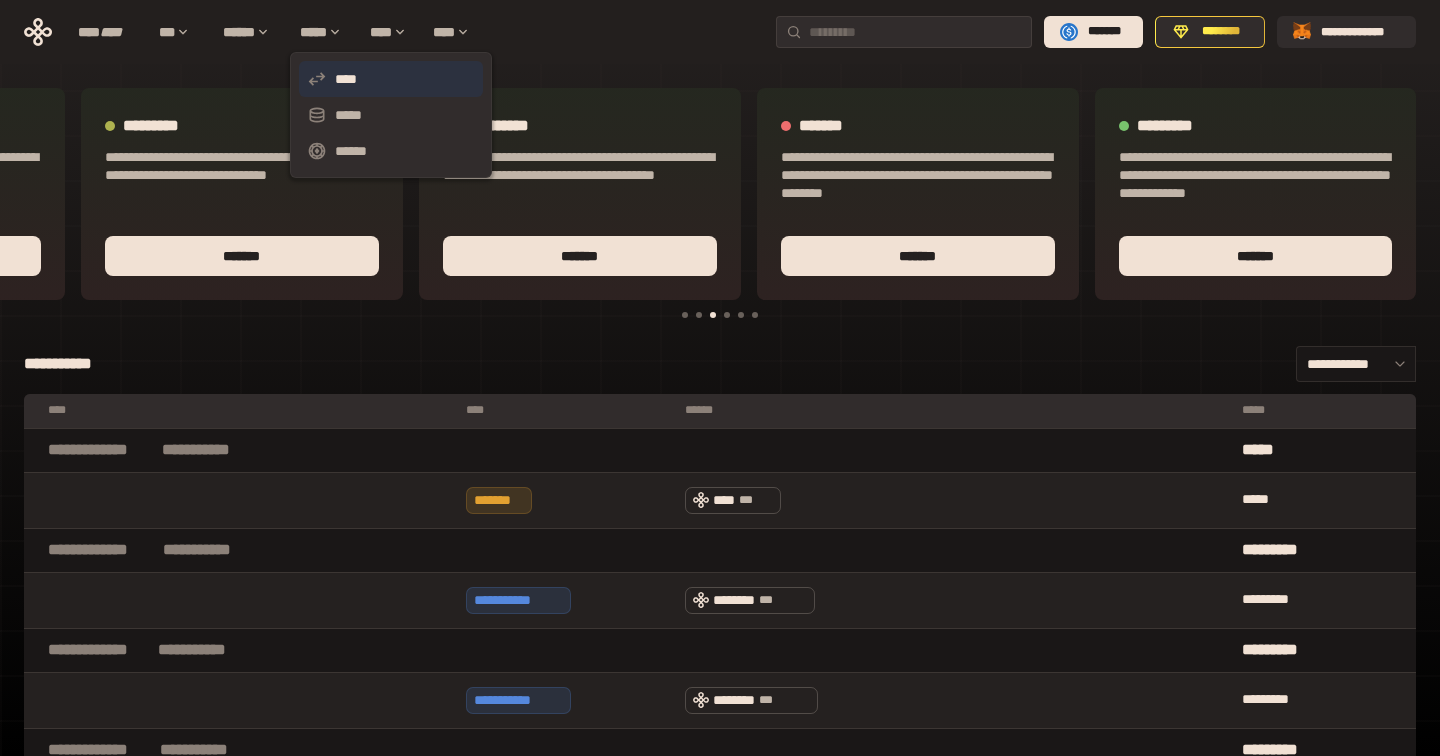 click on "****" at bounding box center [391, 79] 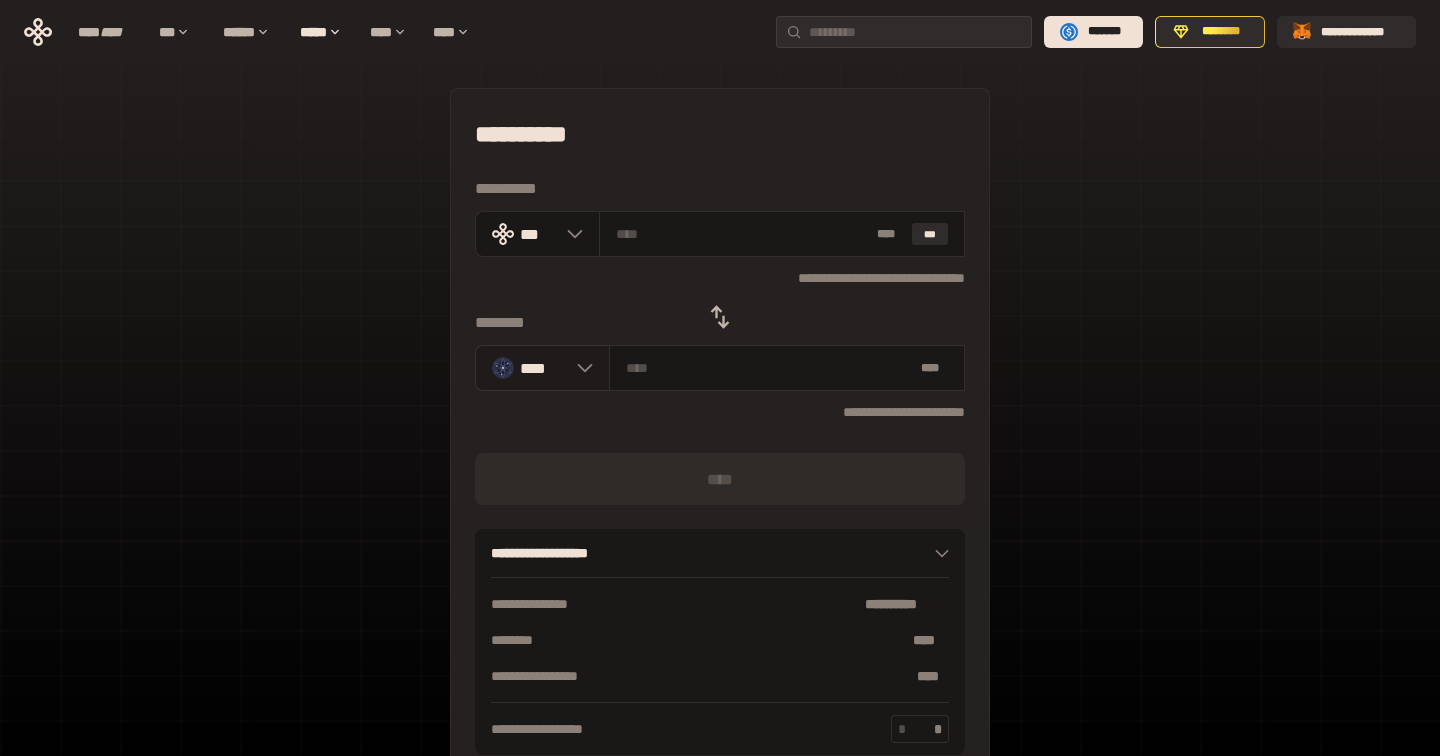 click 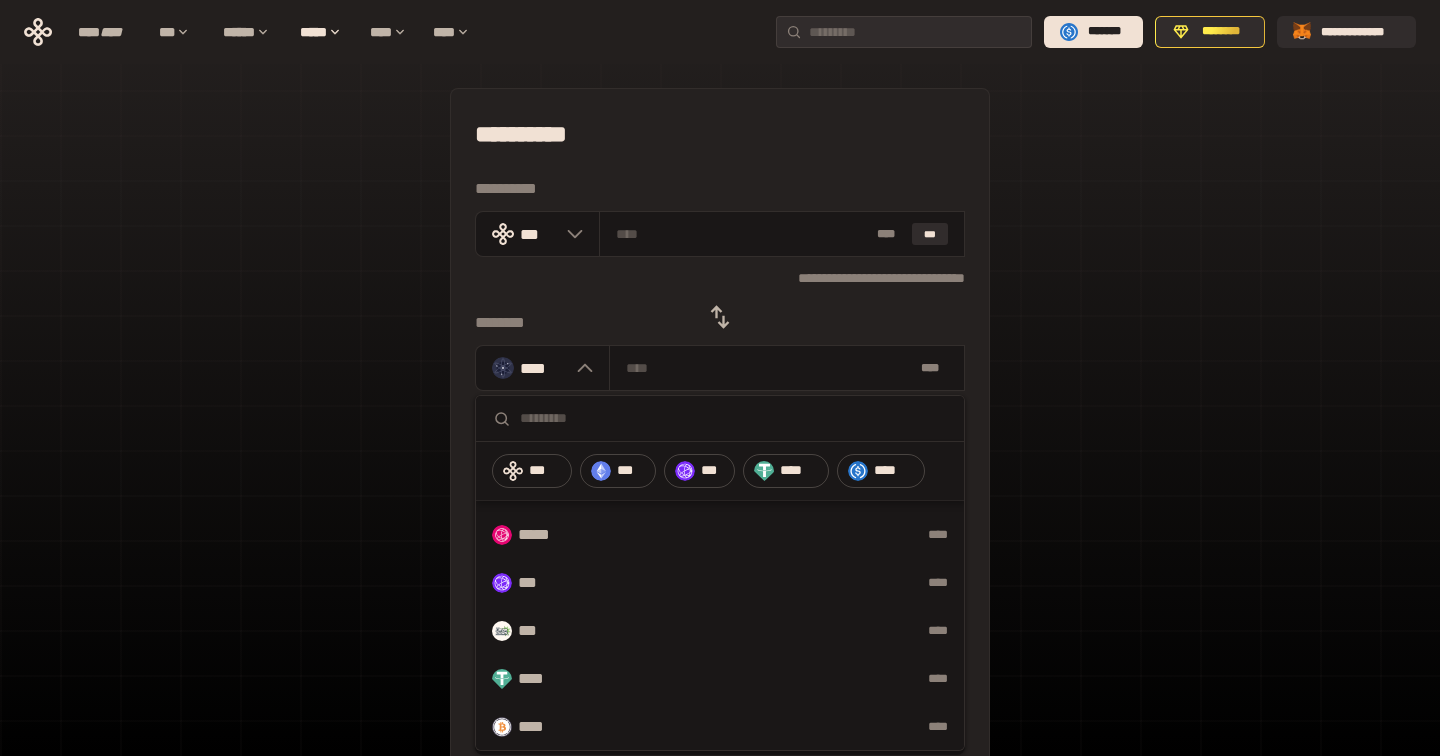 scroll, scrollTop: 1047, scrollLeft: 0, axis: vertical 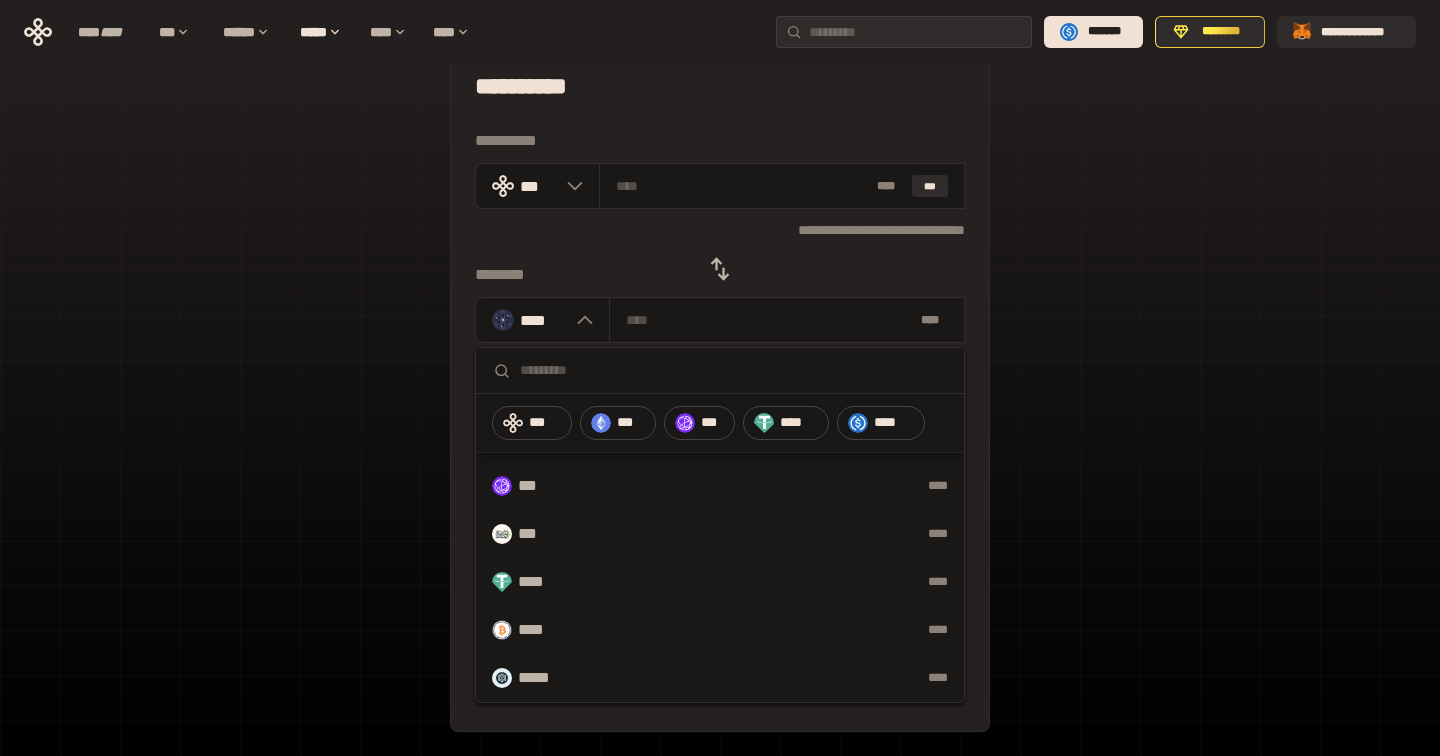 click on "**********" at bounding box center (720, 396) 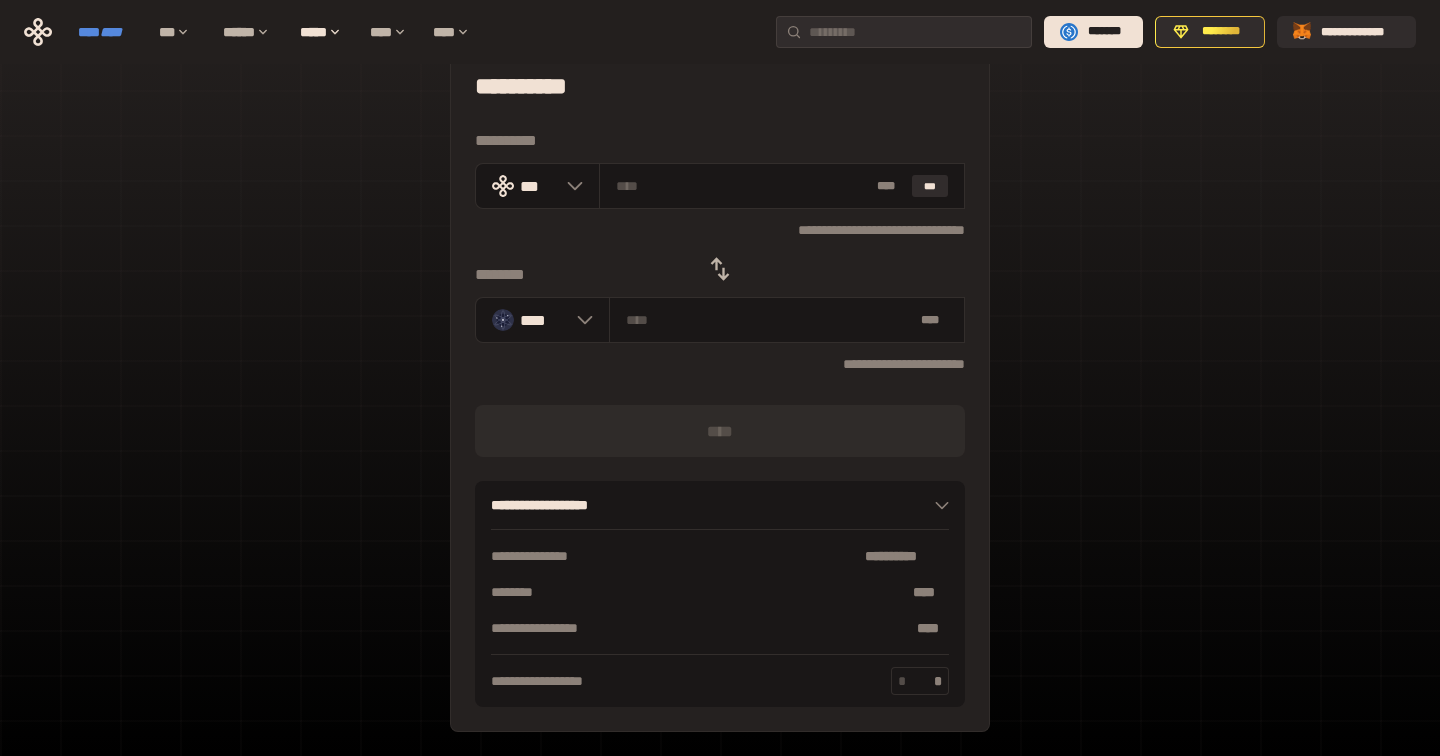 click on "****" at bounding box center [111, 32] 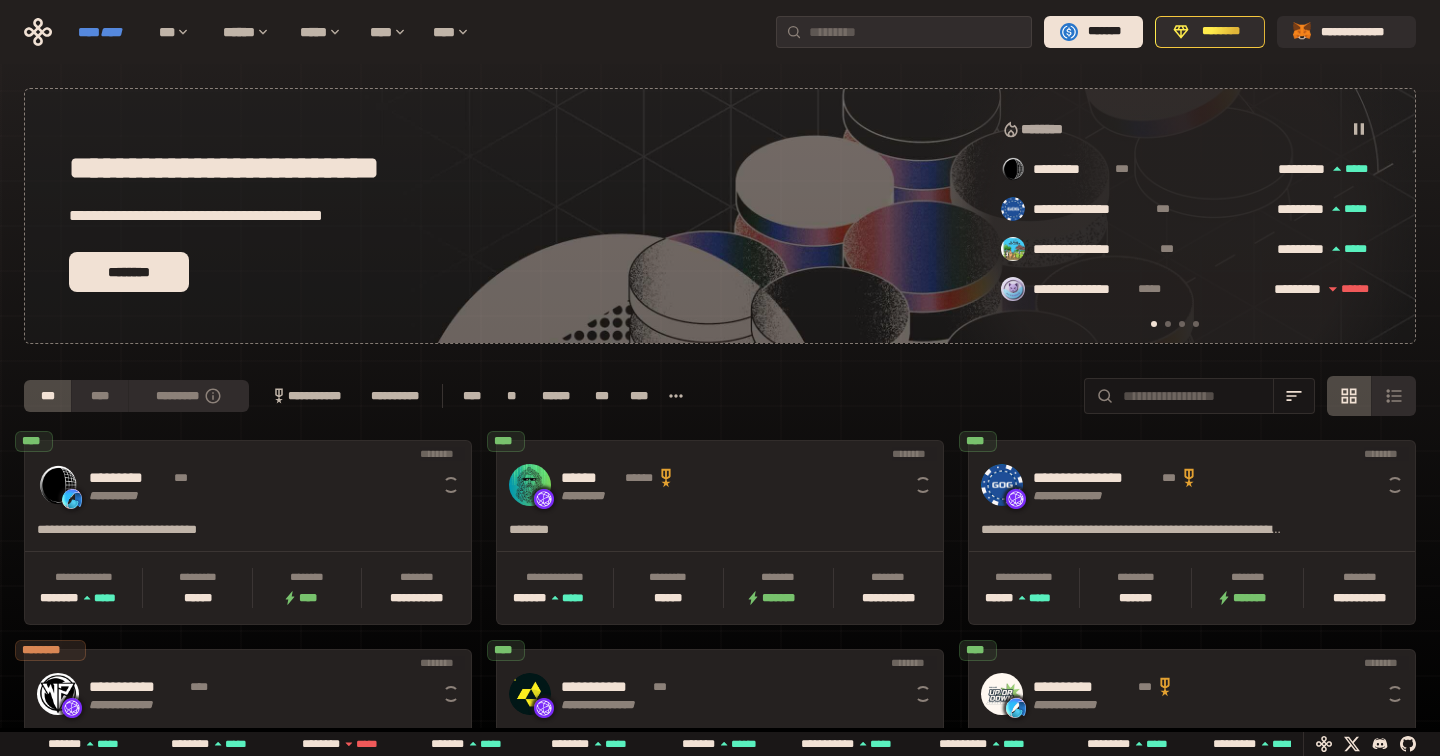 scroll, scrollTop: 0, scrollLeft: 16, axis: horizontal 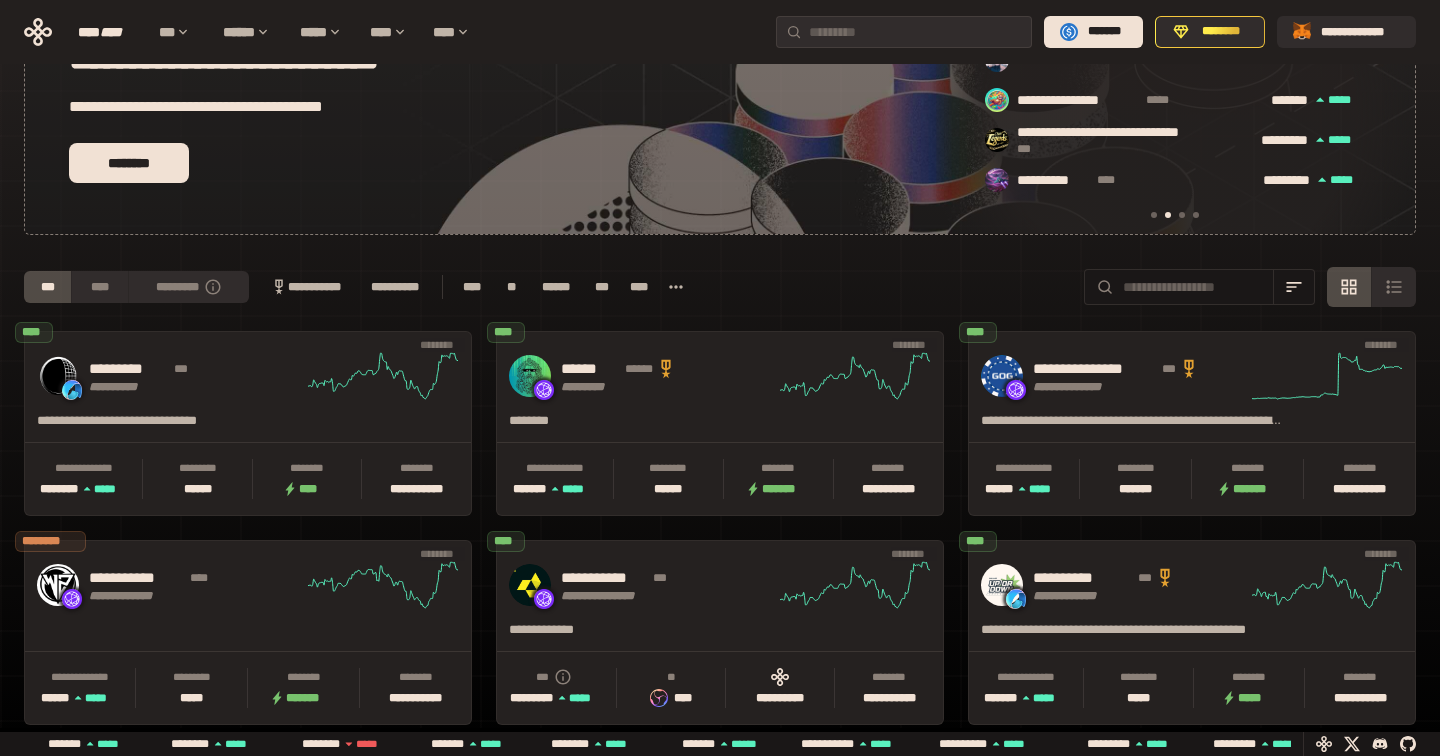 click on "**********" at bounding box center (395, 287) 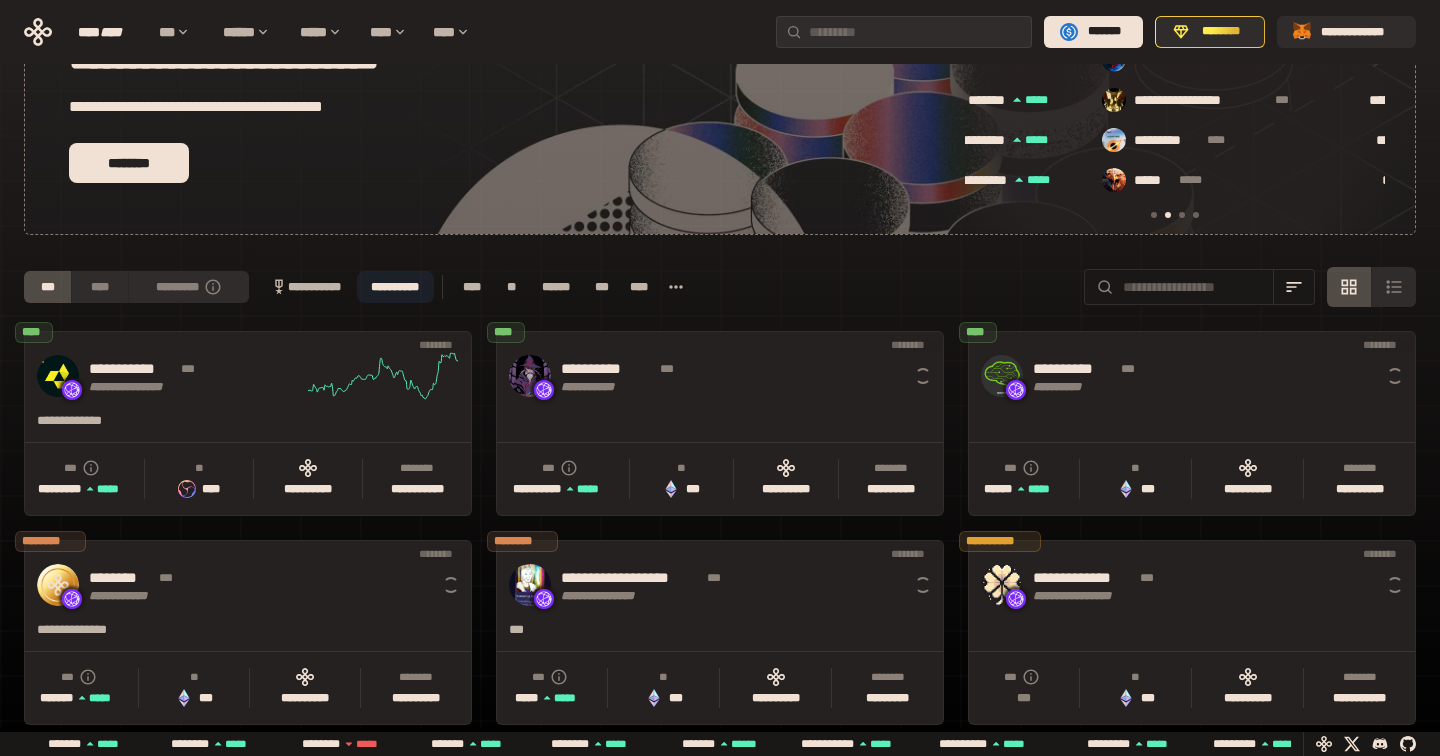 scroll, scrollTop: 0, scrollLeft: 856, axis: horizontal 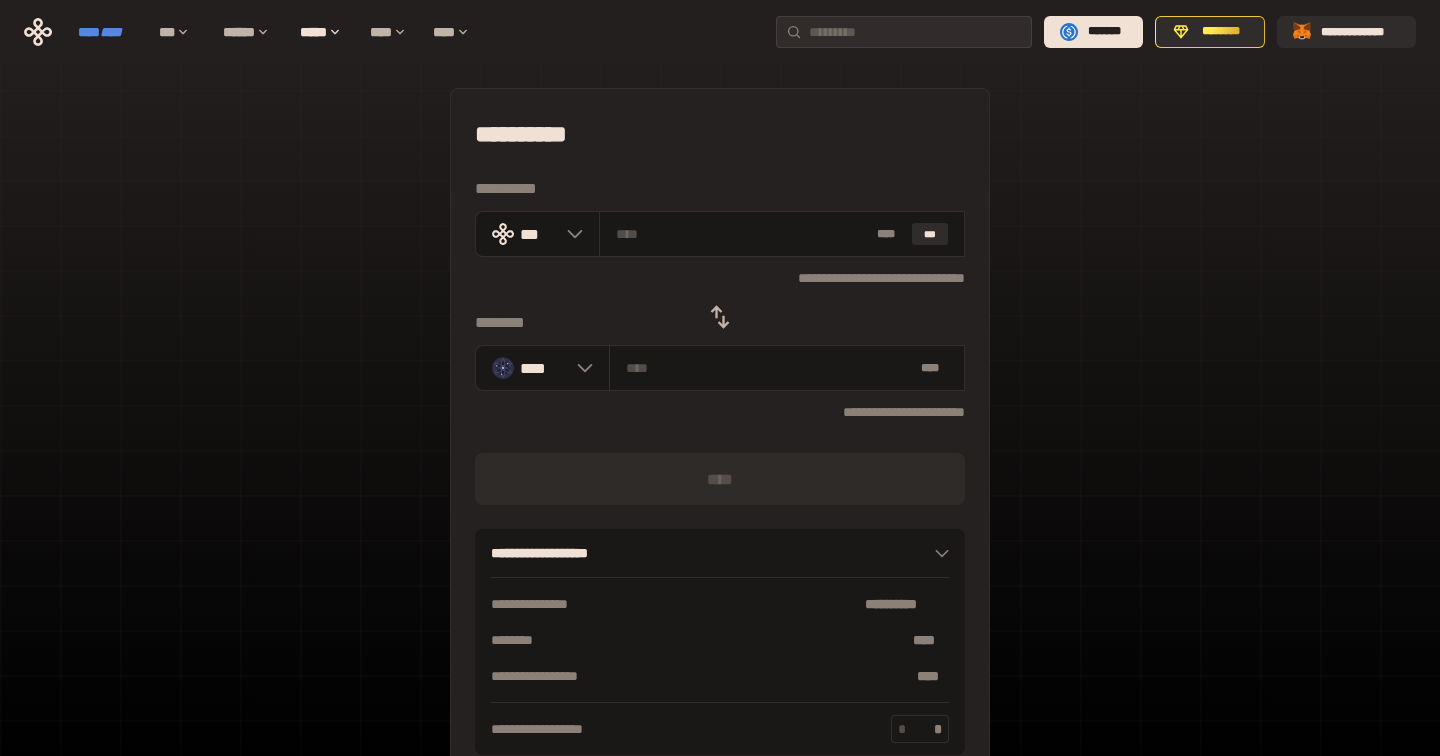 click on "****" at bounding box center [111, 32] 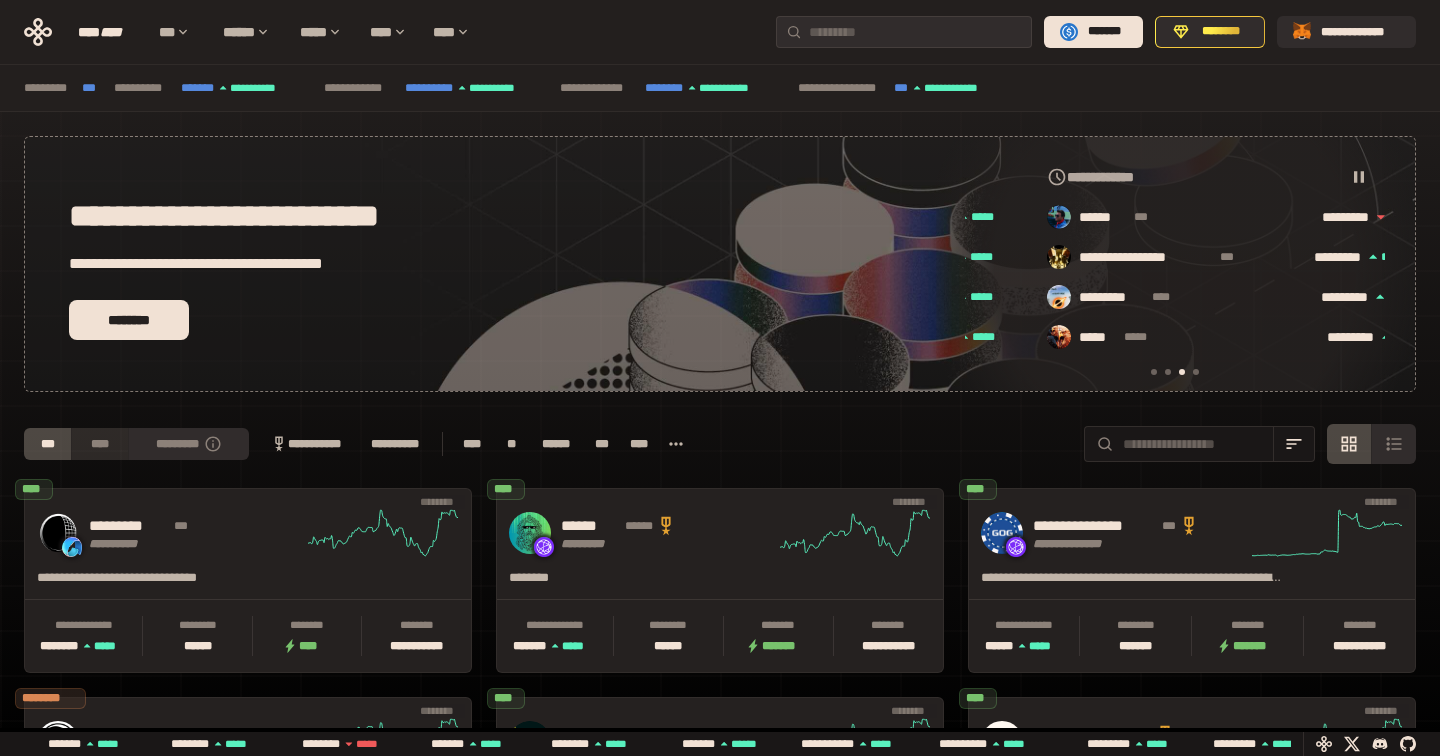 scroll, scrollTop: 0, scrollLeft: 856, axis: horizontal 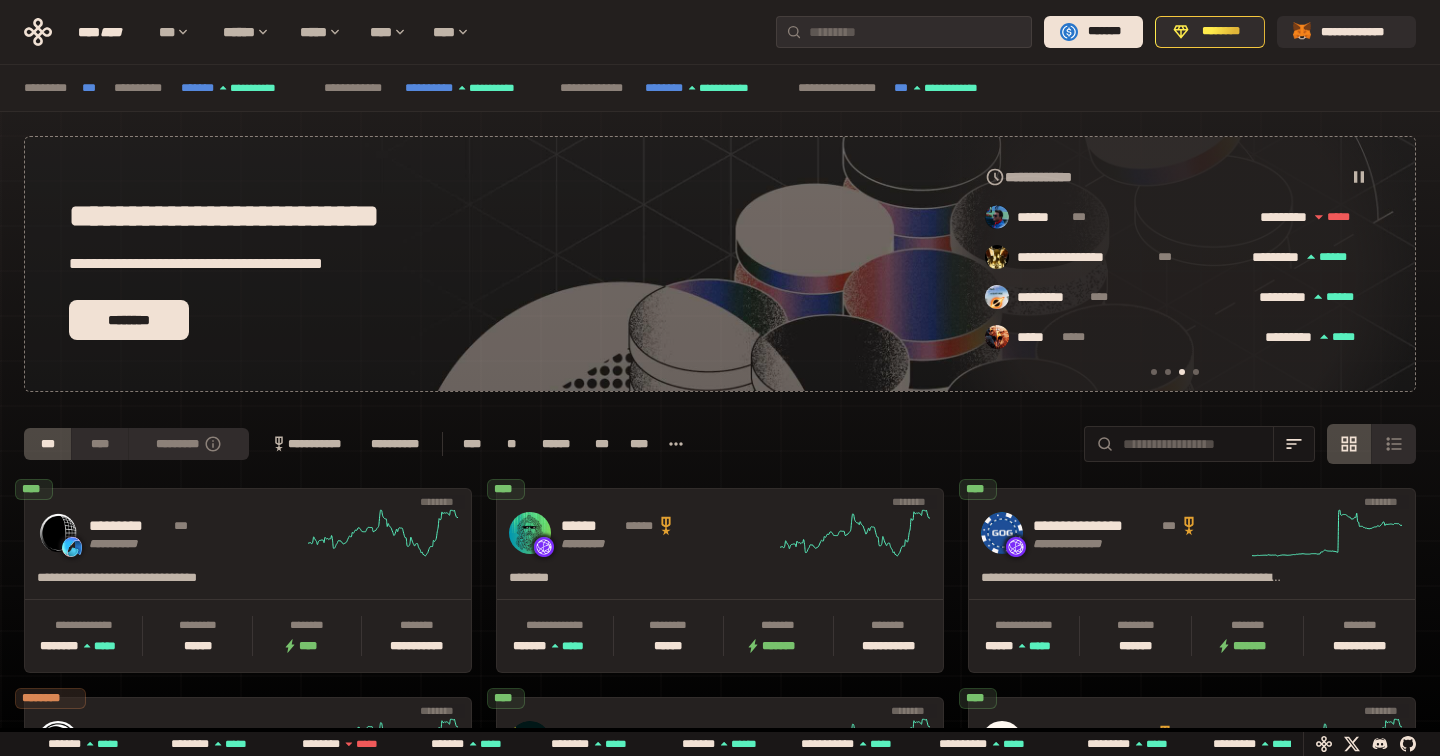 click 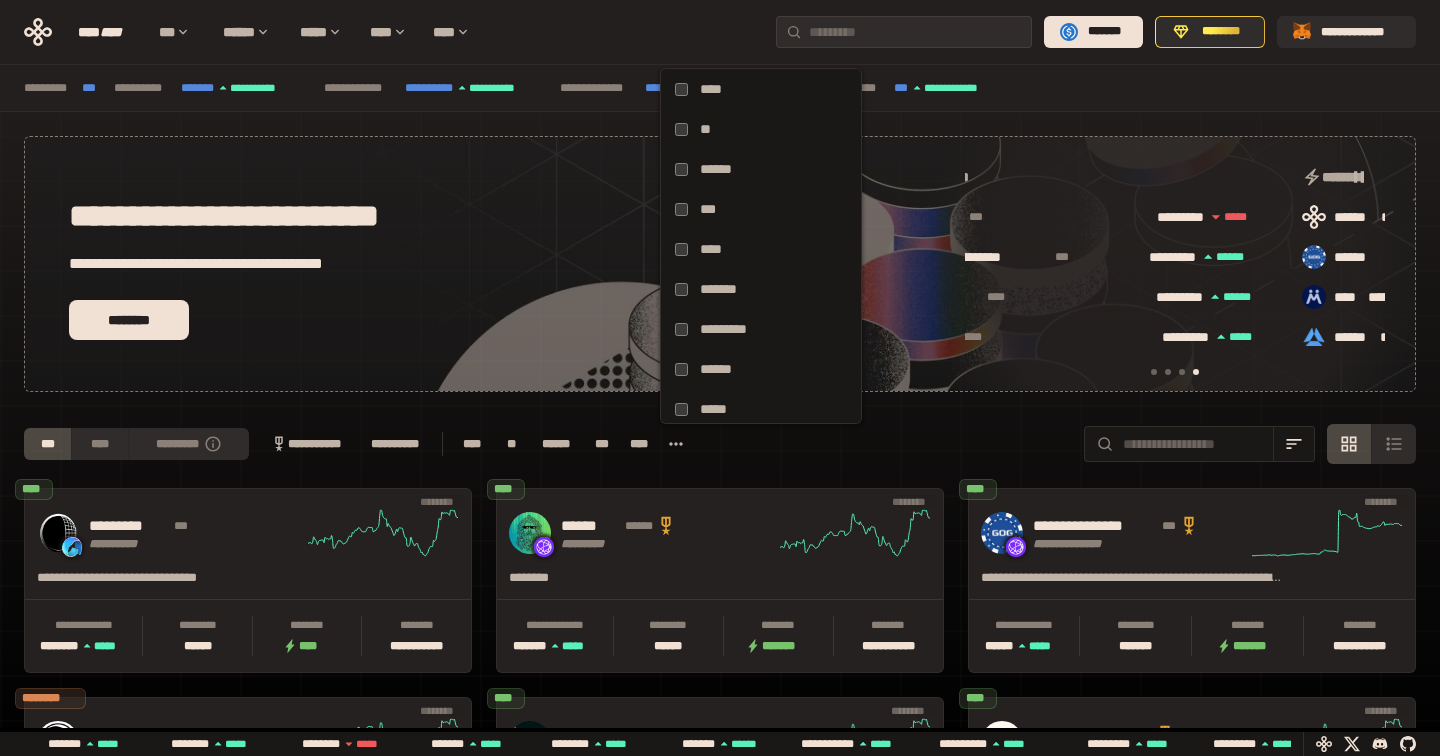scroll, scrollTop: 0, scrollLeft: 1276, axis: horizontal 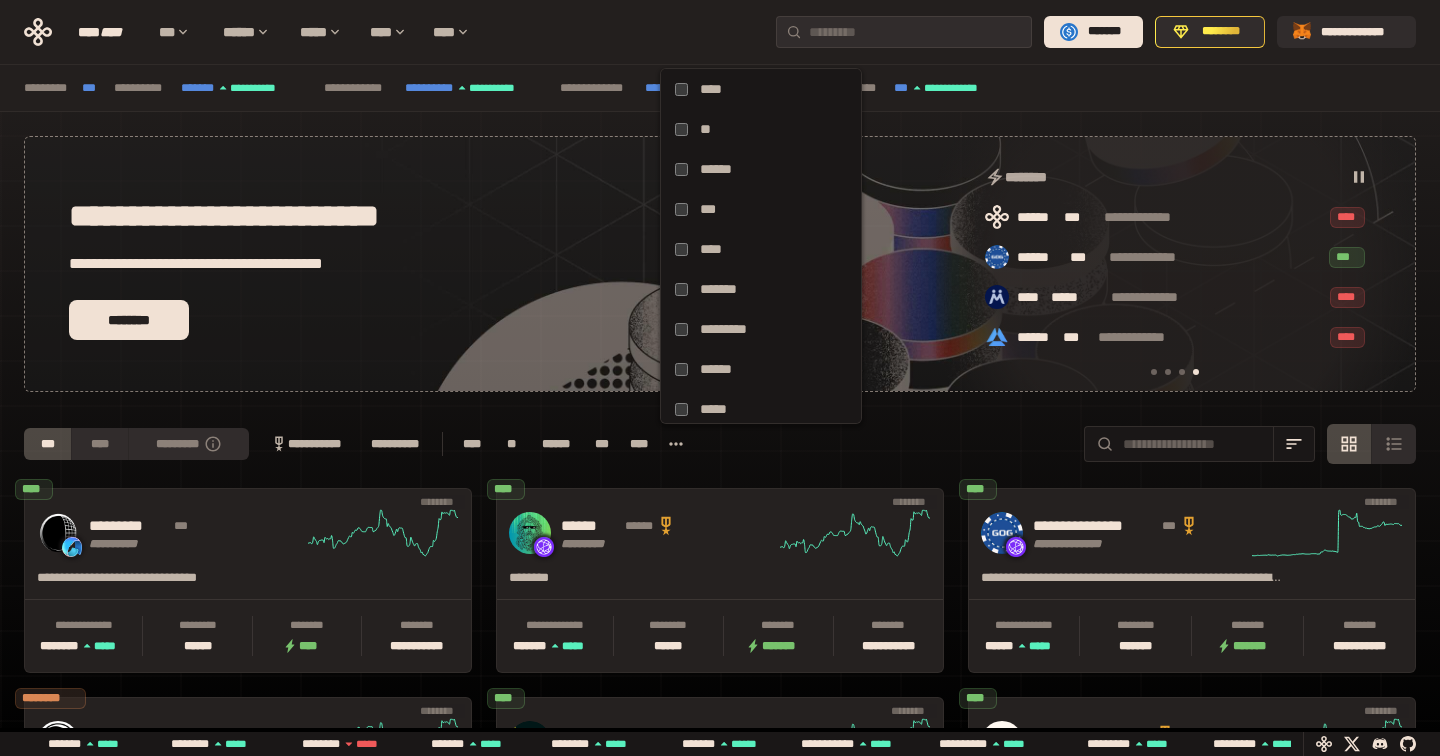 click on "**********" at bounding box center [720, 444] 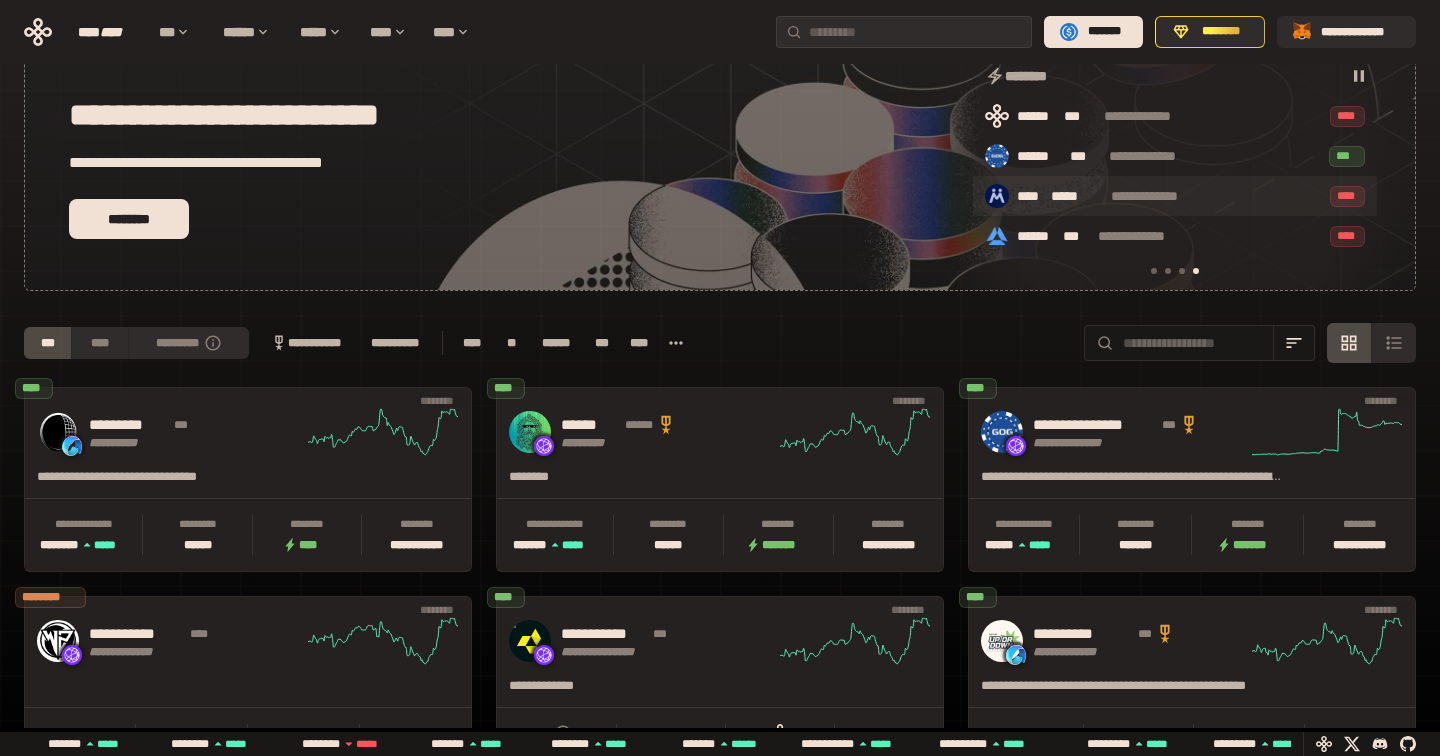 scroll, scrollTop: 111, scrollLeft: 0, axis: vertical 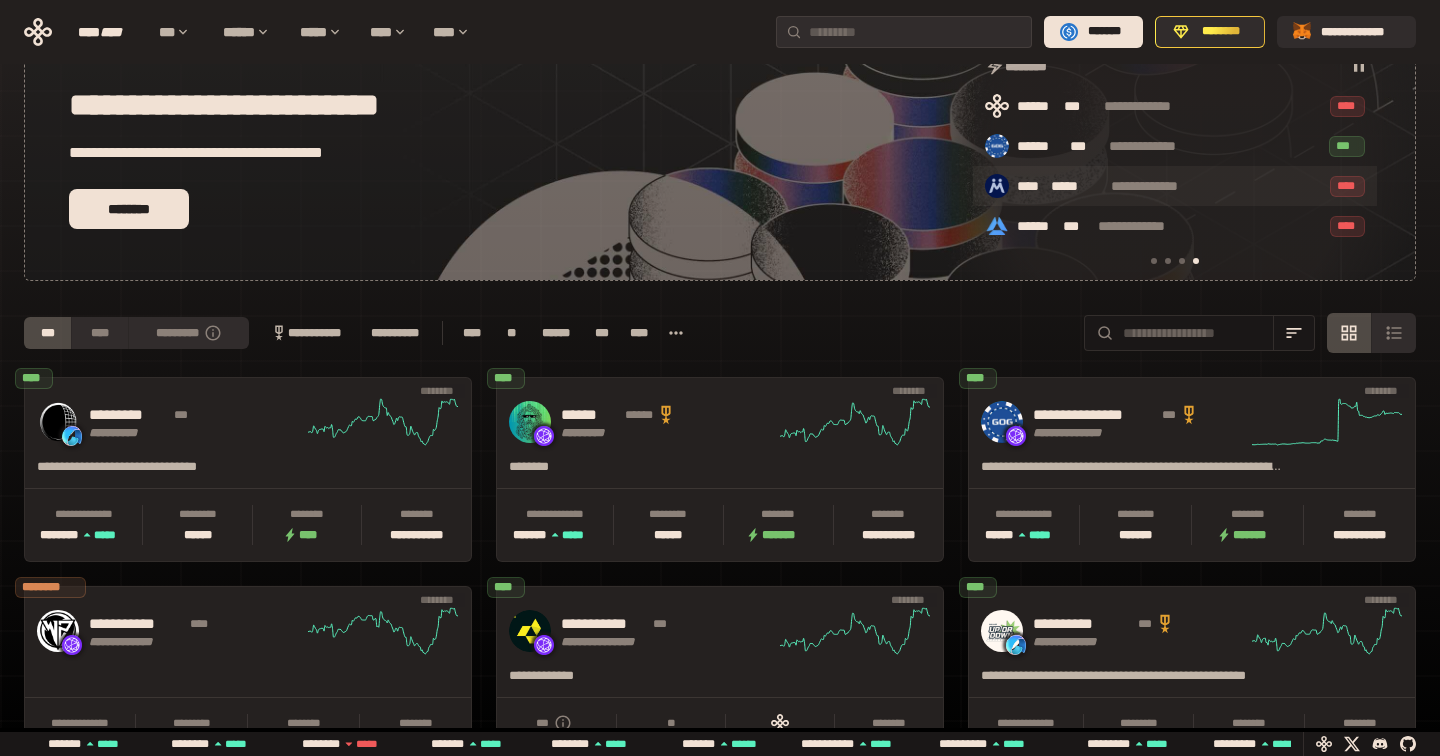 click on "*****" at bounding box center [1077, 187] 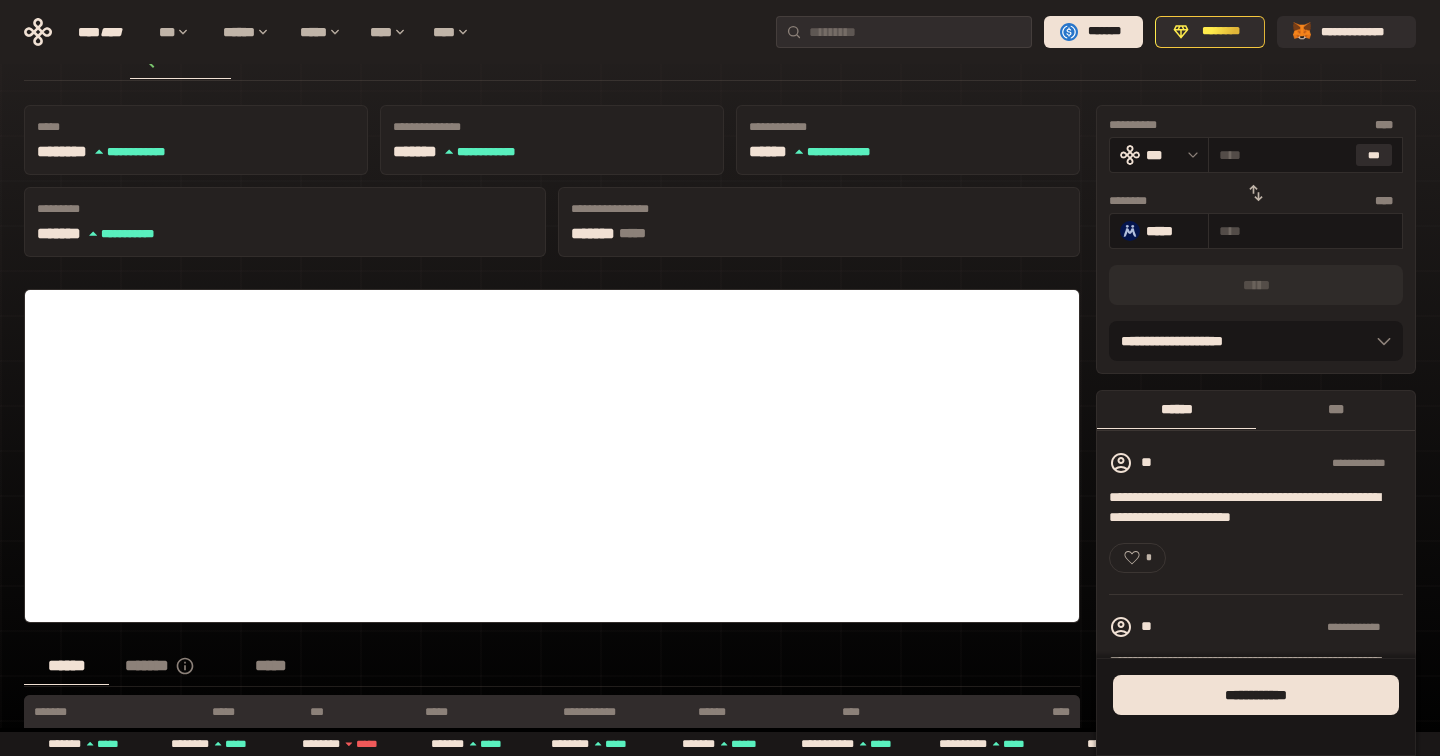 scroll, scrollTop: 0, scrollLeft: 0, axis: both 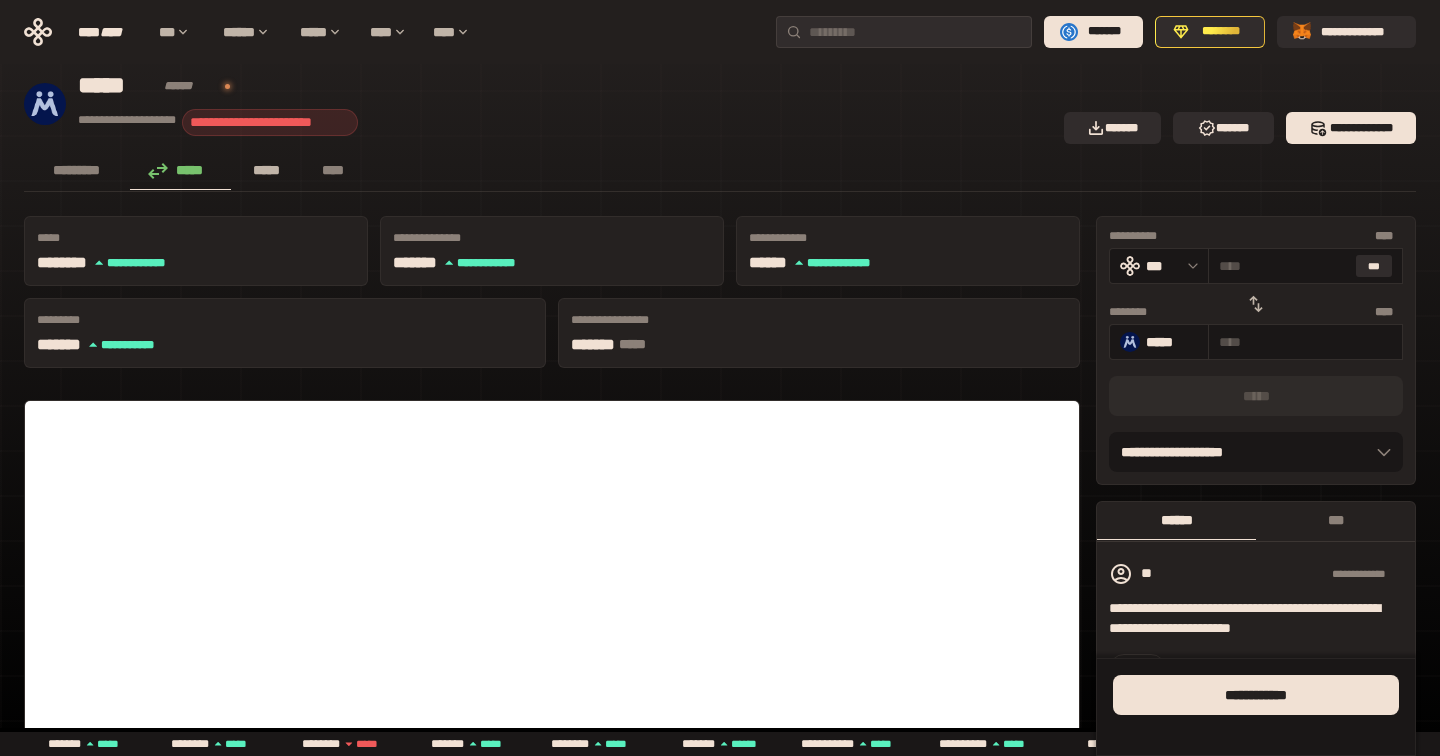 click on "*****" at bounding box center [266, 170] 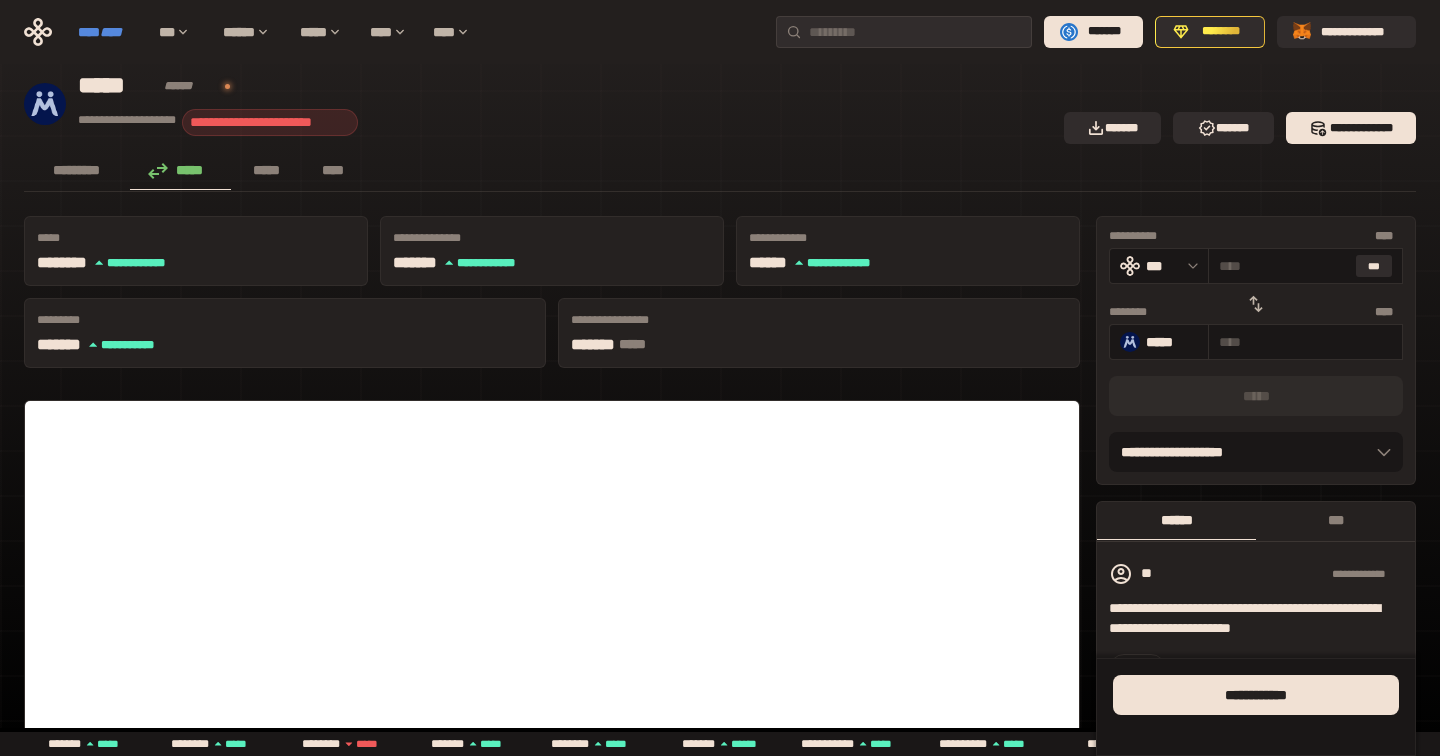 click on "**** ****" at bounding box center [108, 32] 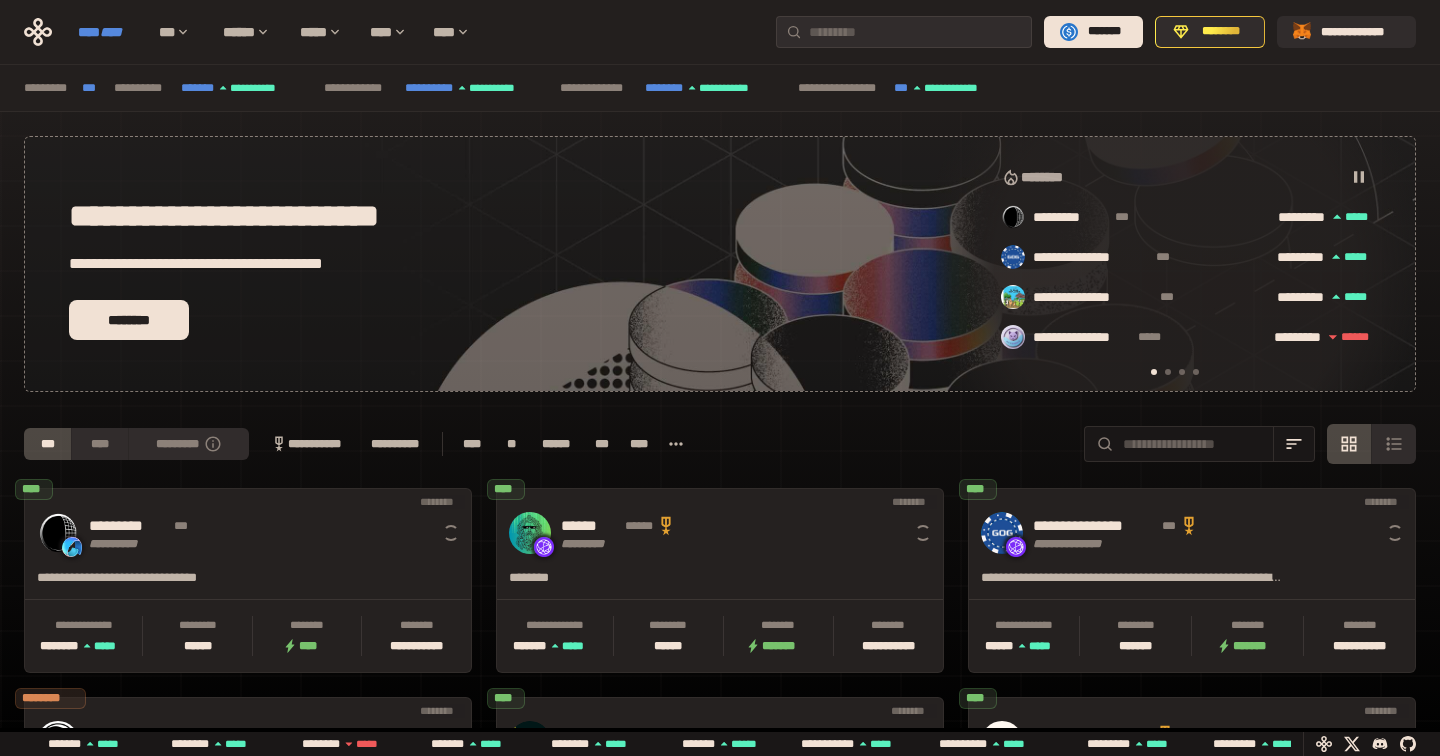 scroll, scrollTop: 0, scrollLeft: 16, axis: horizontal 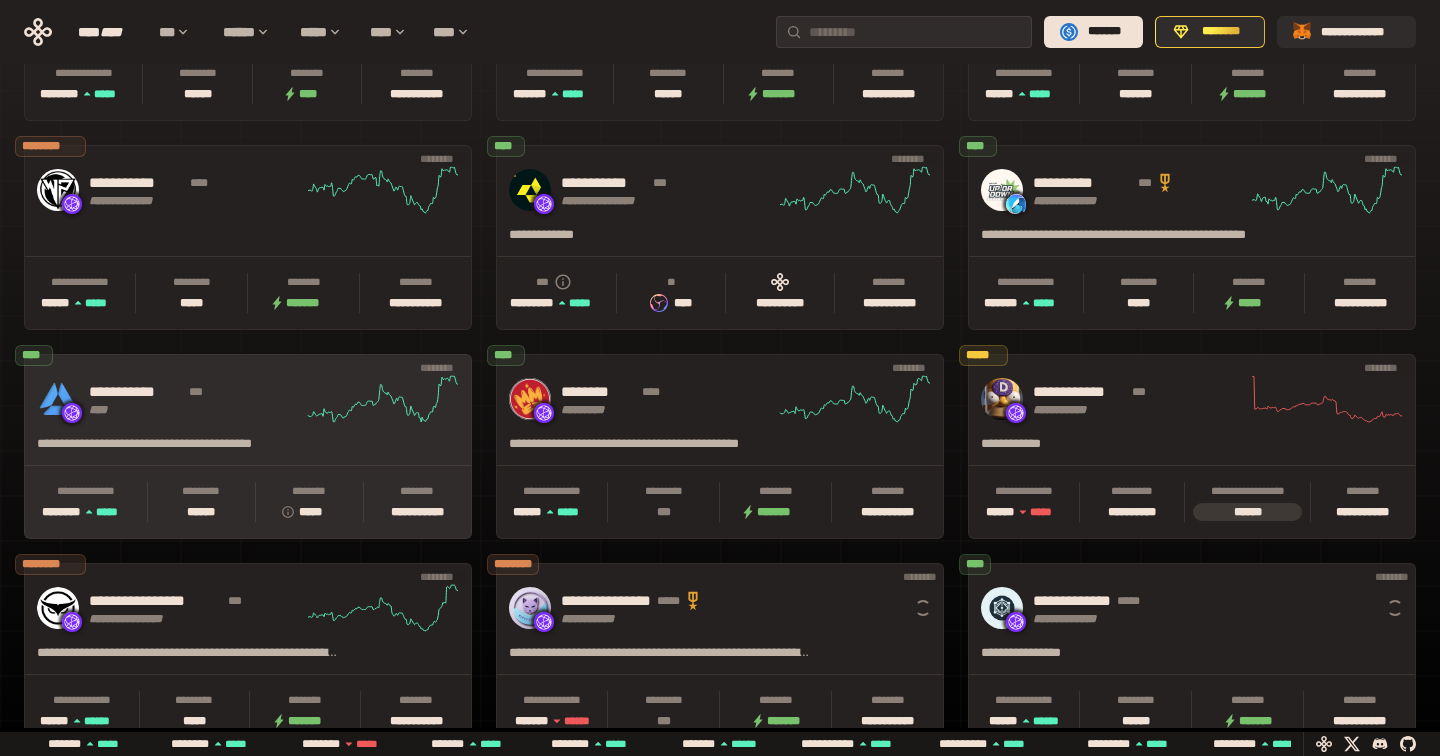 click on "***" at bounding box center [204, 392] 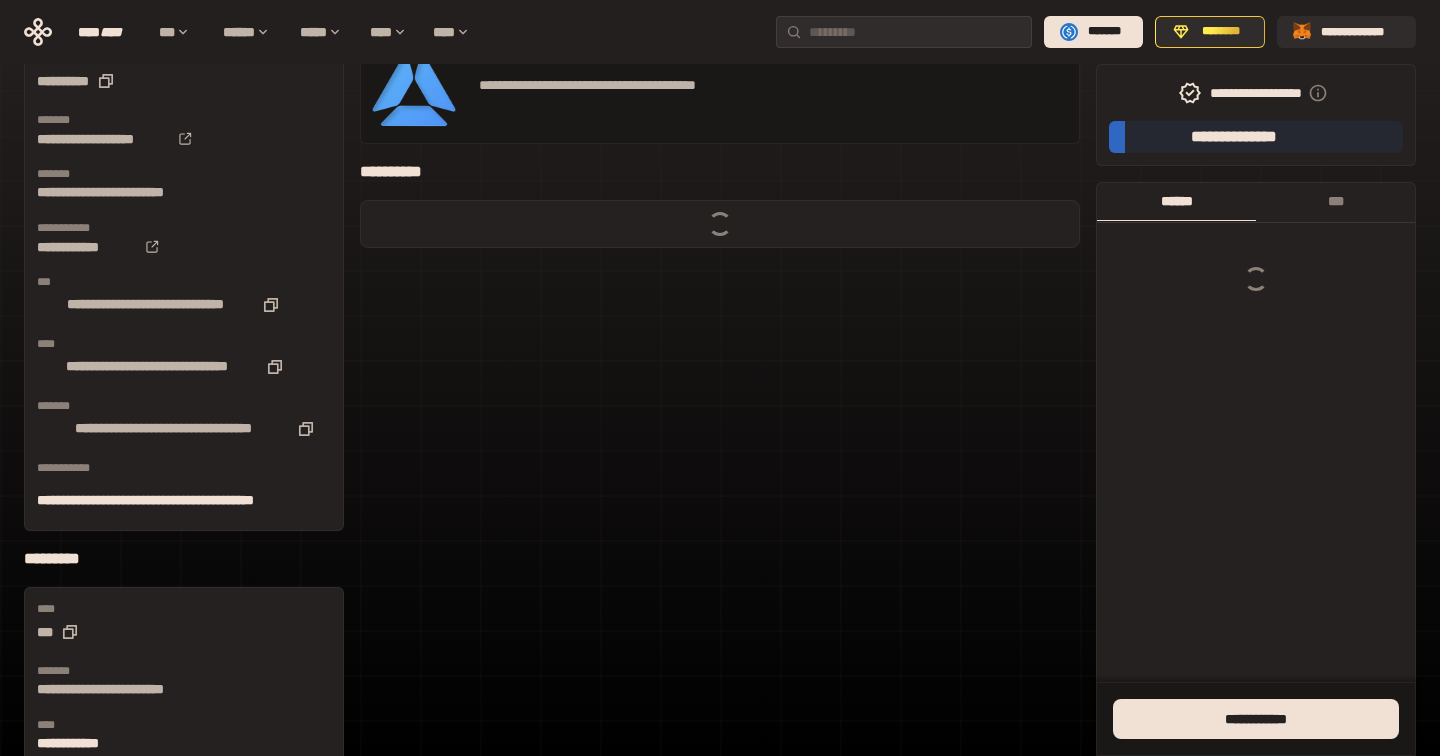 scroll, scrollTop: 0, scrollLeft: 0, axis: both 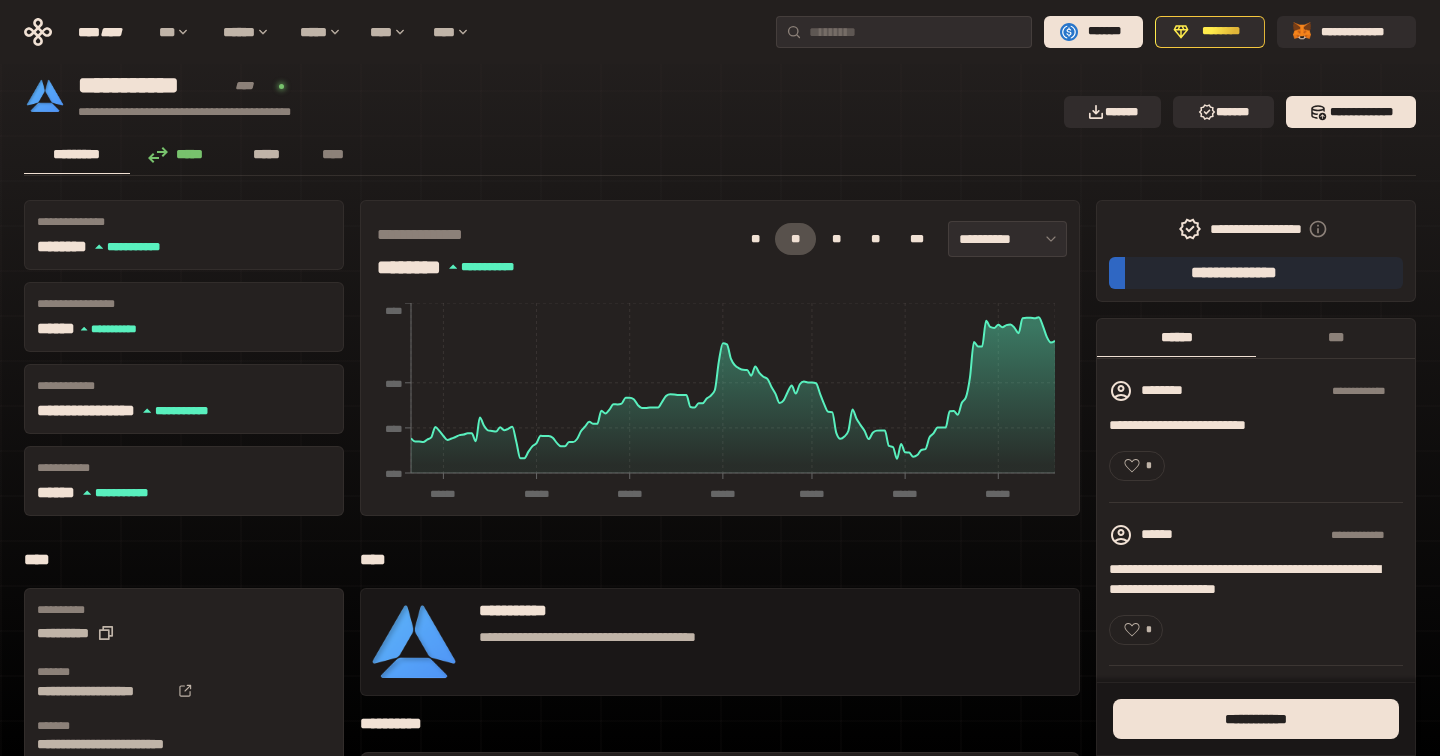 click on "*****" at bounding box center (266, 154) 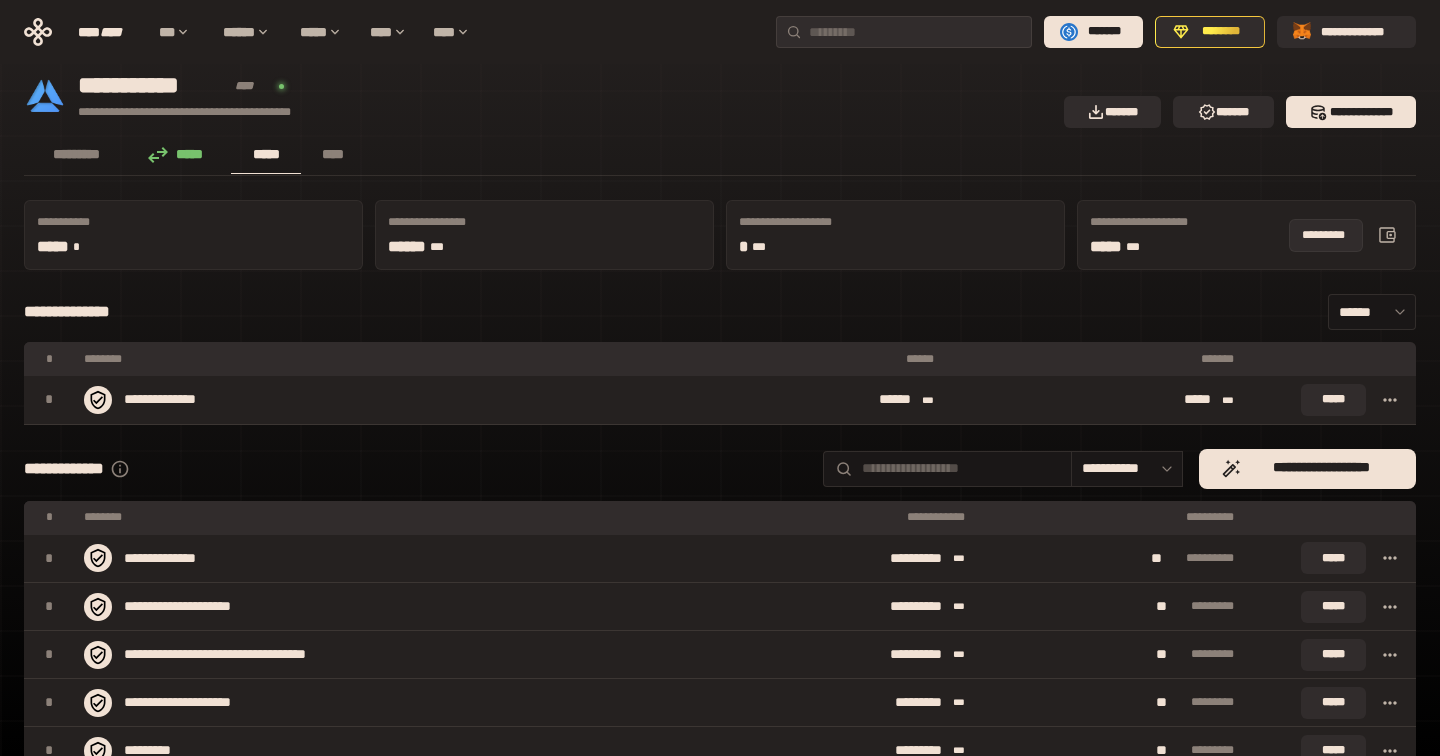 click 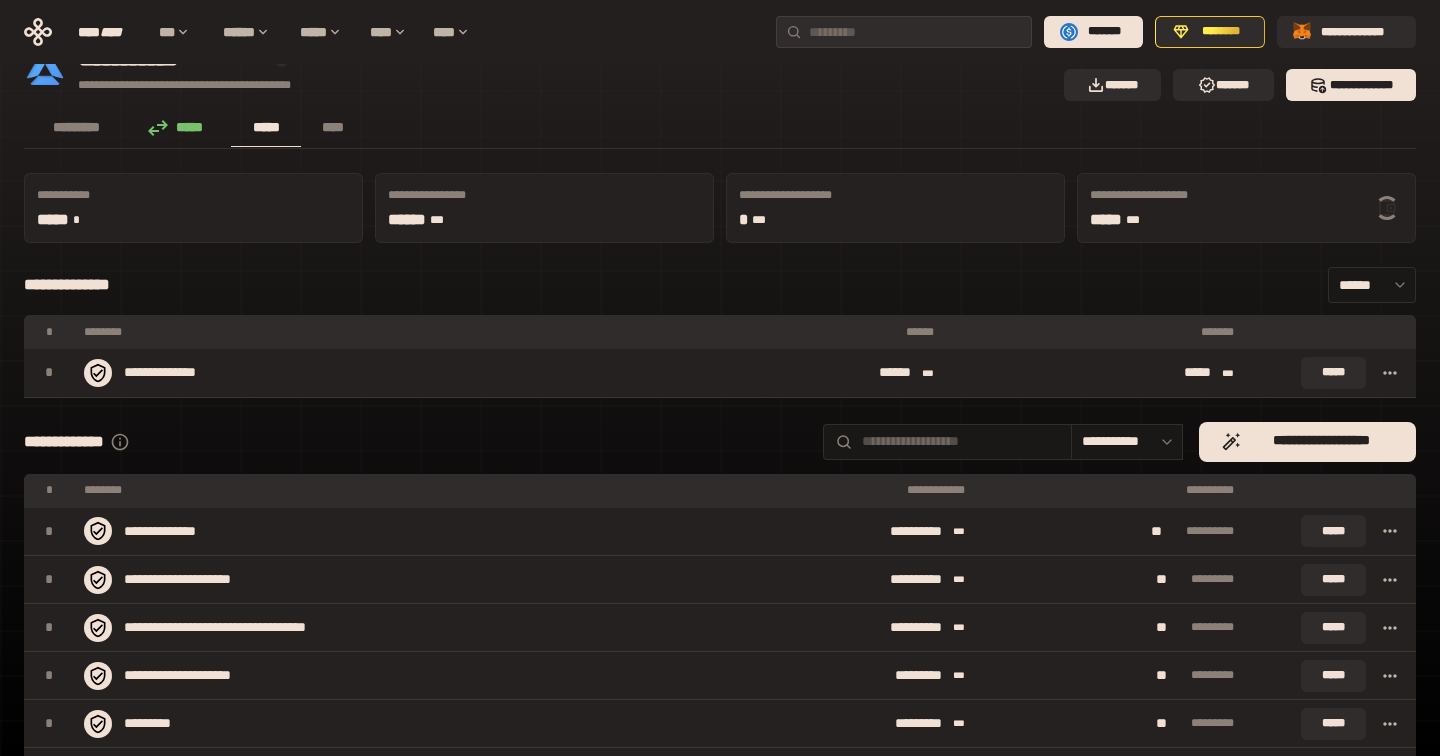 scroll, scrollTop: 0, scrollLeft: 0, axis: both 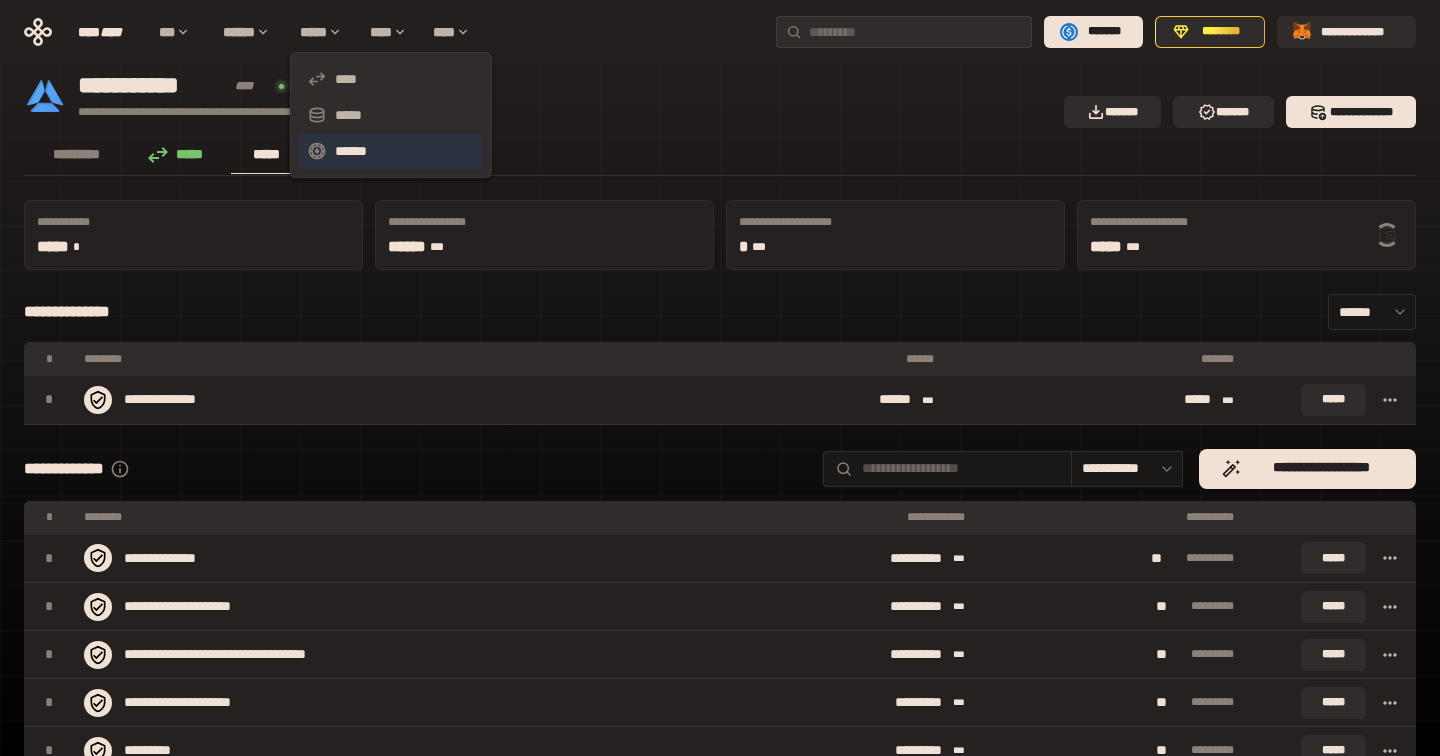 click on "******" at bounding box center (391, 151) 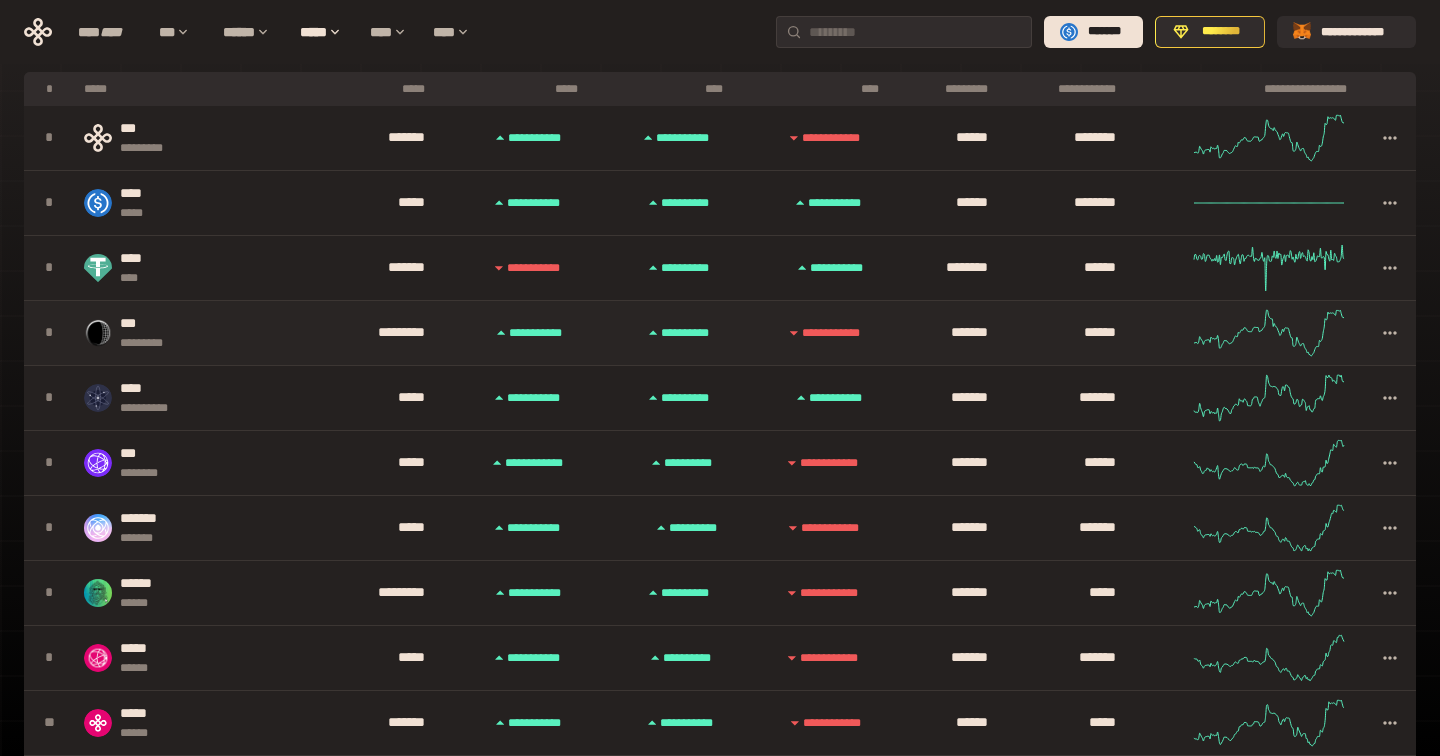 scroll, scrollTop: 0, scrollLeft: 0, axis: both 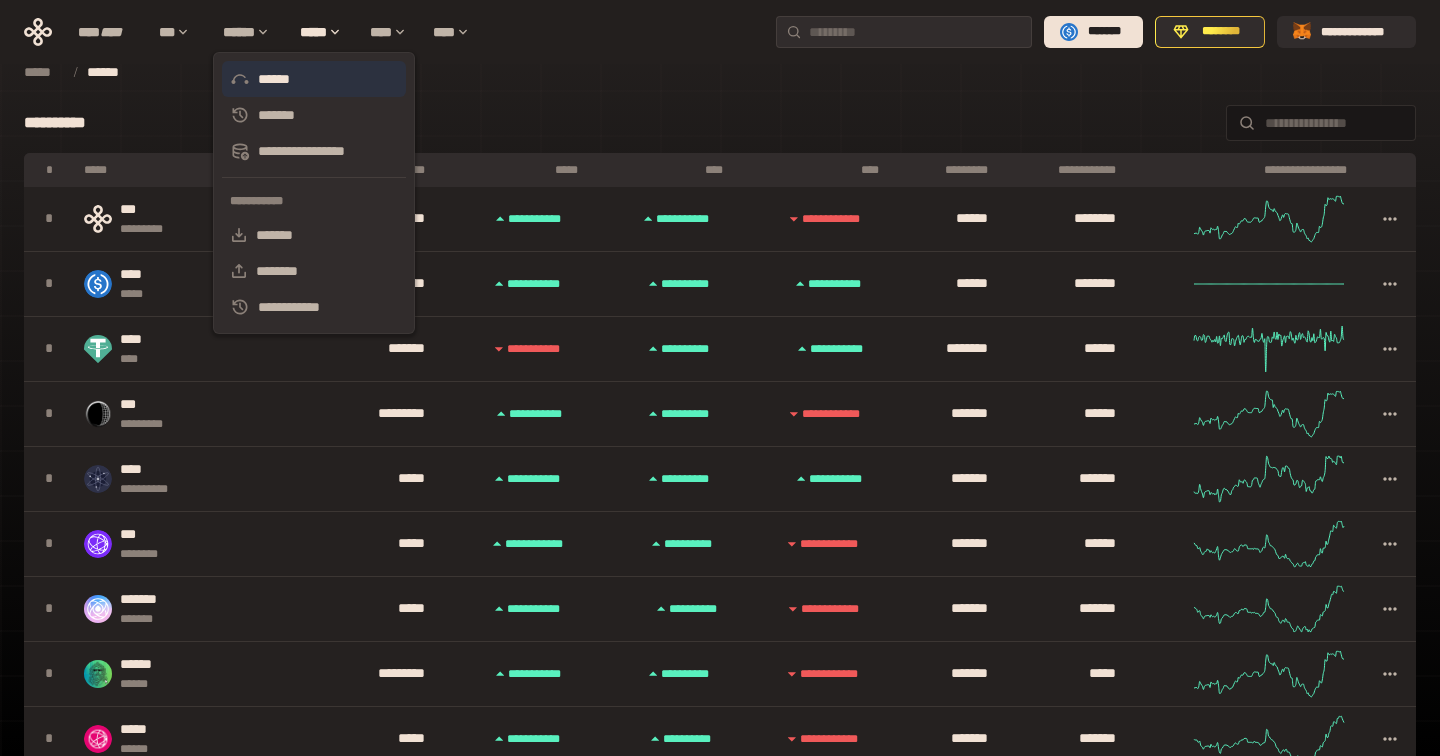 click on "******" at bounding box center (314, 79) 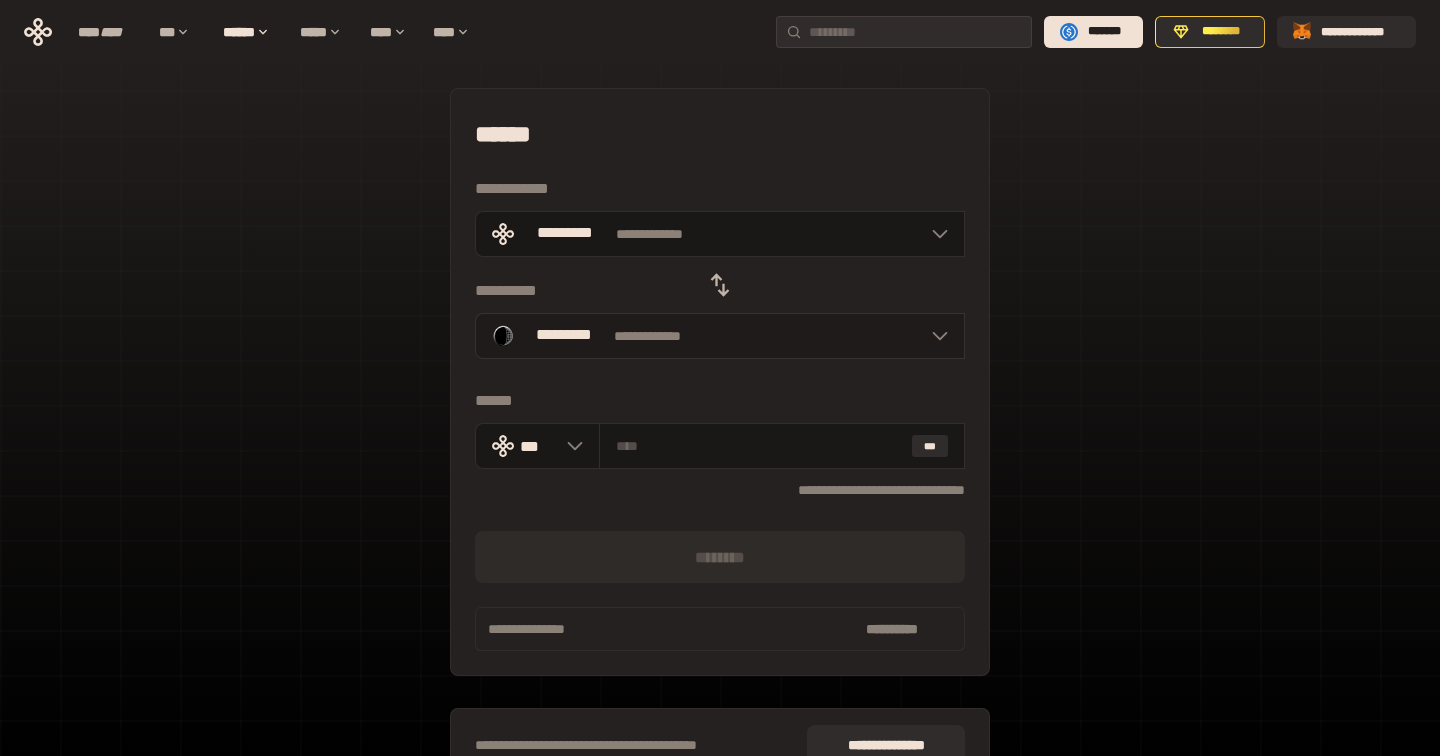 click at bounding box center [935, 336] 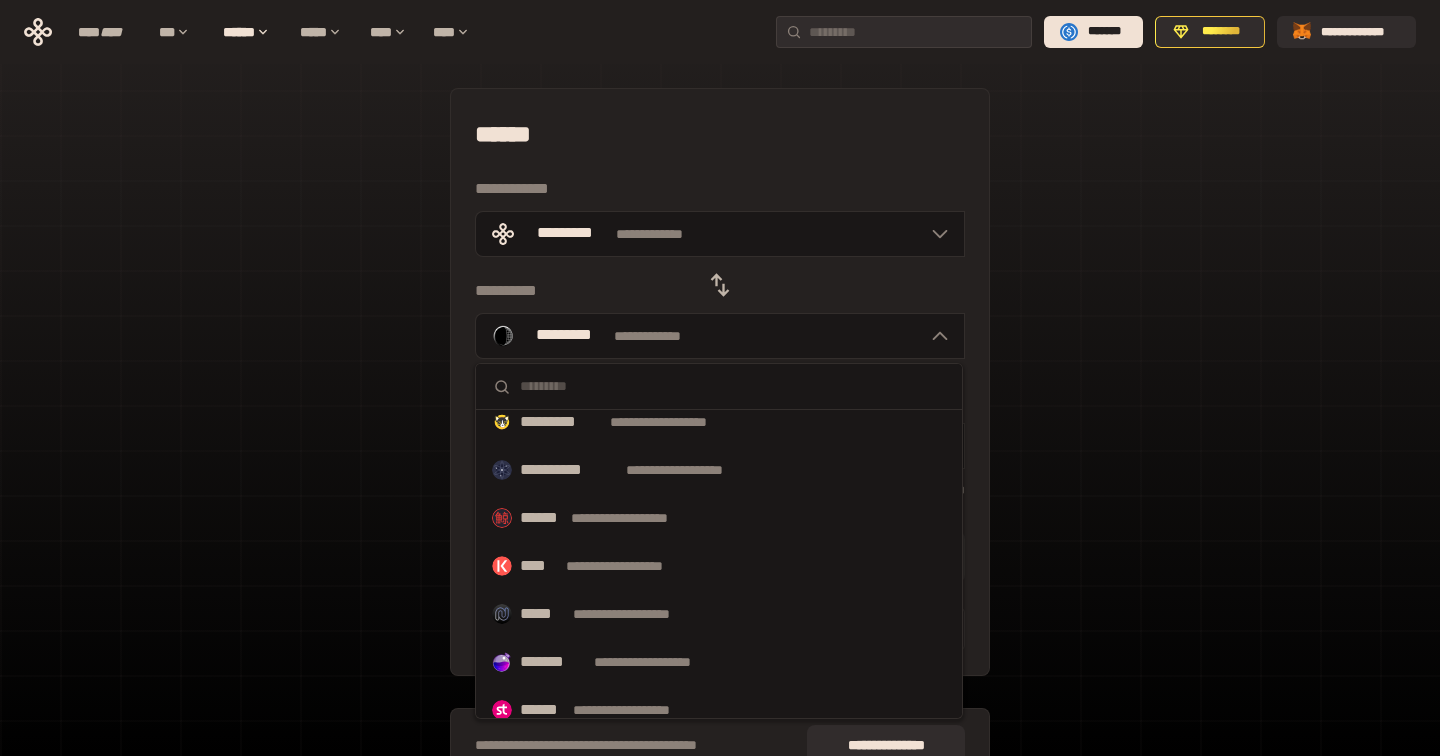 scroll, scrollTop: 1036, scrollLeft: 0, axis: vertical 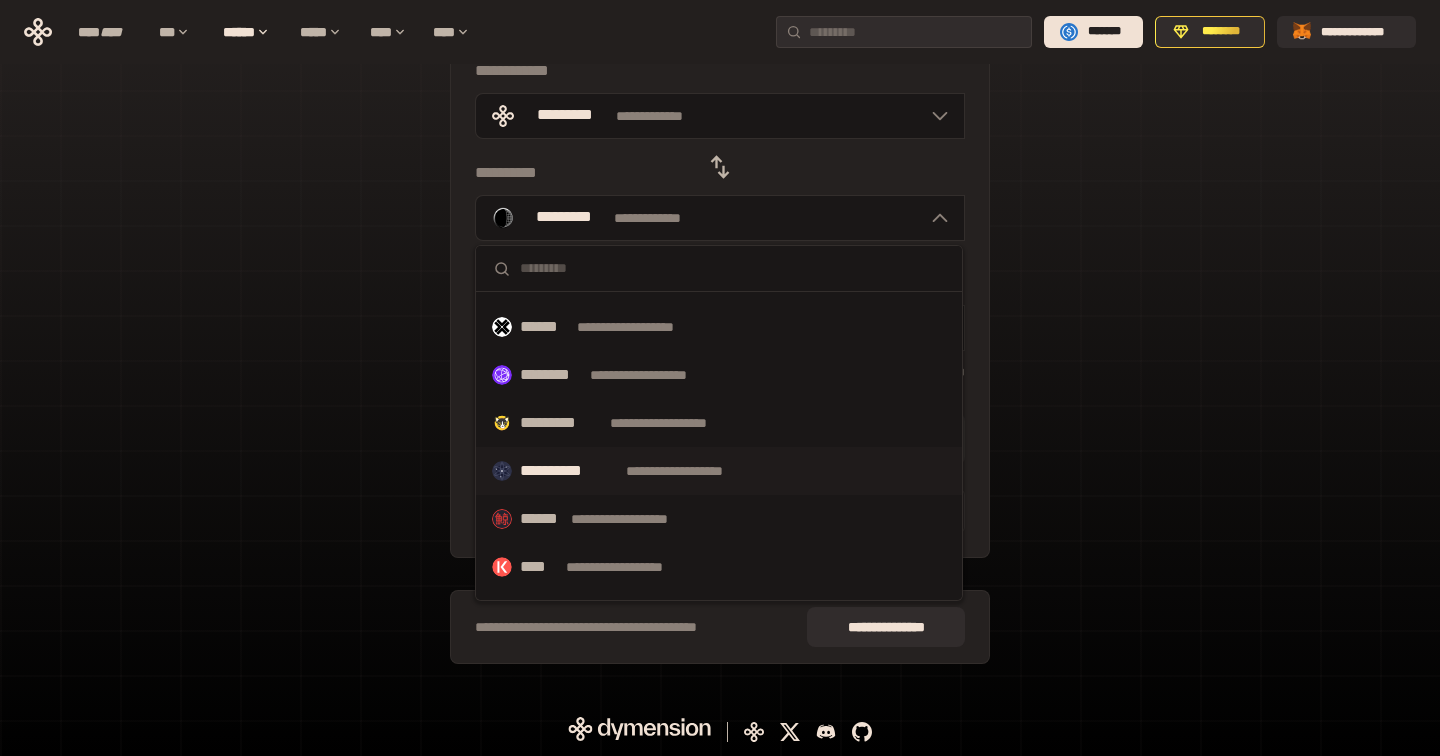 click on "**********" at bounding box center (693, 471) 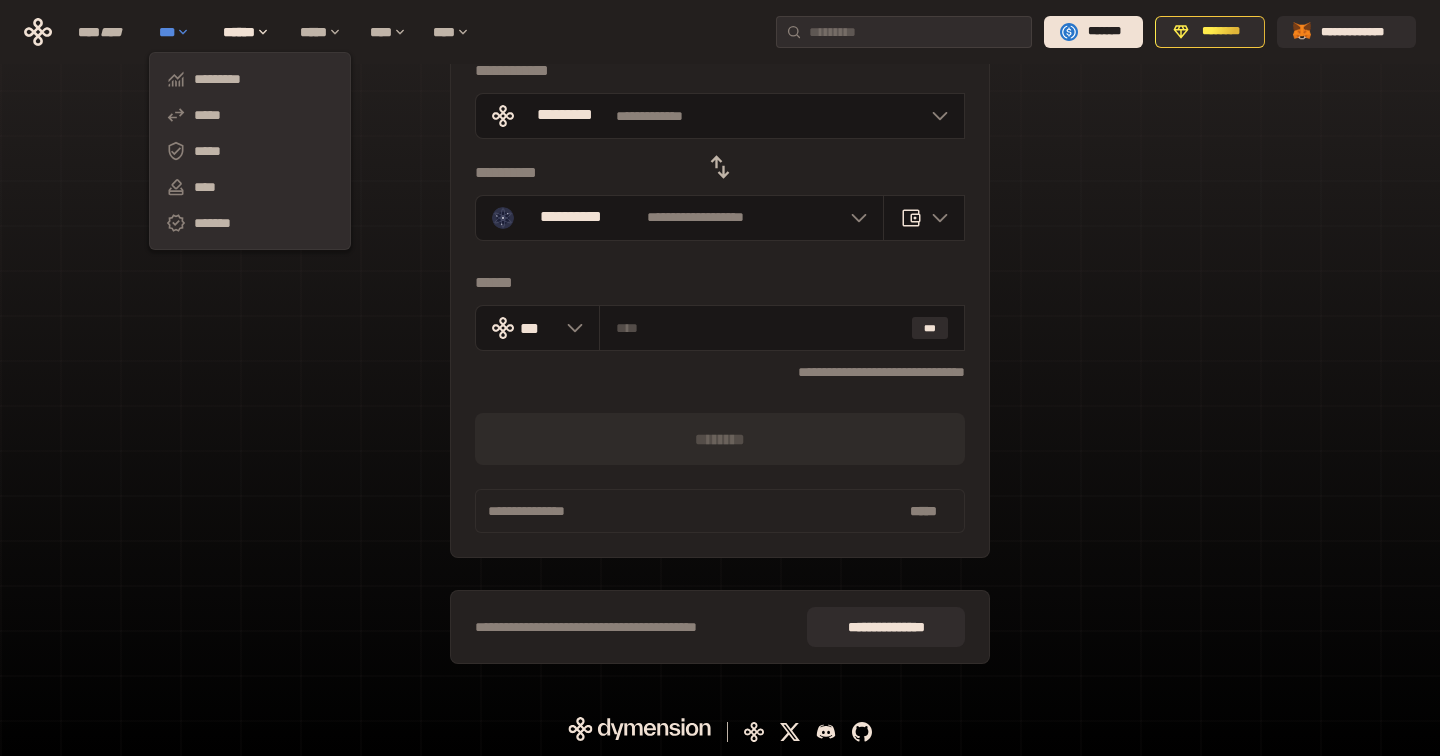click on "***" at bounding box center (181, 32) 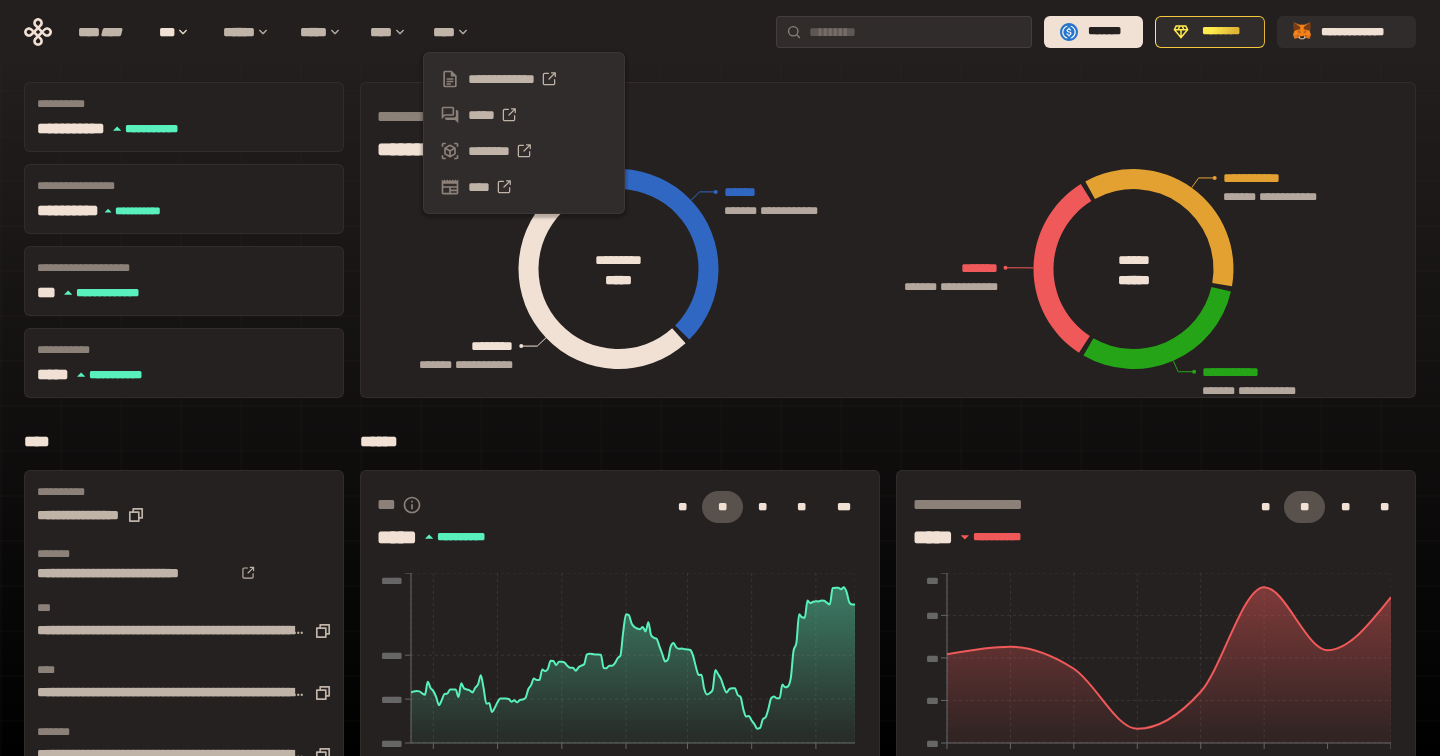 click on "**********" at bounding box center [720, 32] 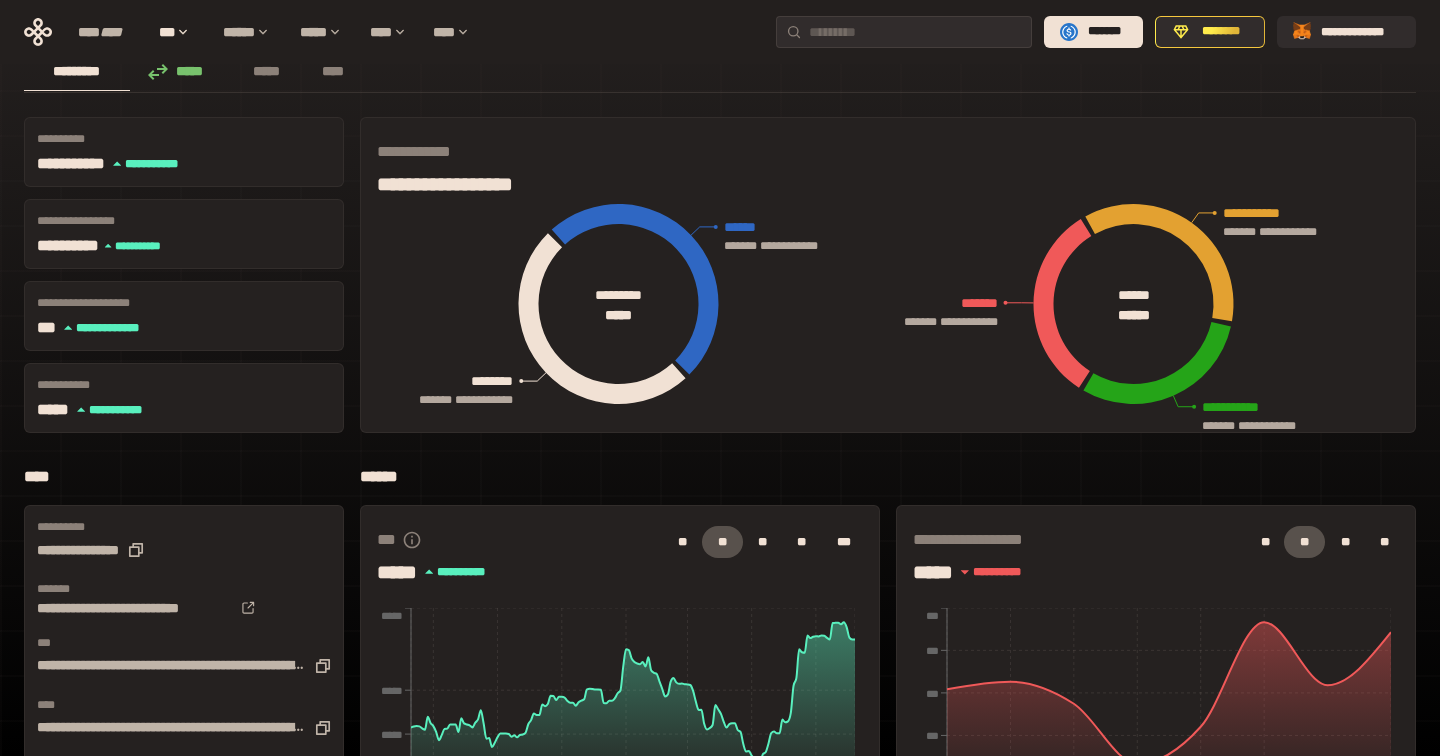 scroll, scrollTop: 0, scrollLeft: 0, axis: both 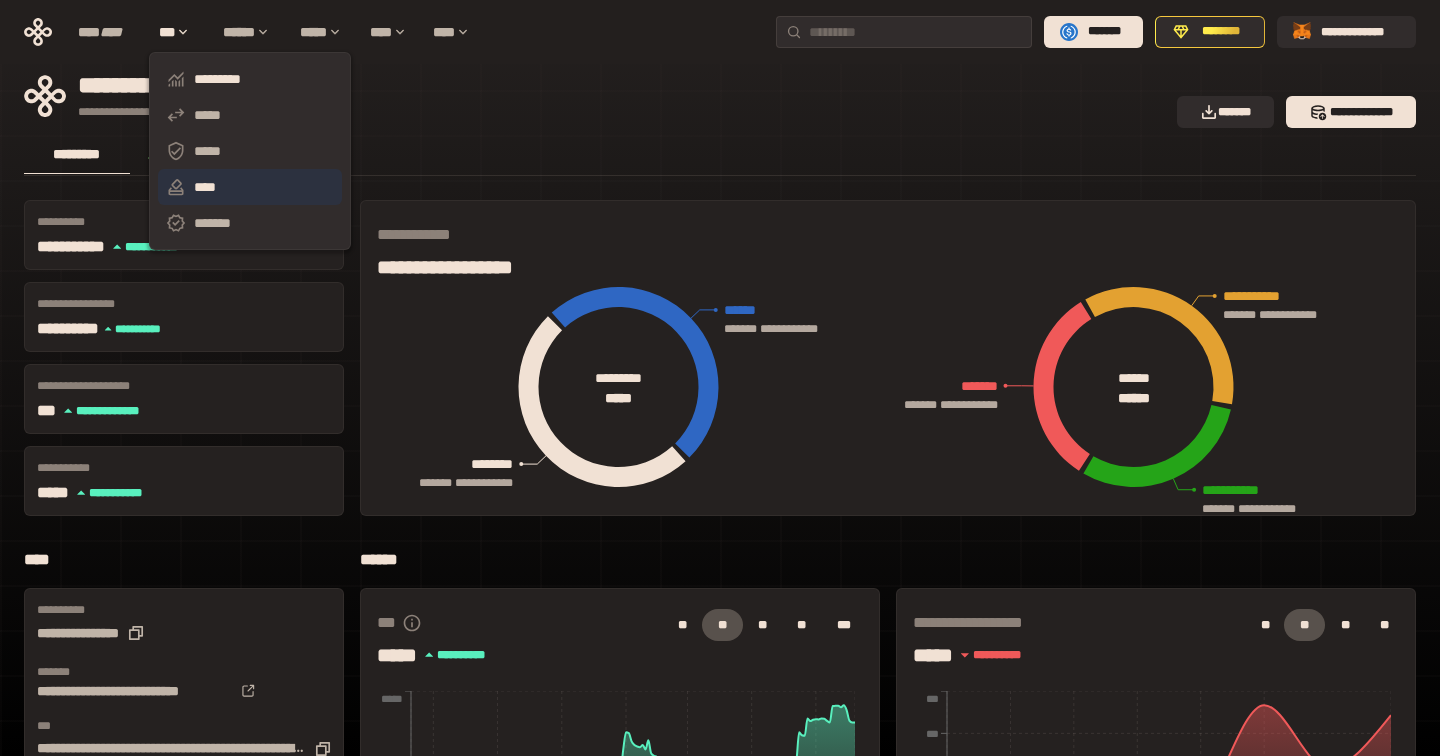 click on "****" at bounding box center (250, 187) 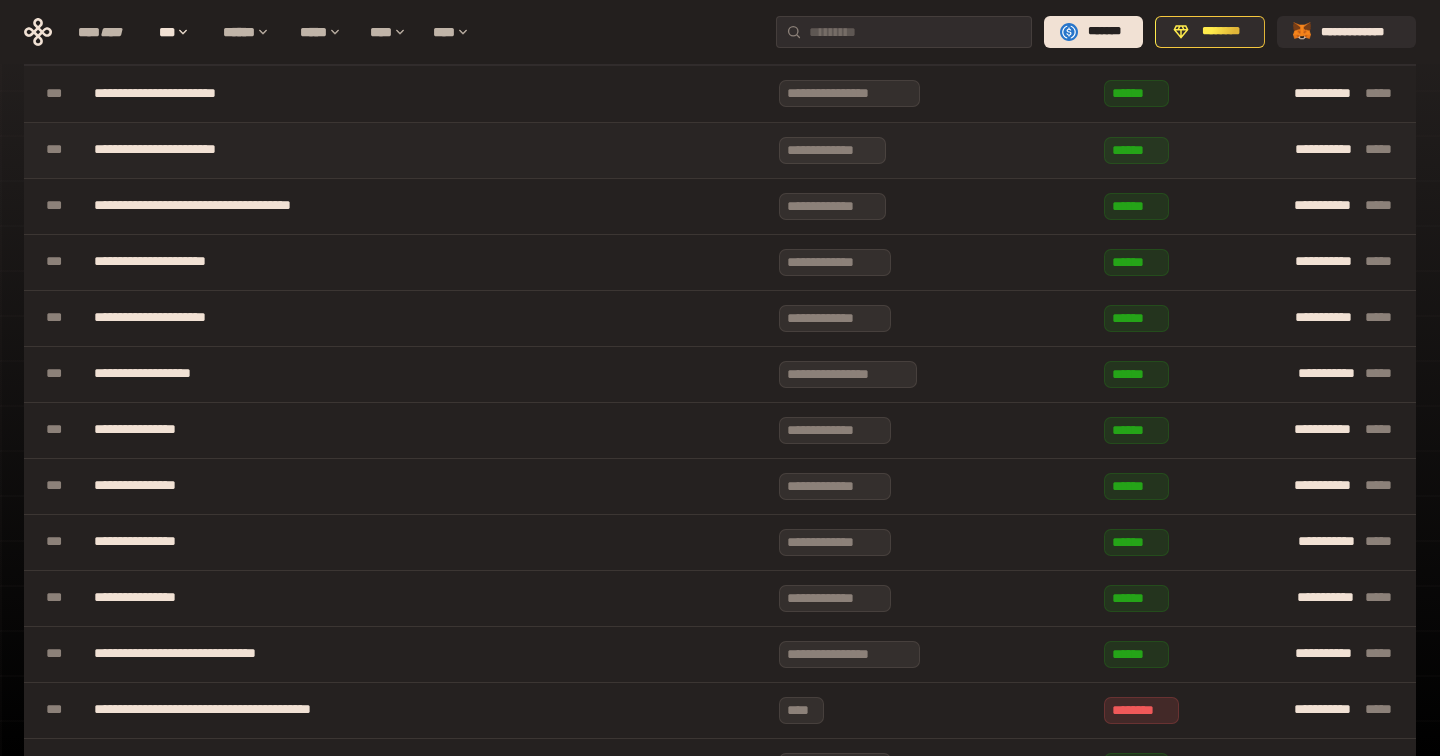 scroll, scrollTop: 0, scrollLeft: 0, axis: both 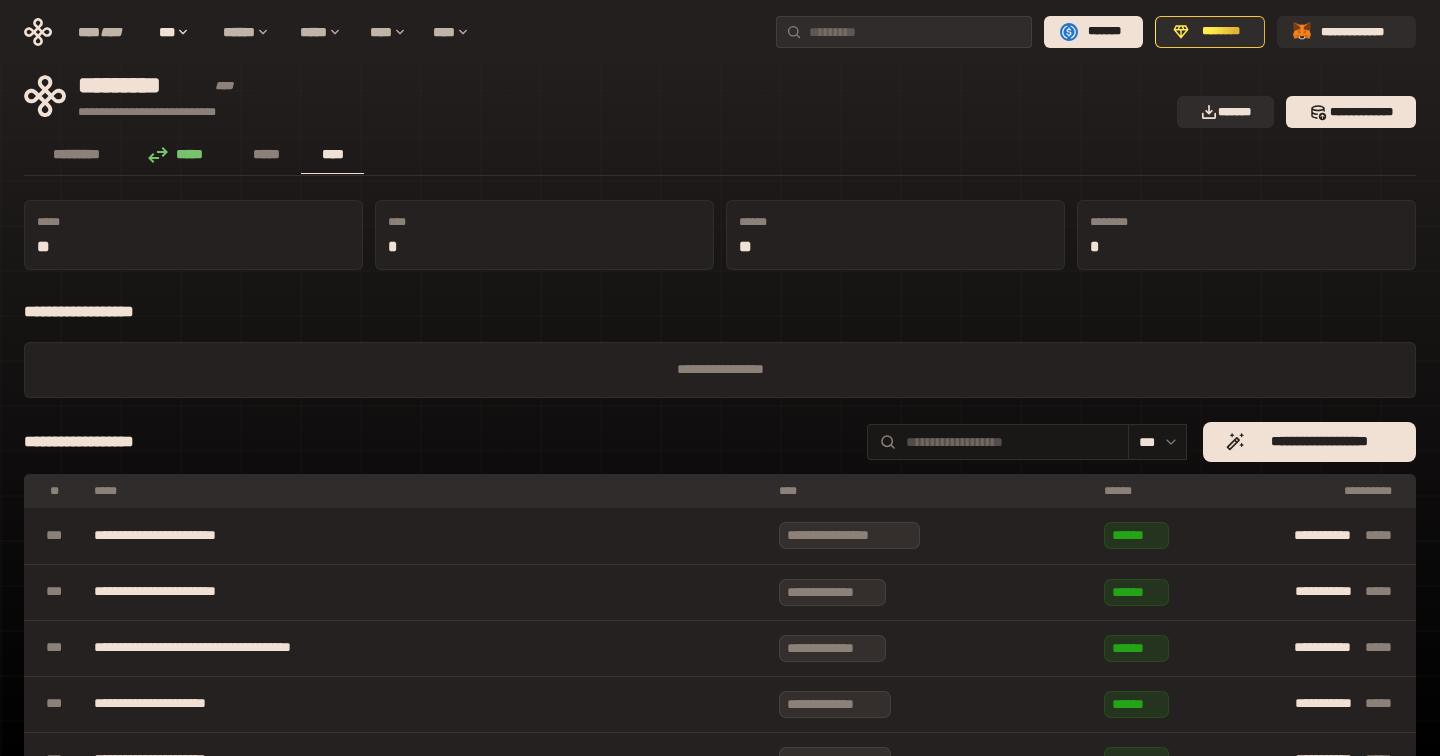 click on "*****" at bounding box center [180, 154] 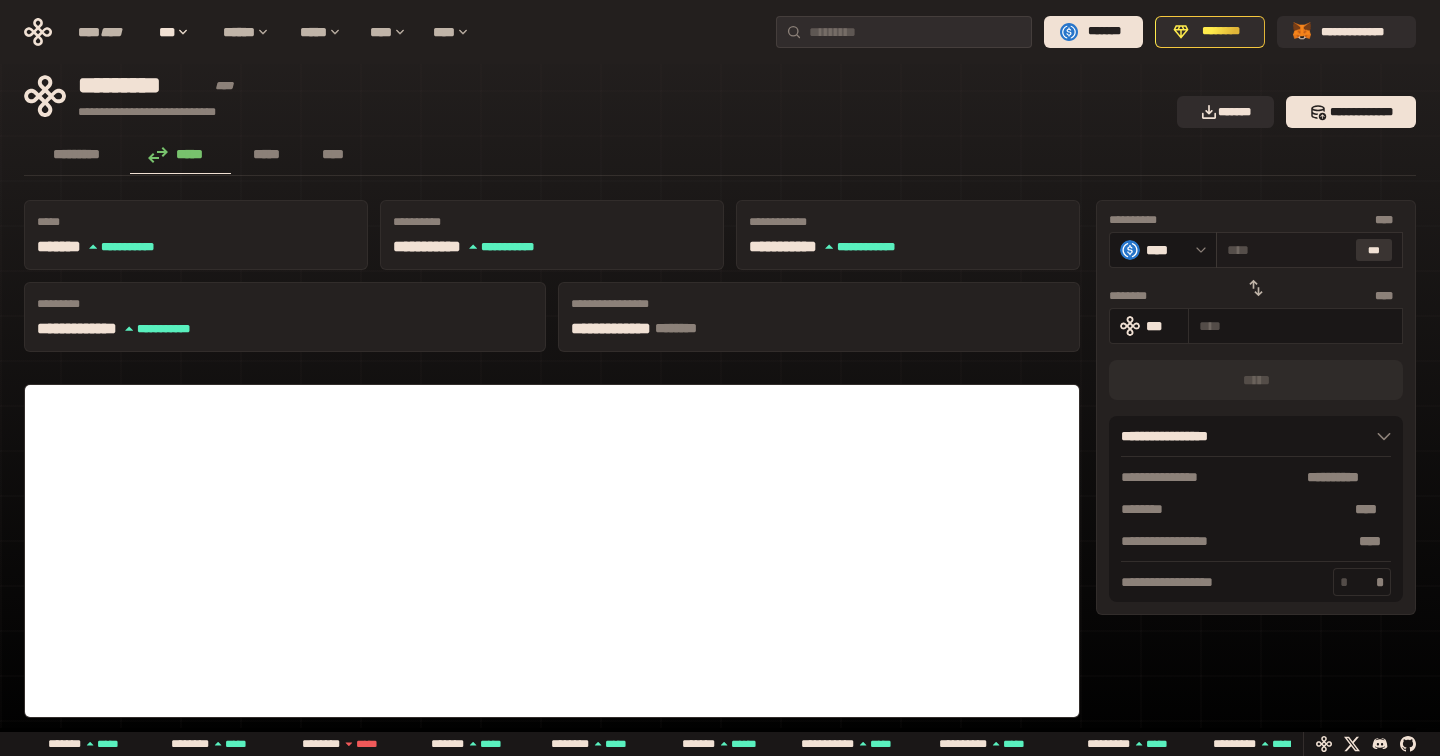 click on "***" at bounding box center [1374, 250] 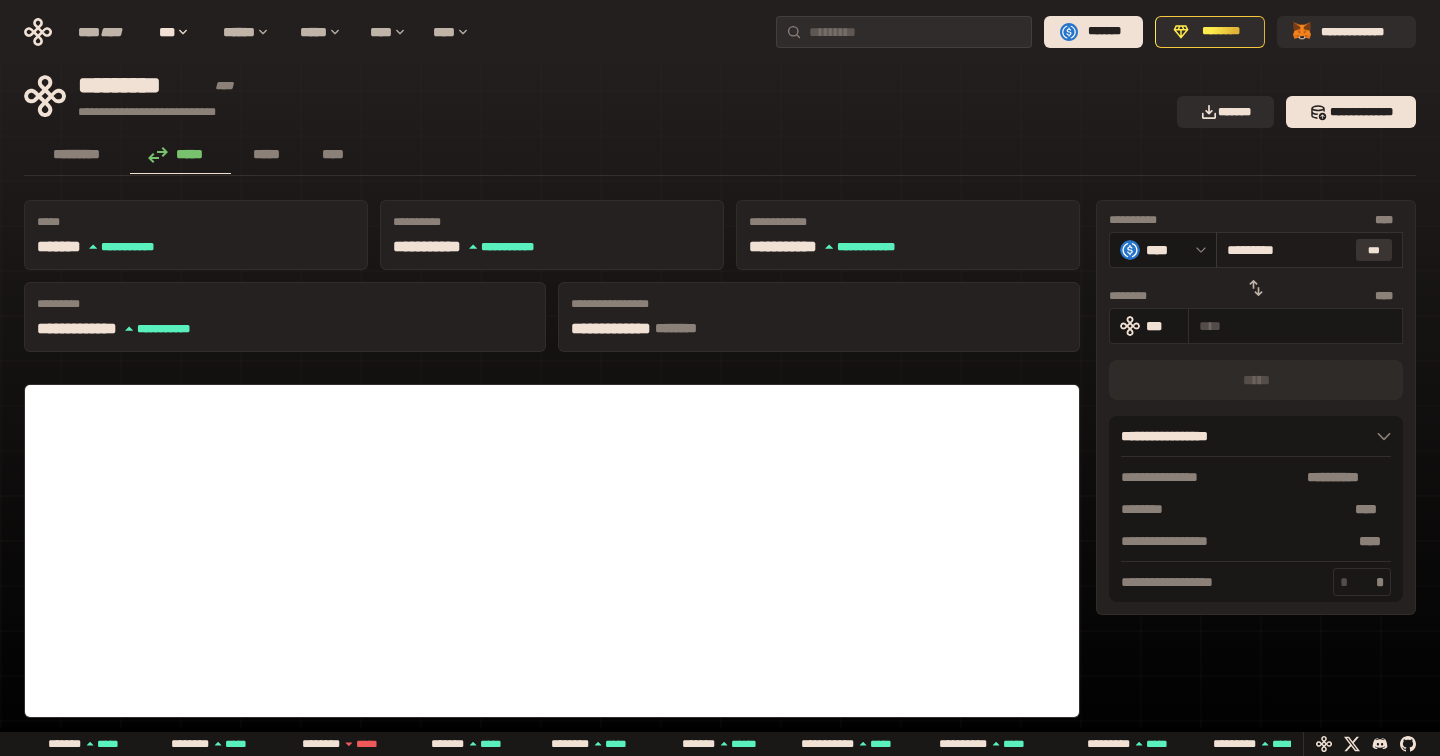 type on "**********" 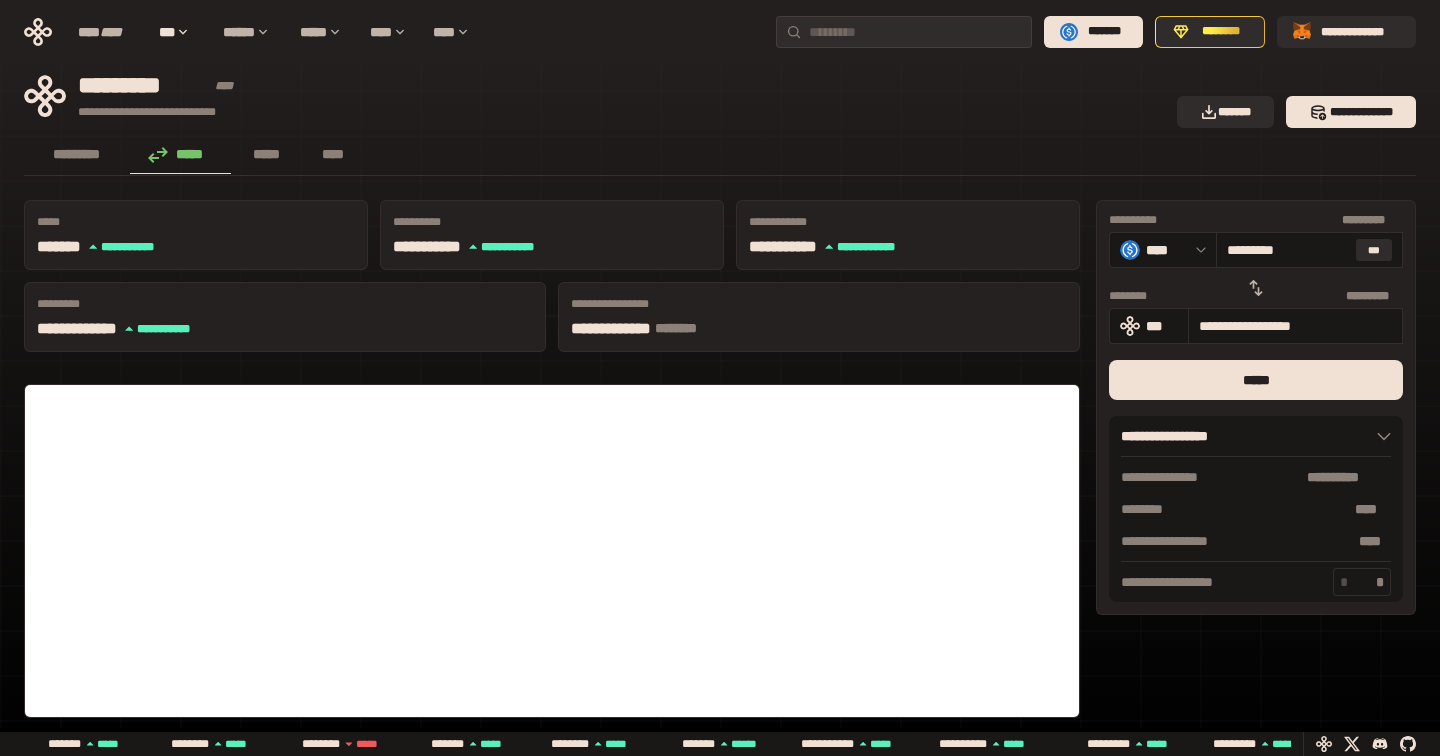 click 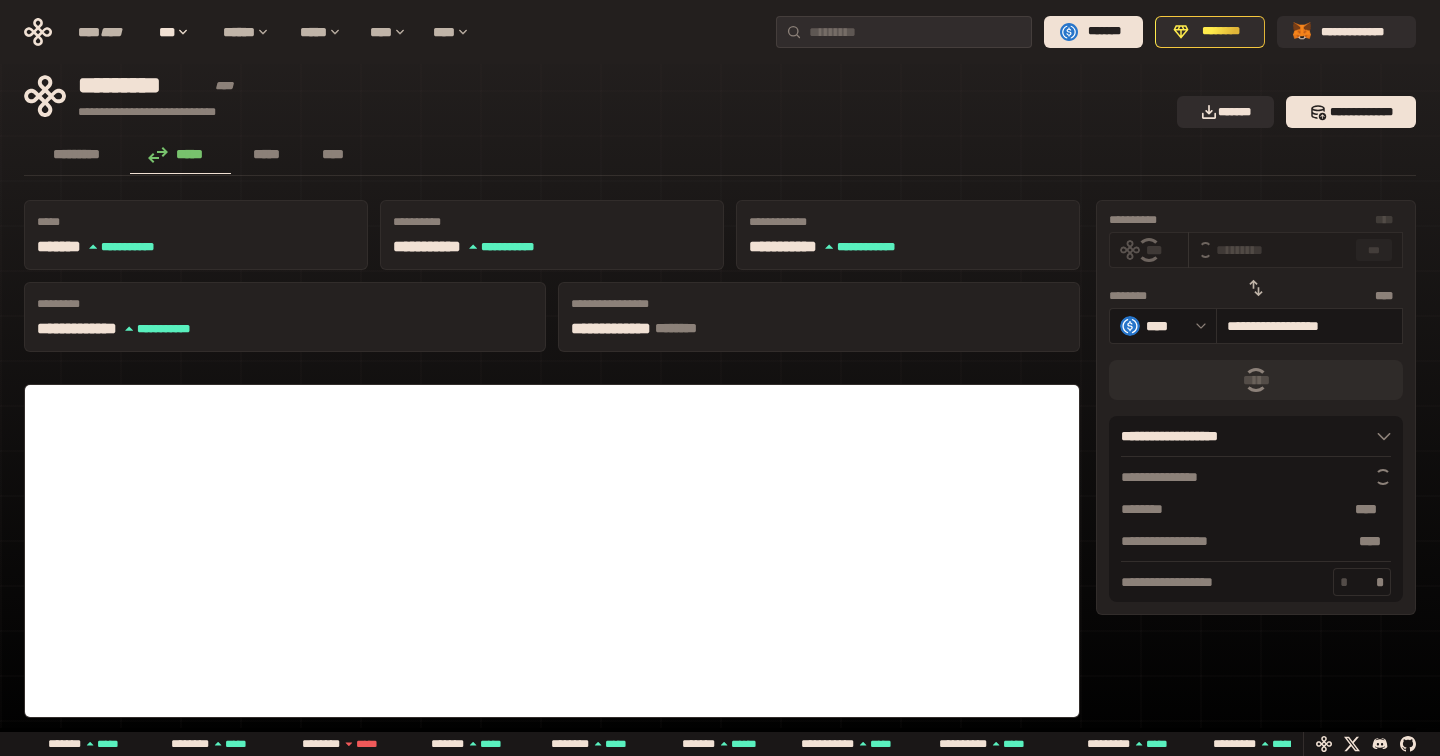 type 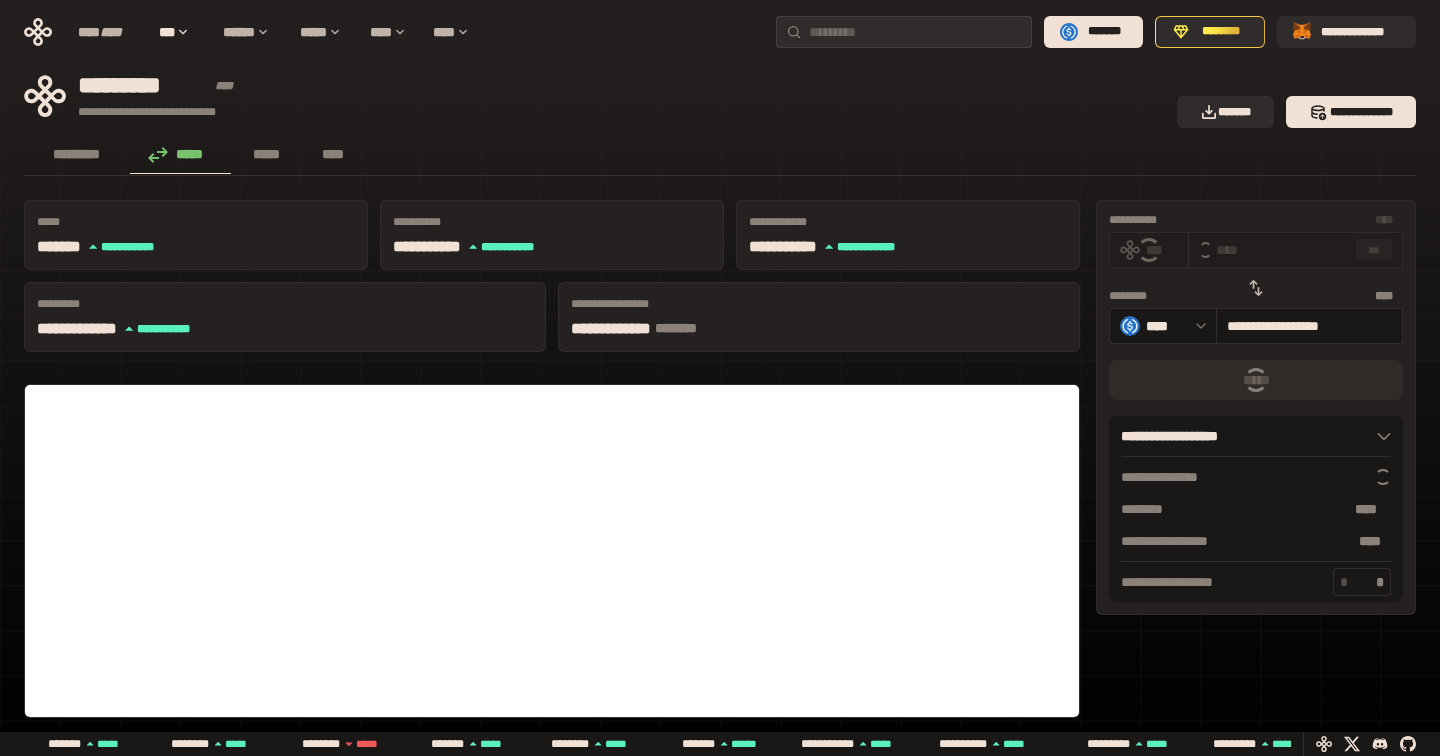 type 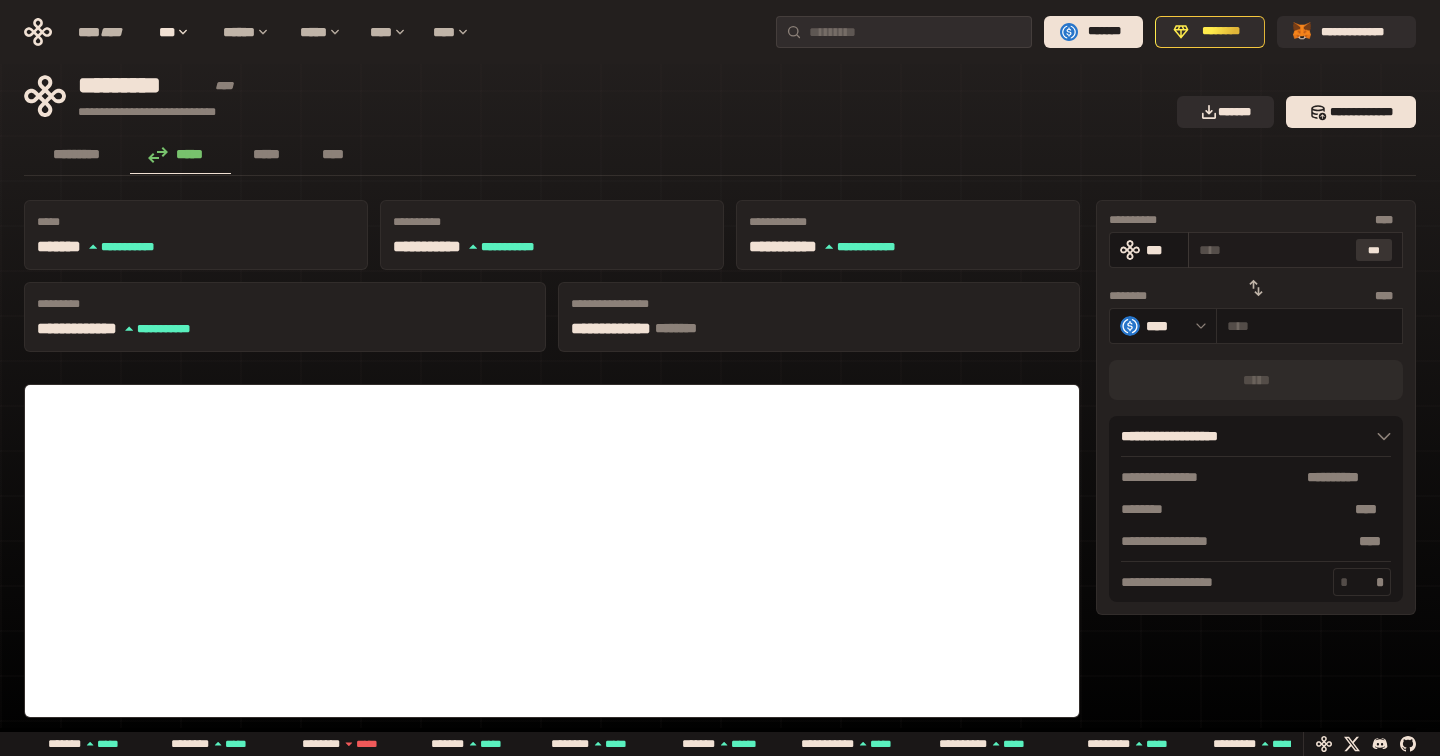 click on "***" at bounding box center [1374, 250] 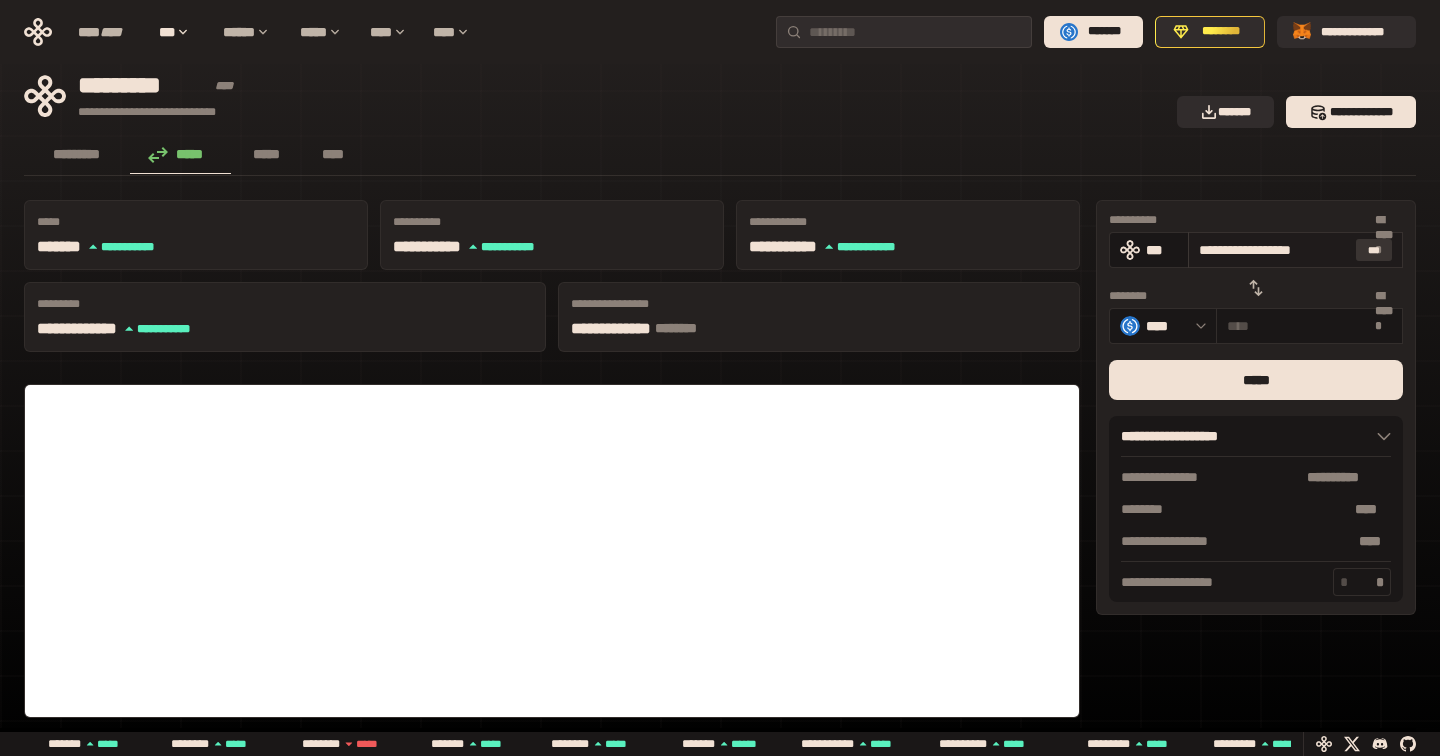 type on "********" 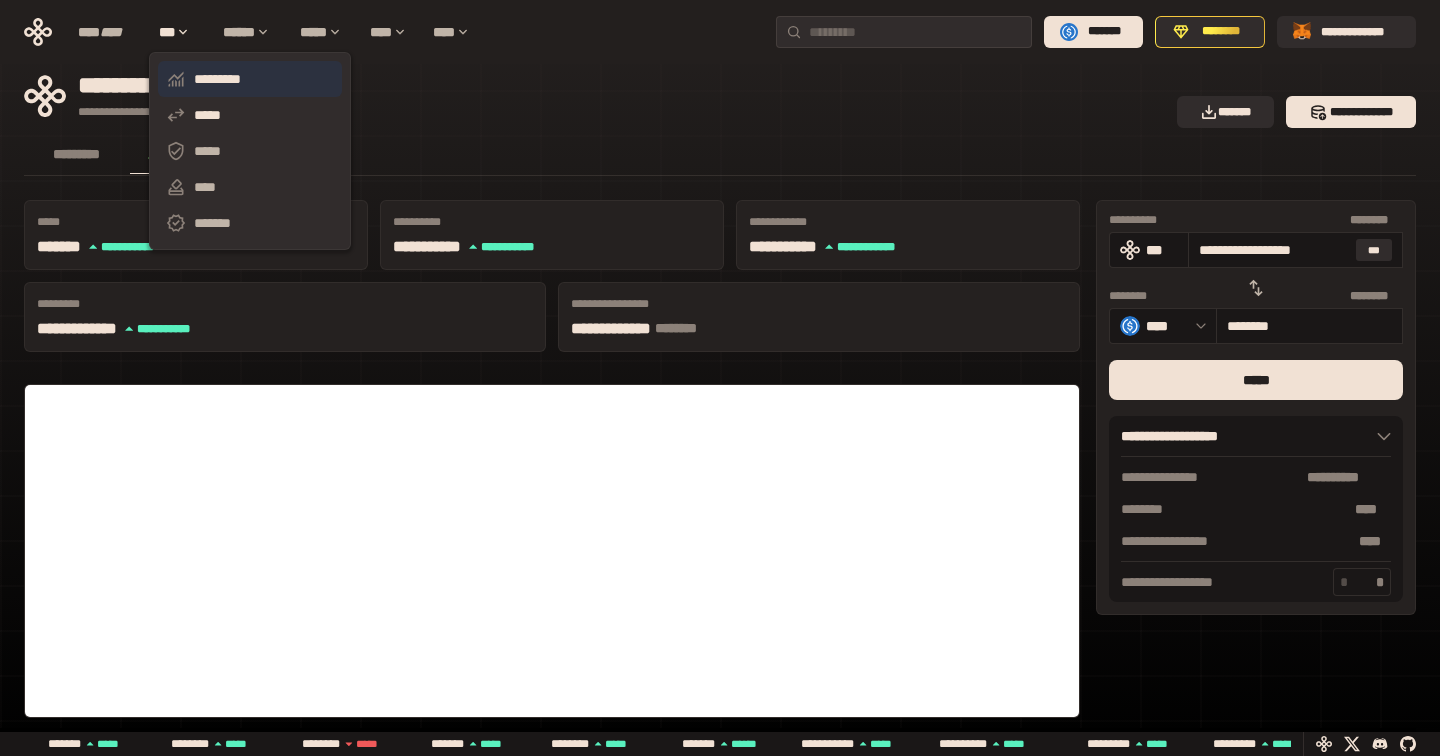 click on "*********" at bounding box center (250, 79) 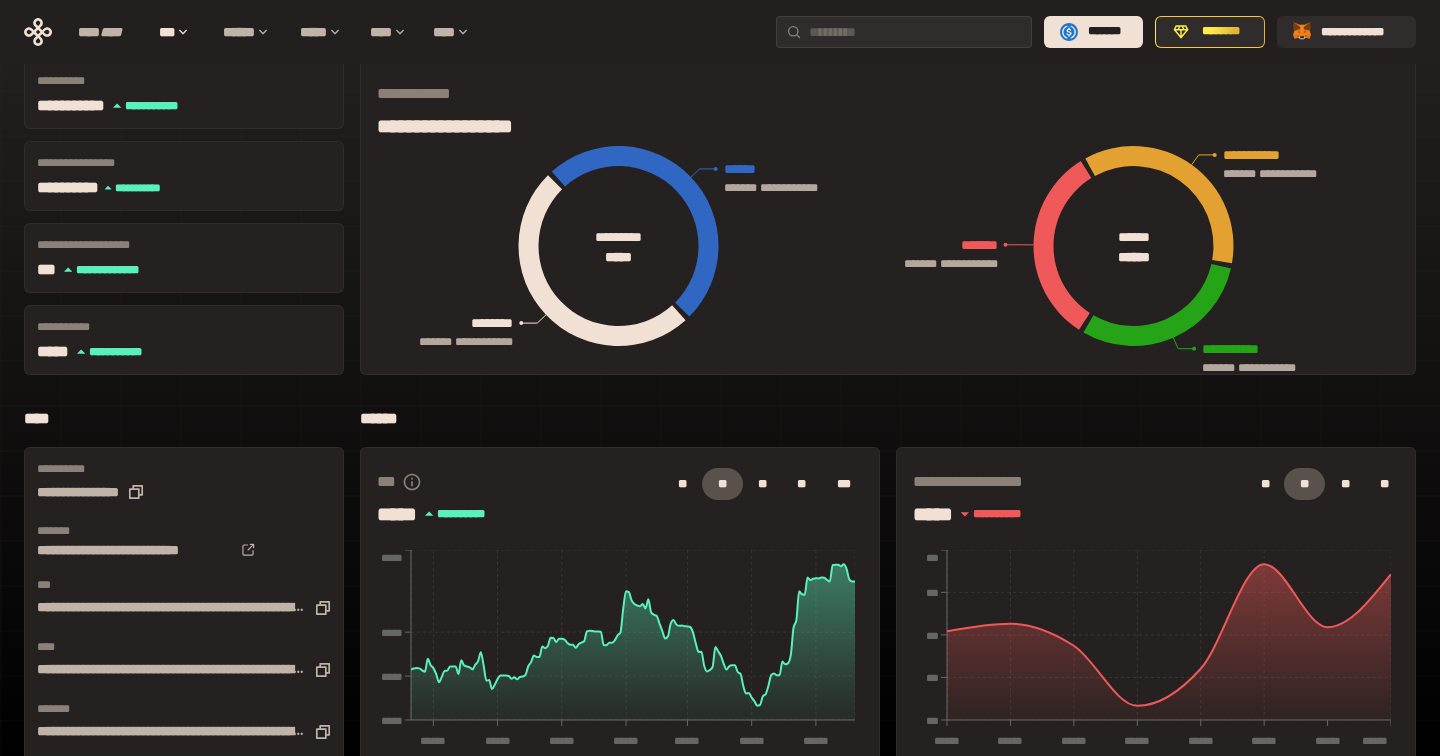 scroll, scrollTop: 0, scrollLeft: 0, axis: both 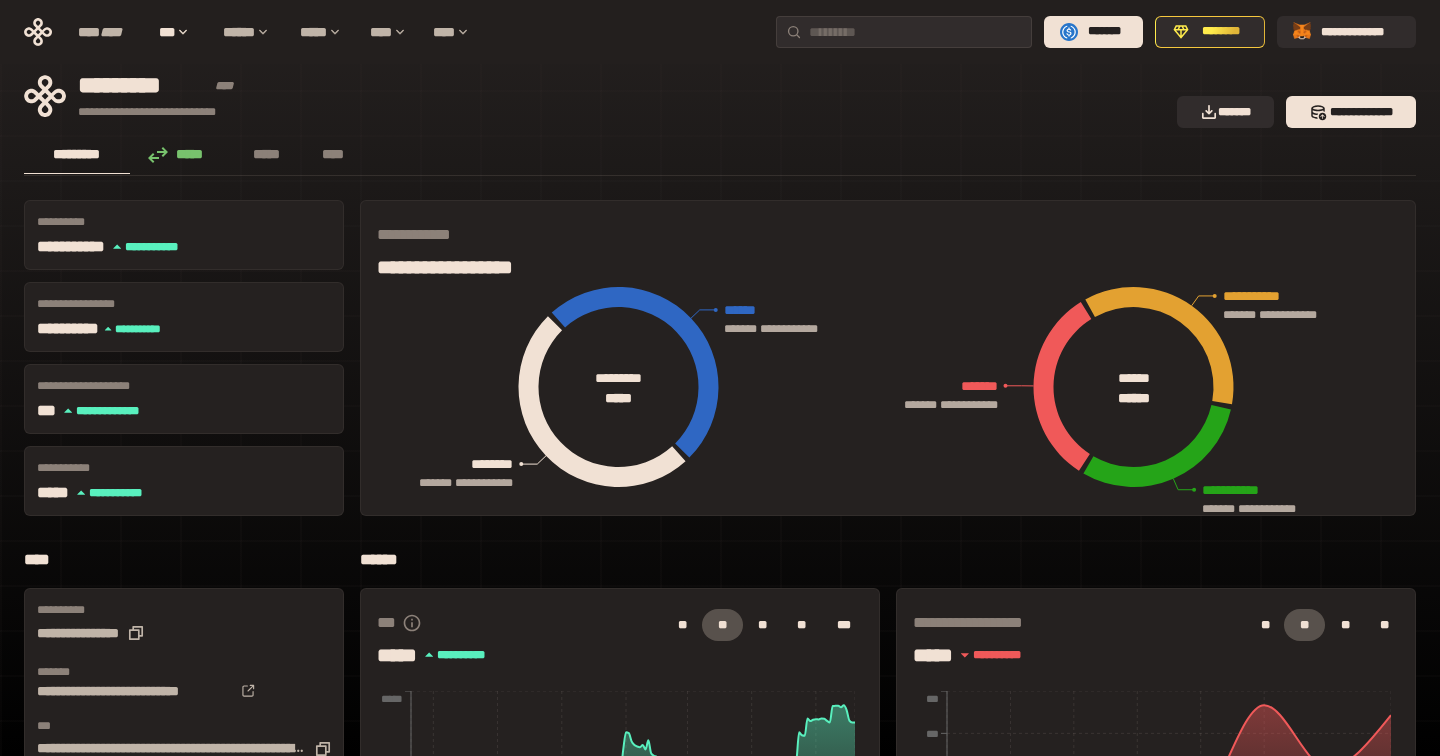 click on "****** ****** ****** ****** ****** ****** ****** ****** *** *** *** *** ***" 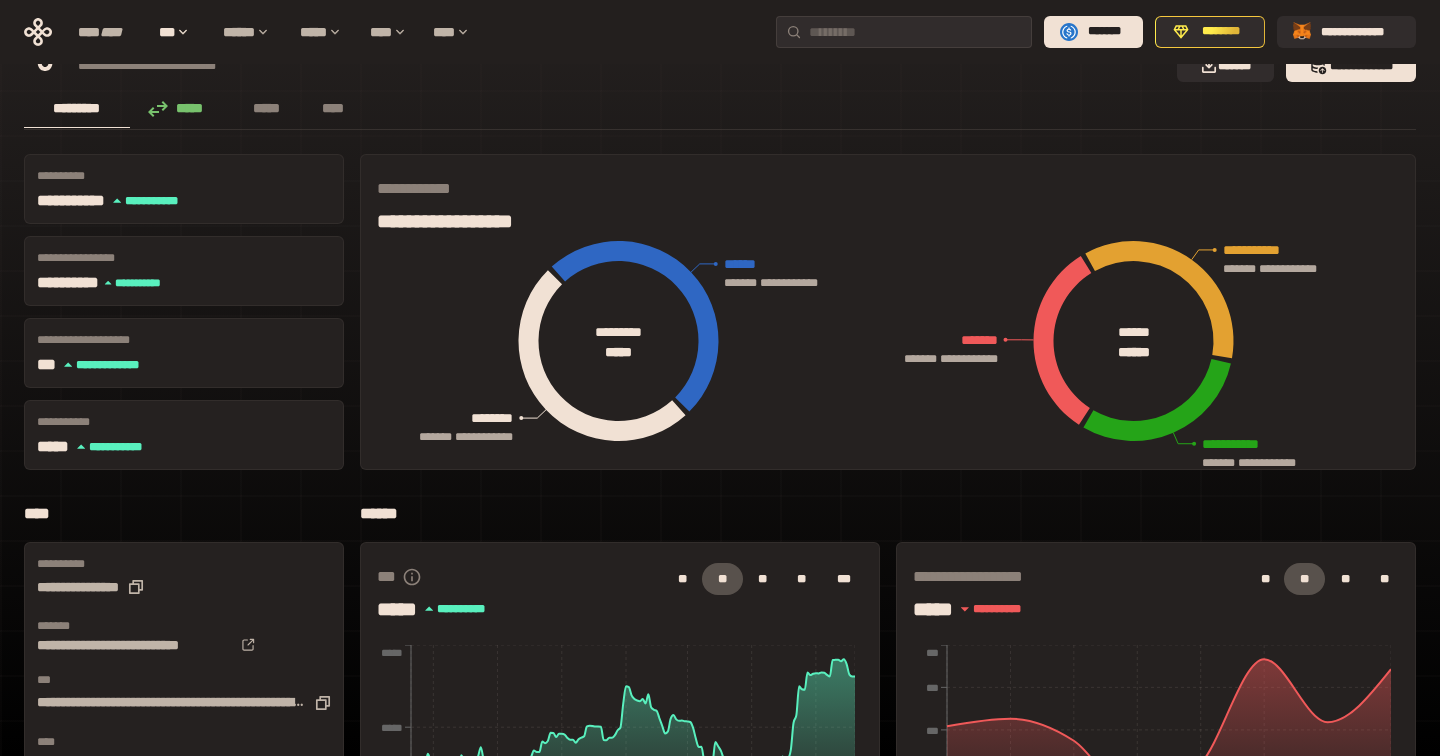 scroll, scrollTop: 0, scrollLeft: 0, axis: both 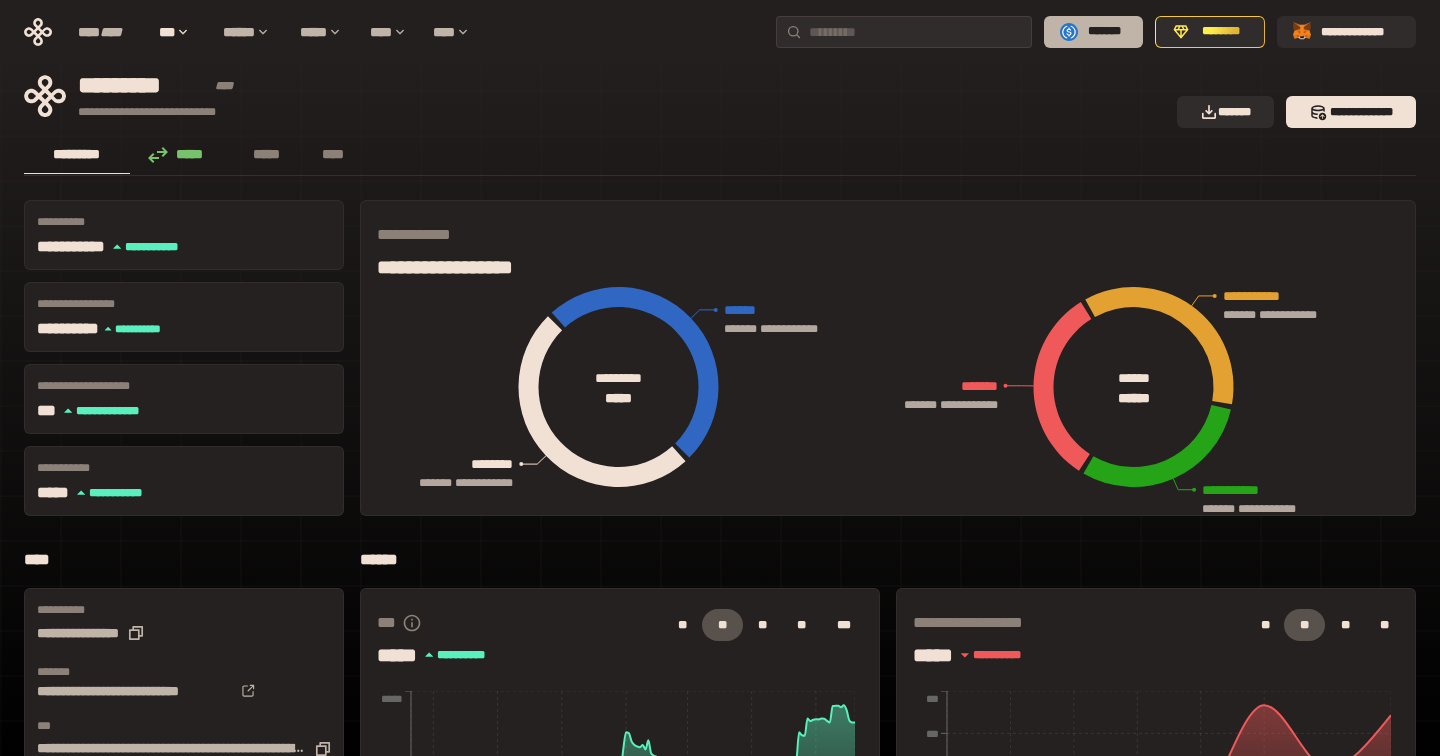 click on "*******" at bounding box center (1104, 32) 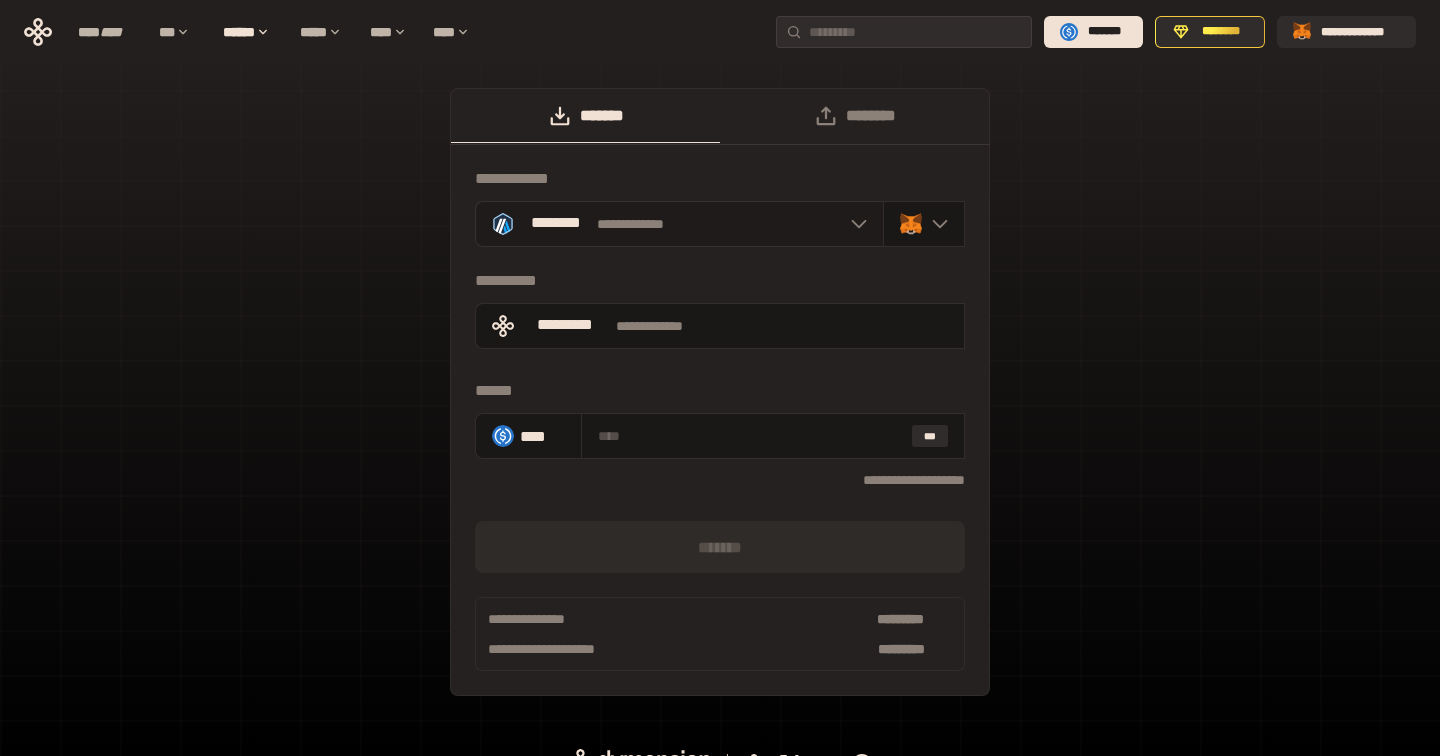click on "**********" at bounding box center [679, 224] 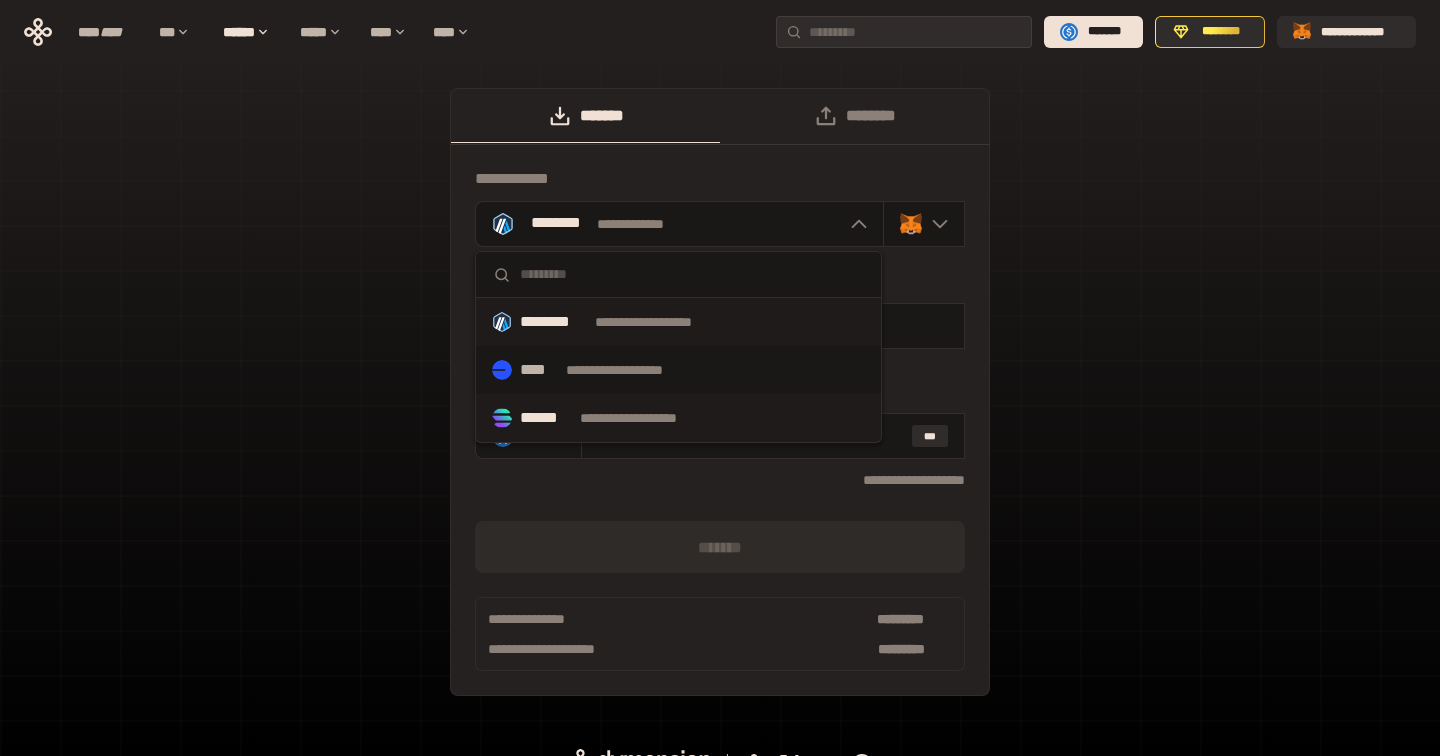 scroll, scrollTop: 32, scrollLeft: 0, axis: vertical 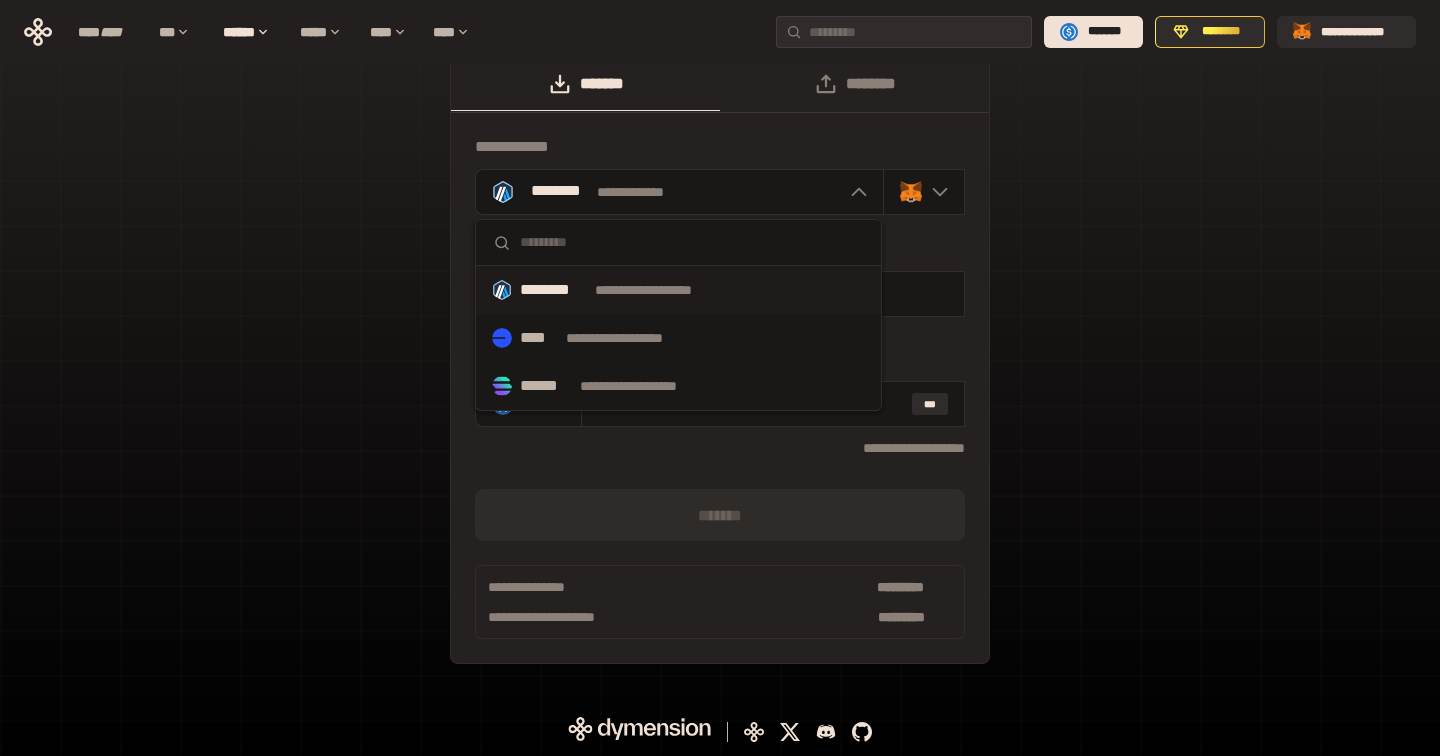 click on "**********" at bounding box center [720, 370] 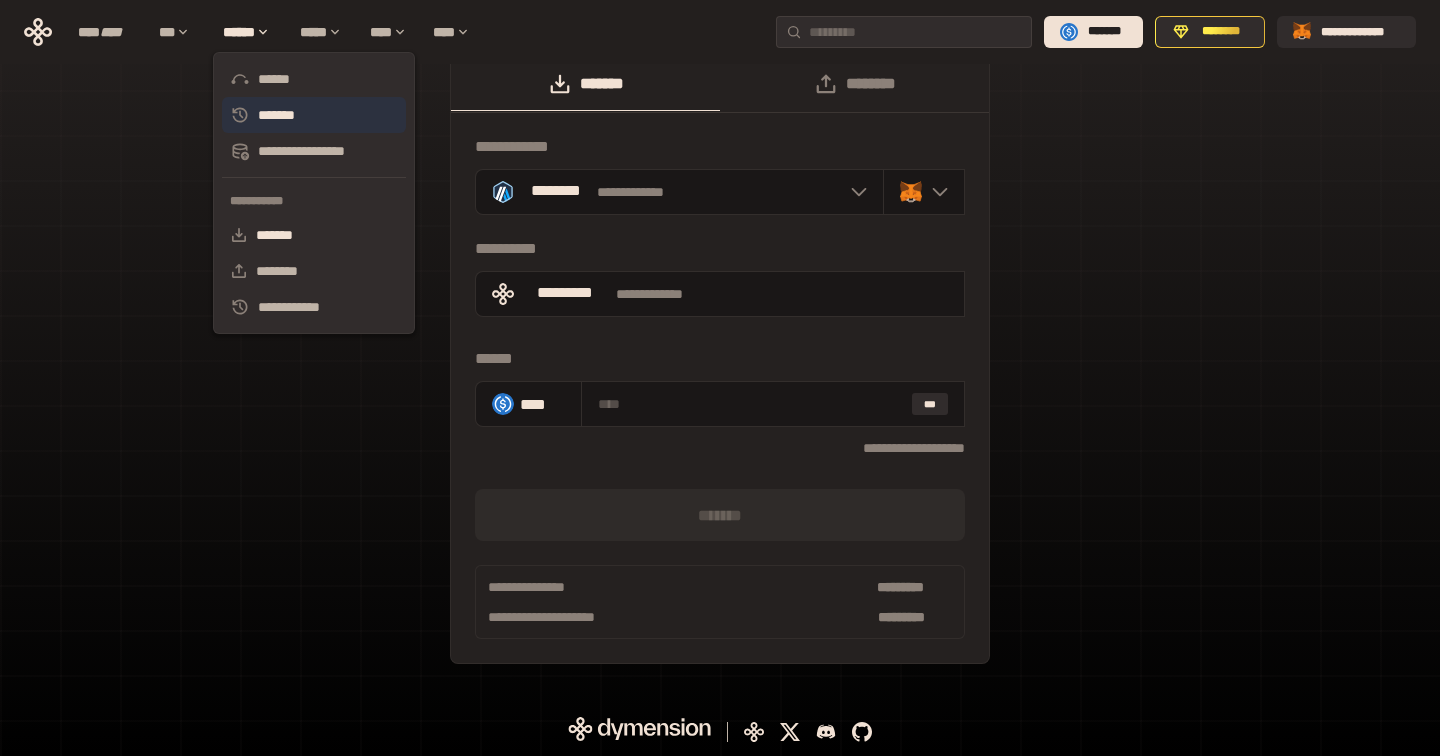 click on "*******" at bounding box center (314, 115) 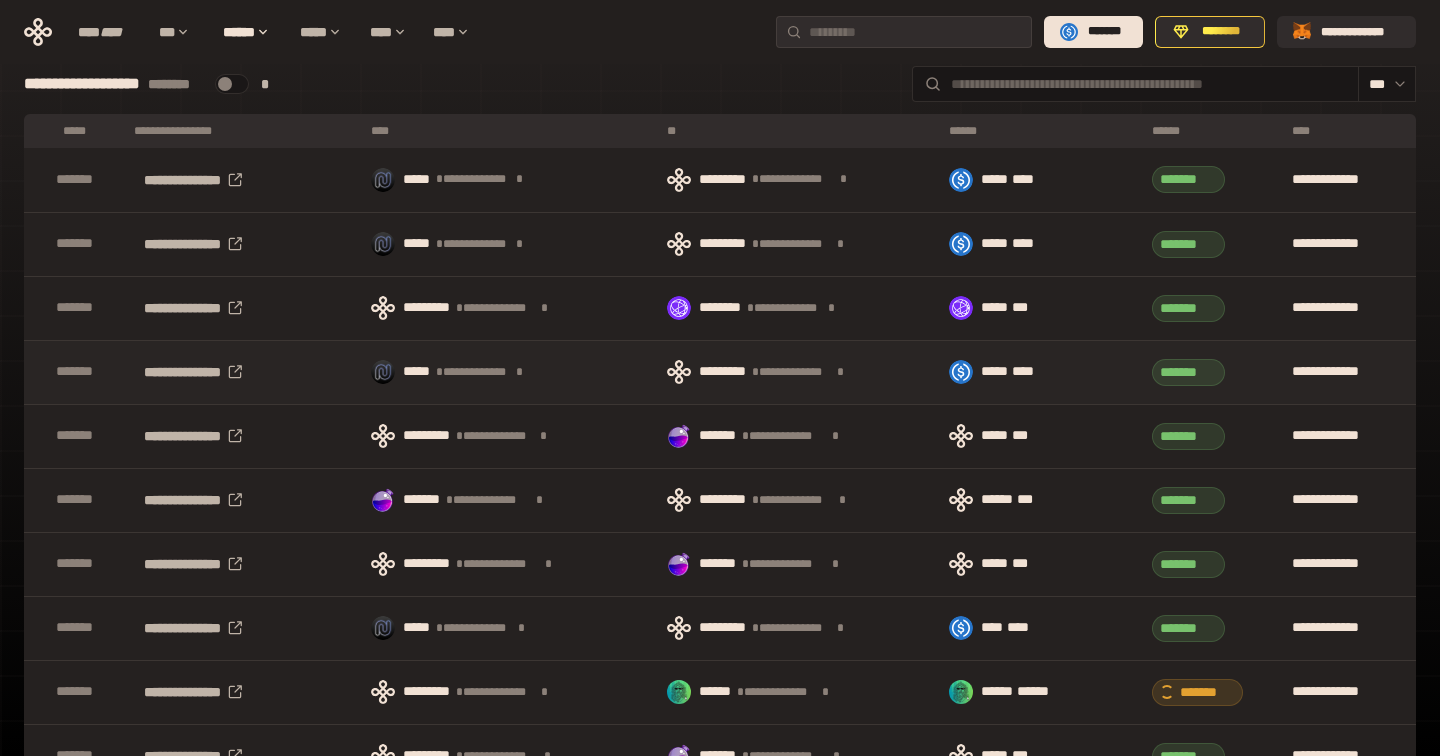 scroll, scrollTop: 31, scrollLeft: 0, axis: vertical 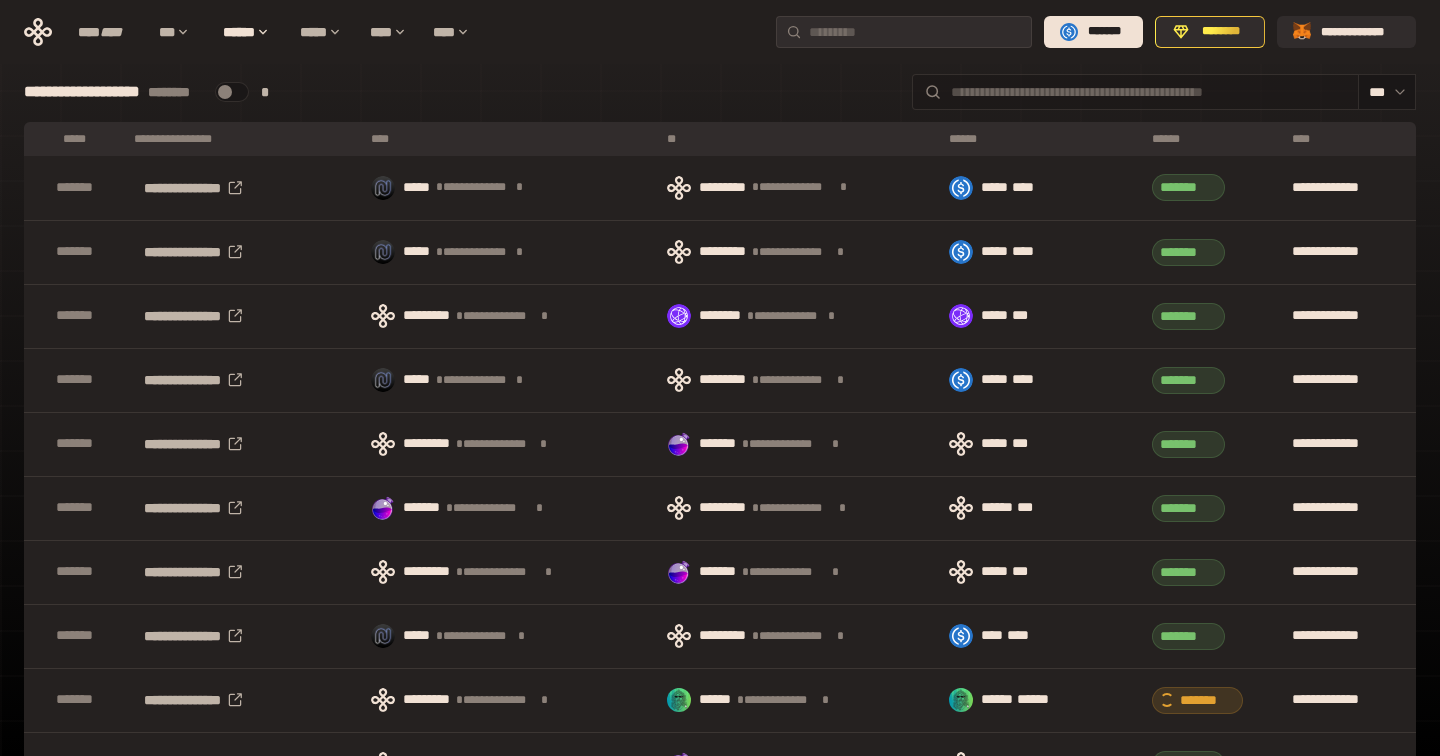click at bounding box center [1149, 92] 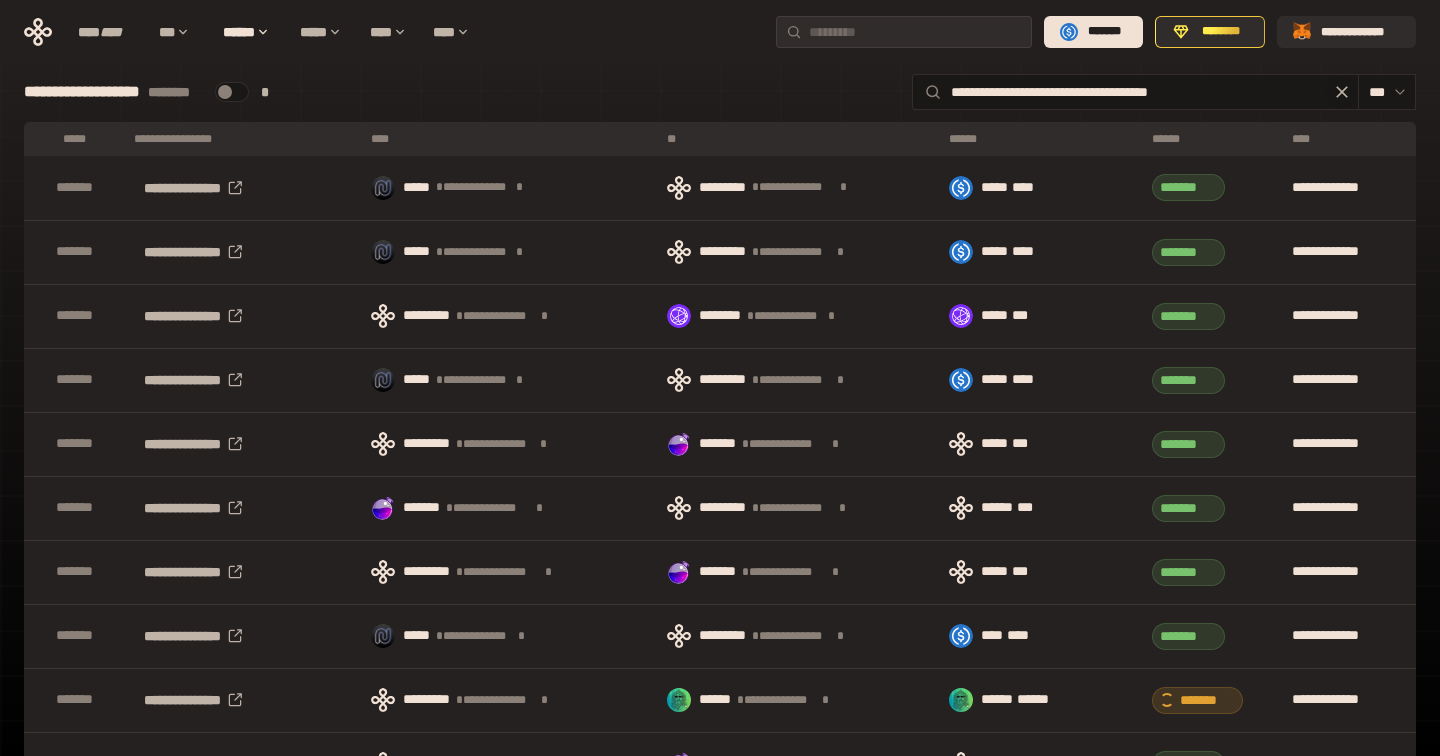scroll, scrollTop: 0, scrollLeft: 0, axis: both 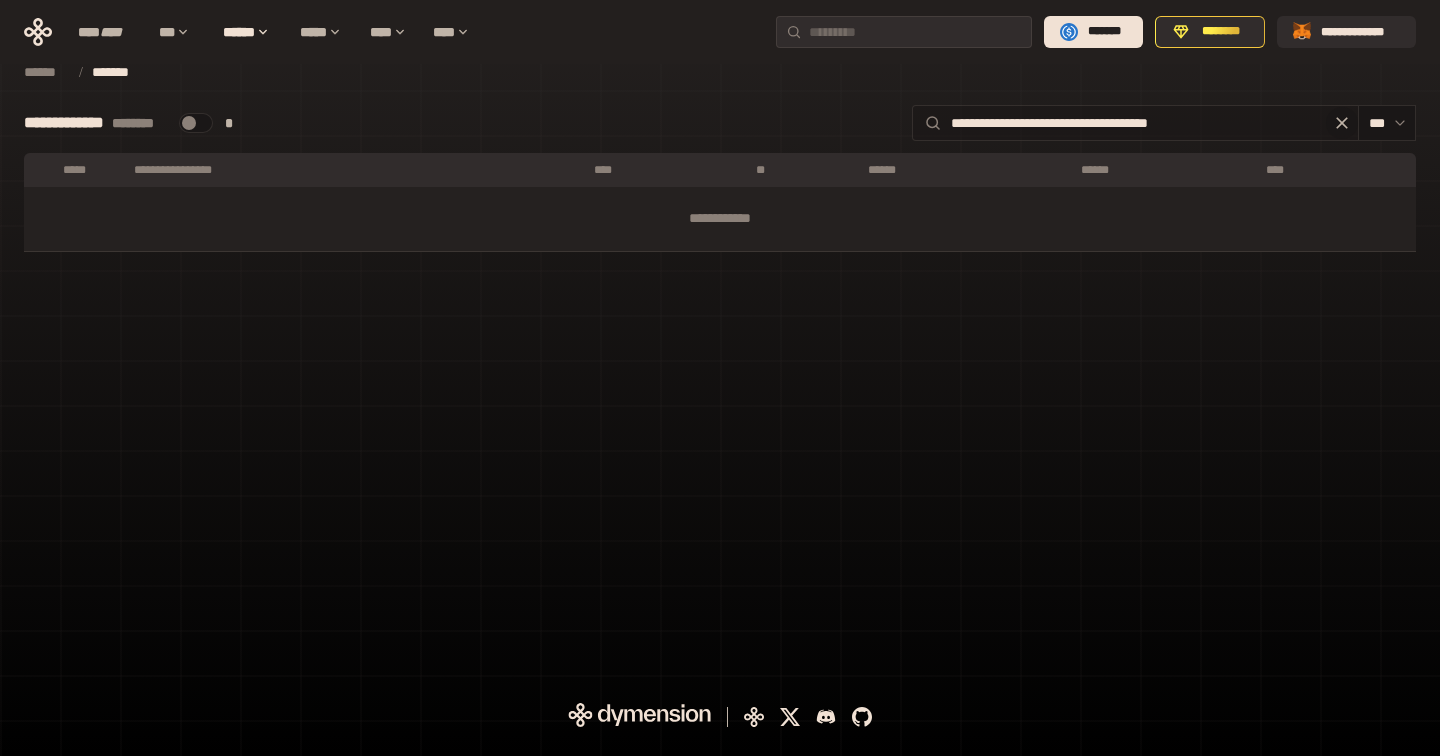 type on "**********" 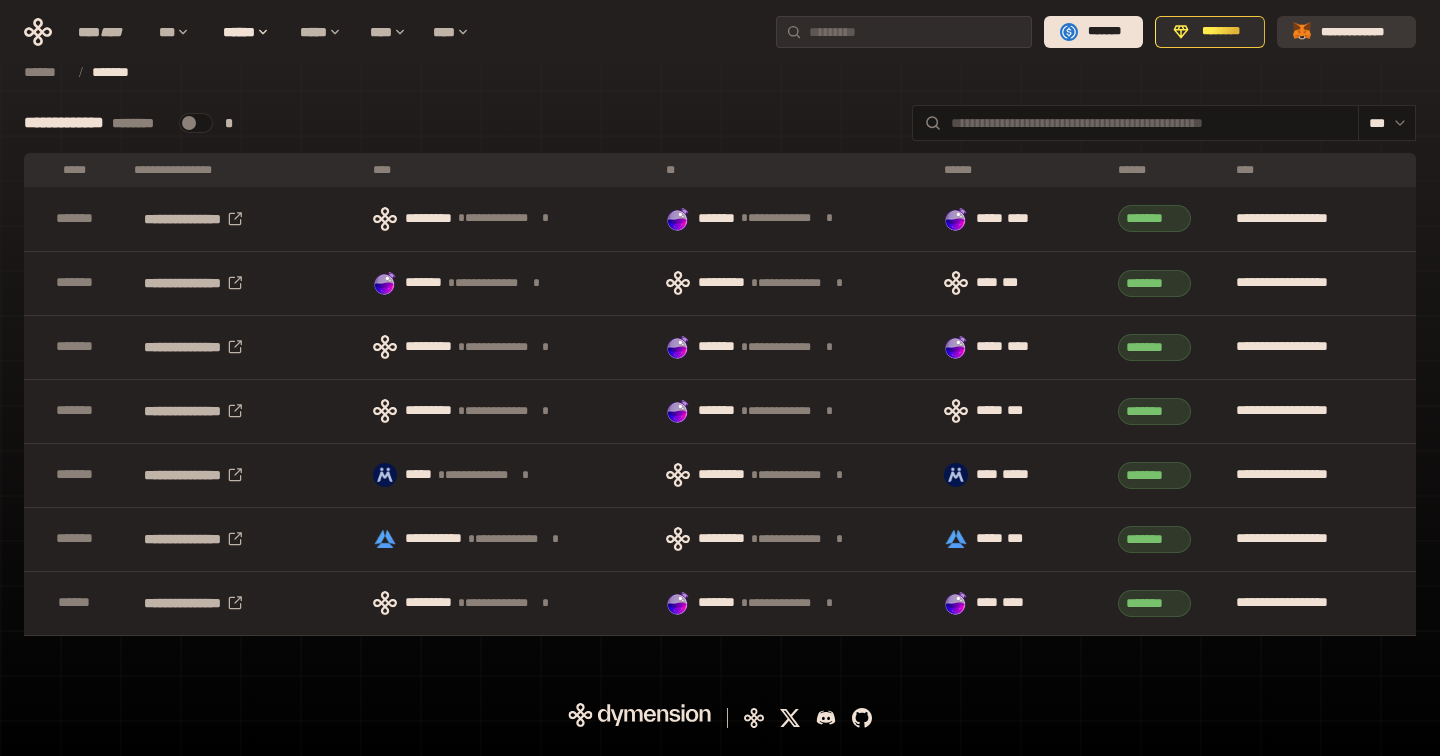 click on "**********" at bounding box center (1360, 32) 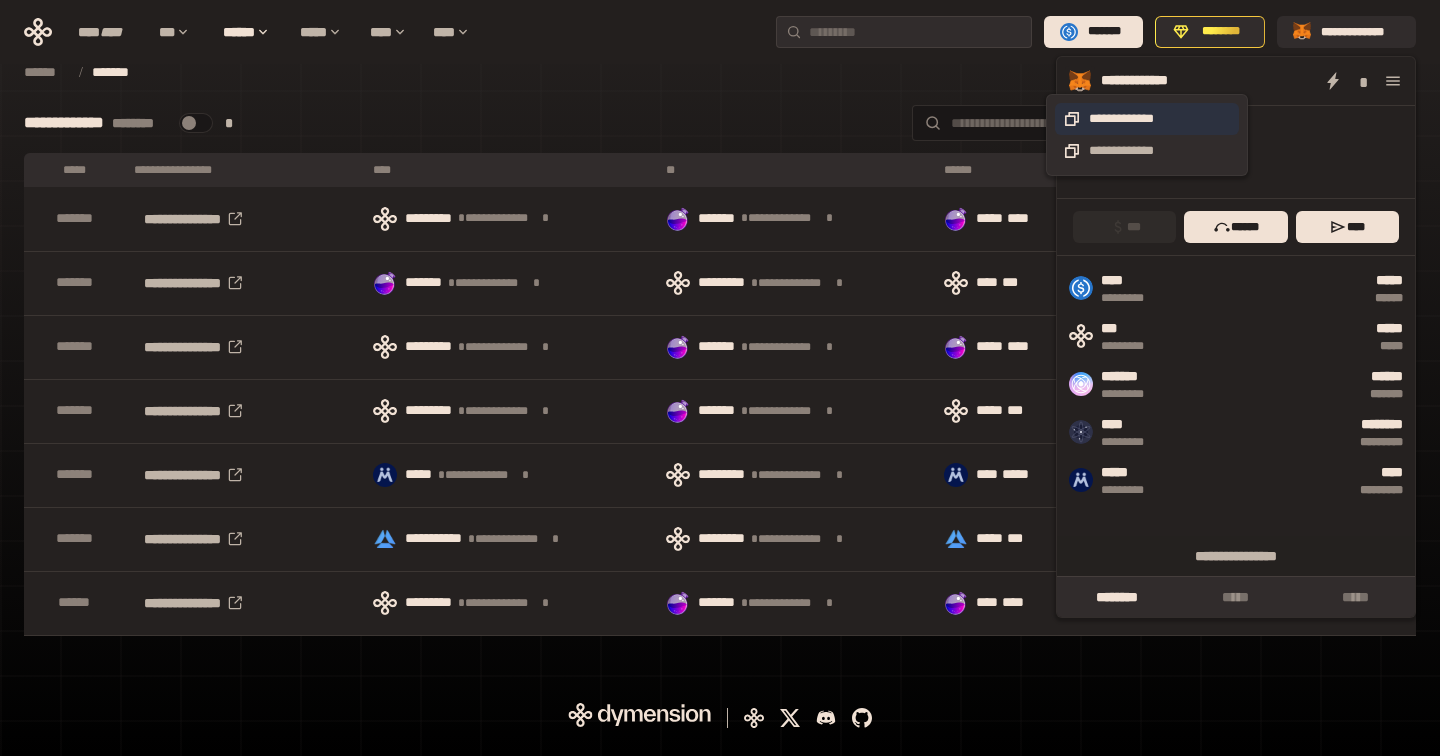 click on "**********" at bounding box center [1147, 119] 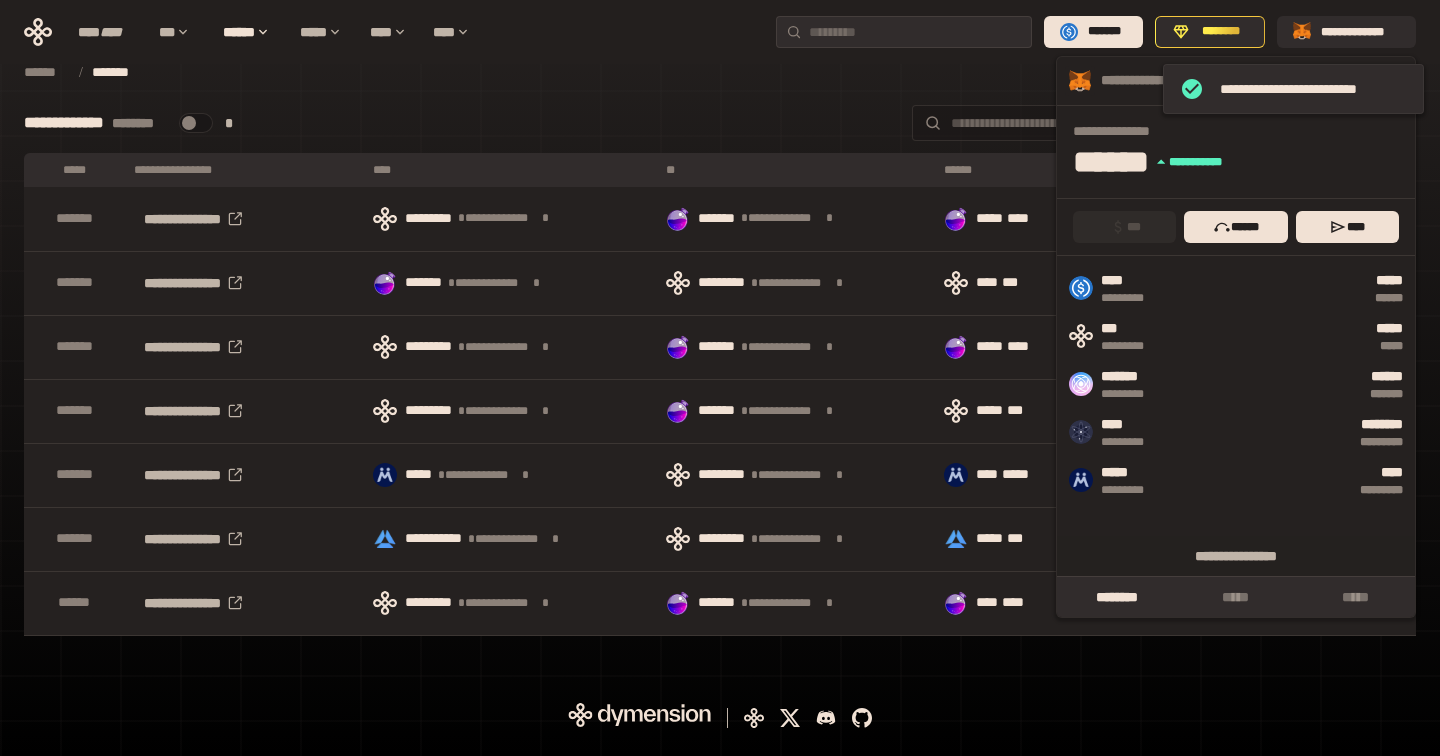 click at bounding box center [1135, 123] 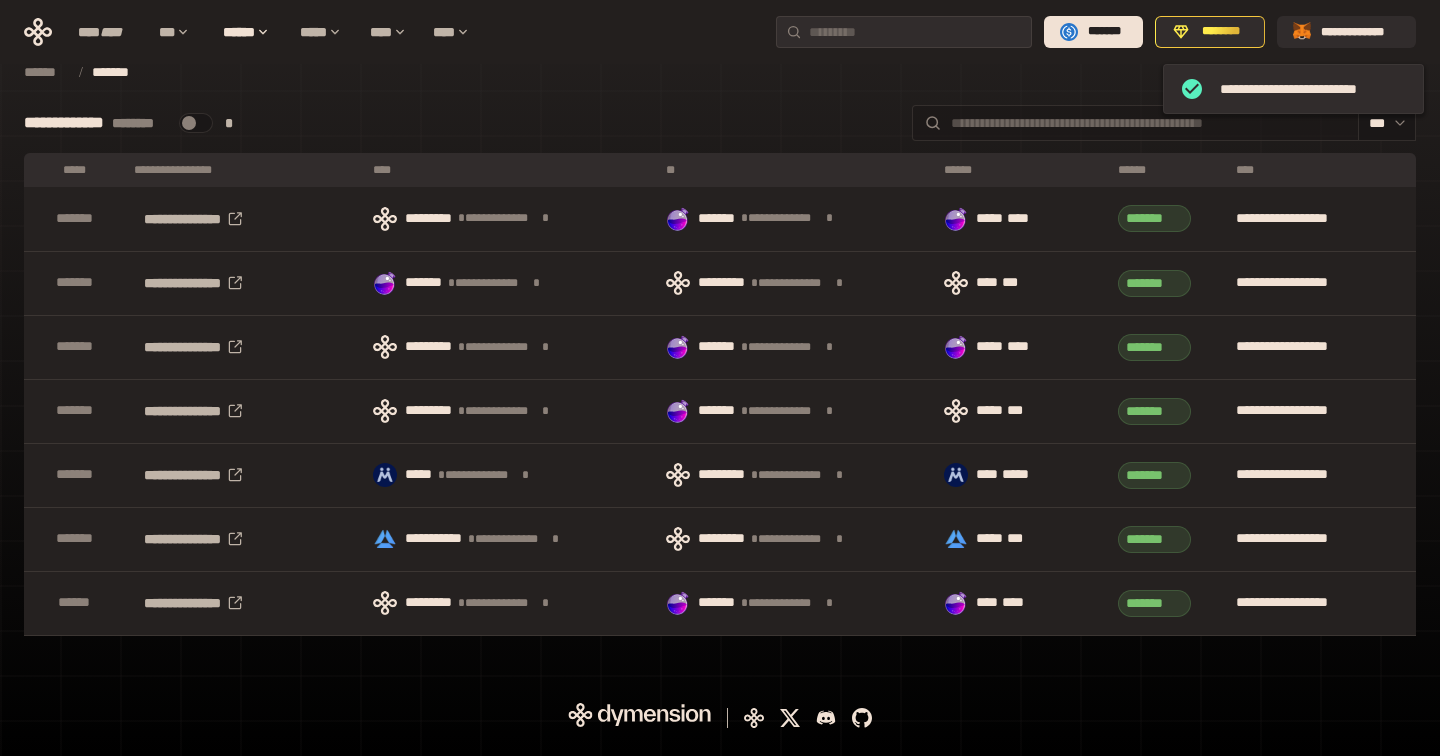 paste on "**********" 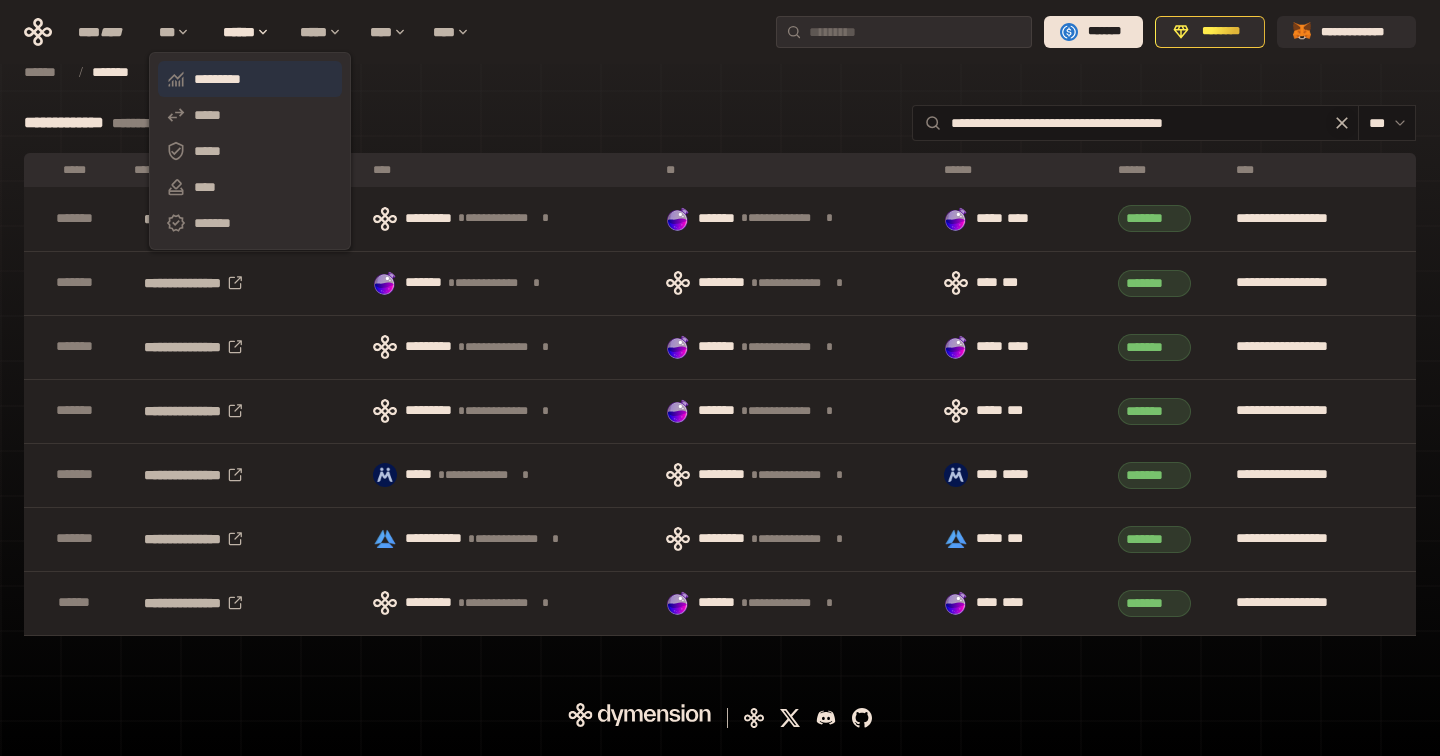 type on "**********" 